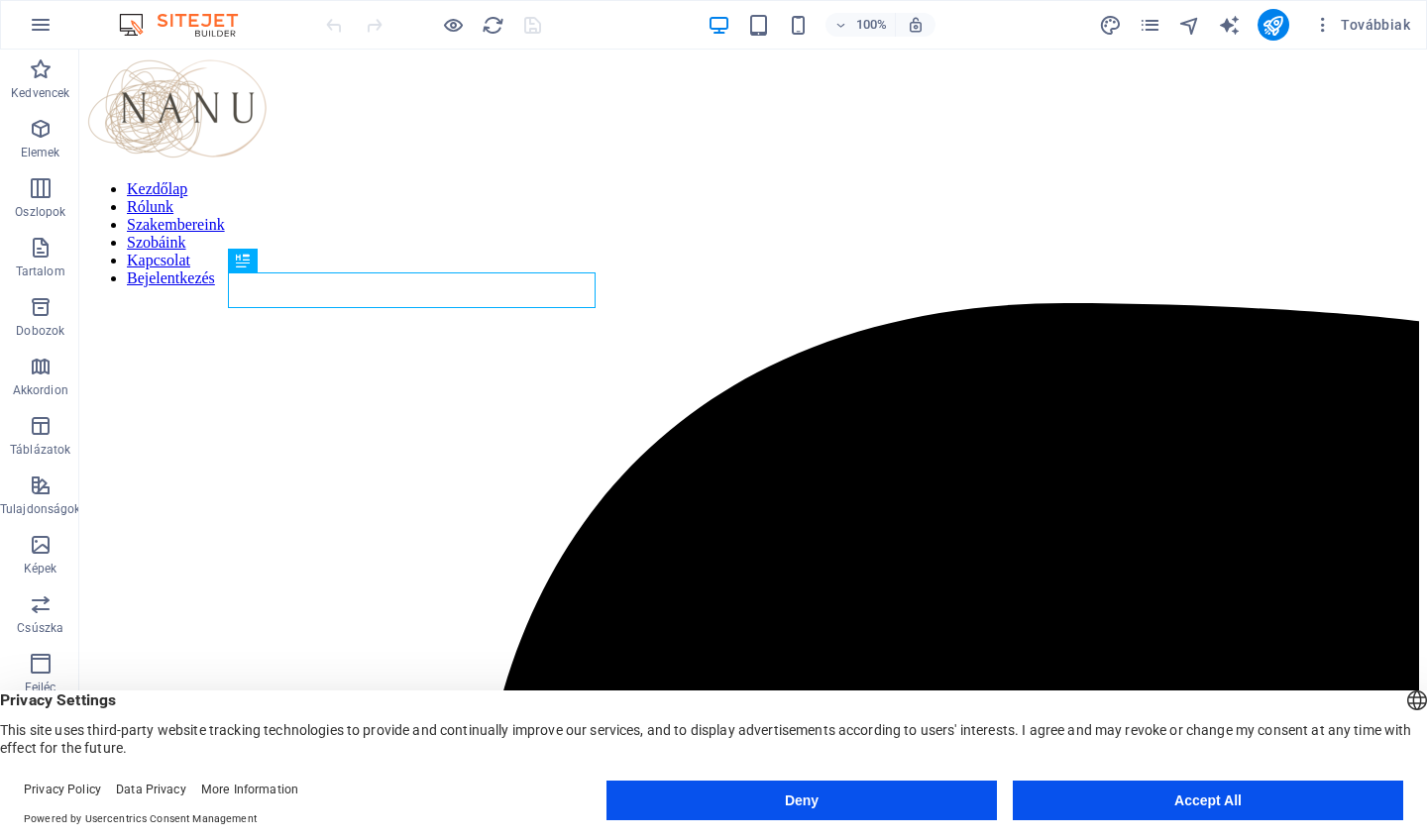 scroll, scrollTop: 0, scrollLeft: 0, axis: both 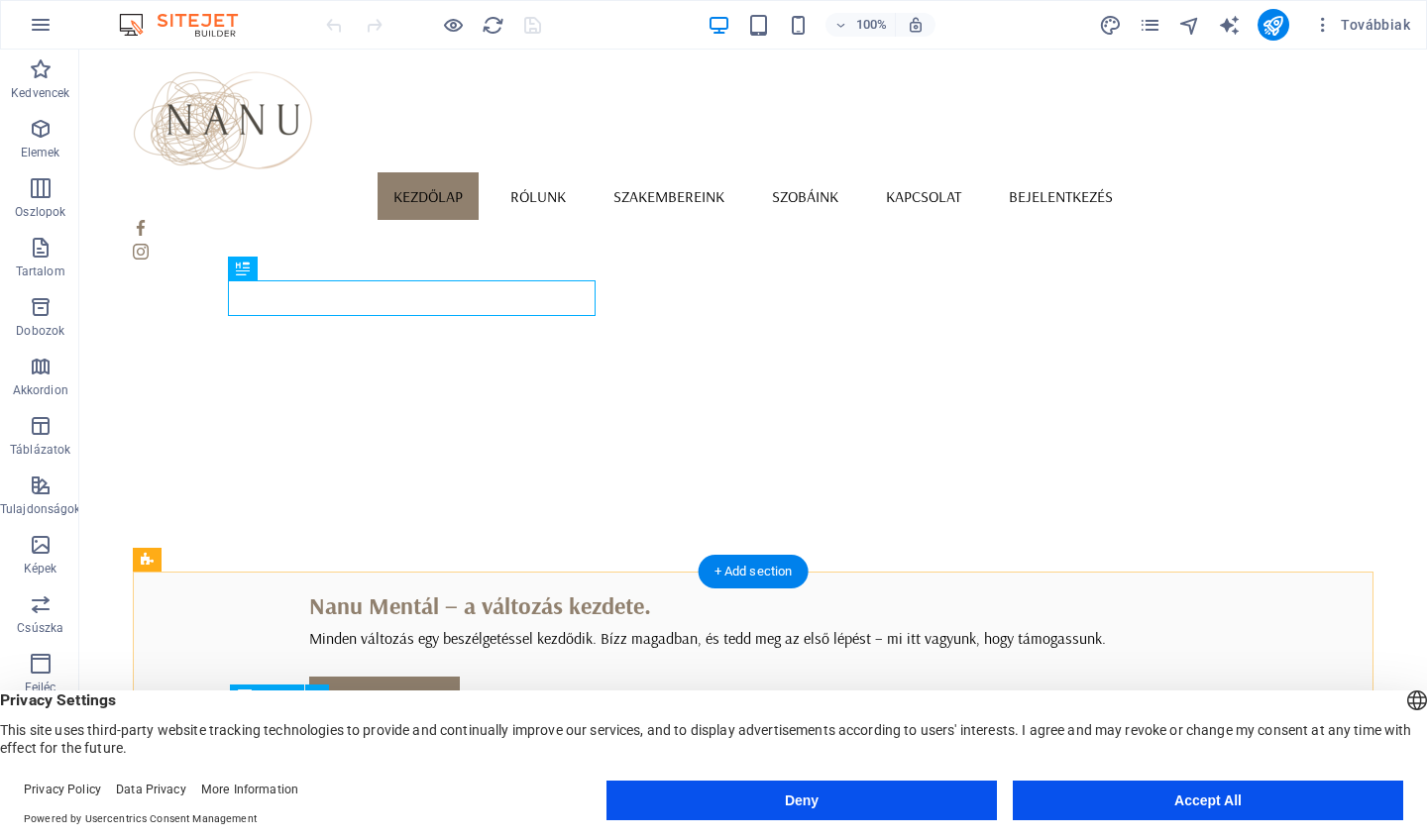 click on "Deny" at bounding box center [802, 800] 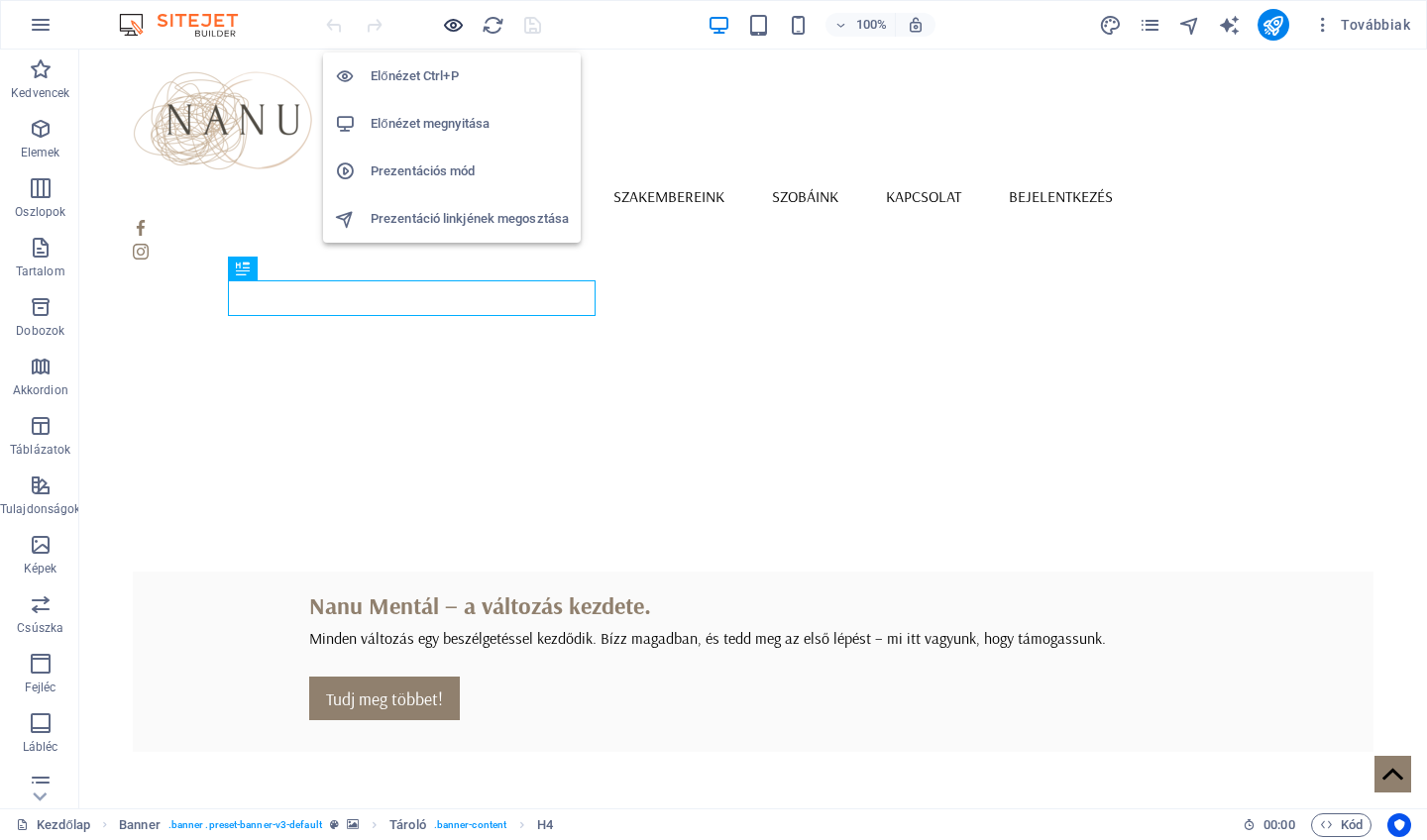 click at bounding box center (453, 25) 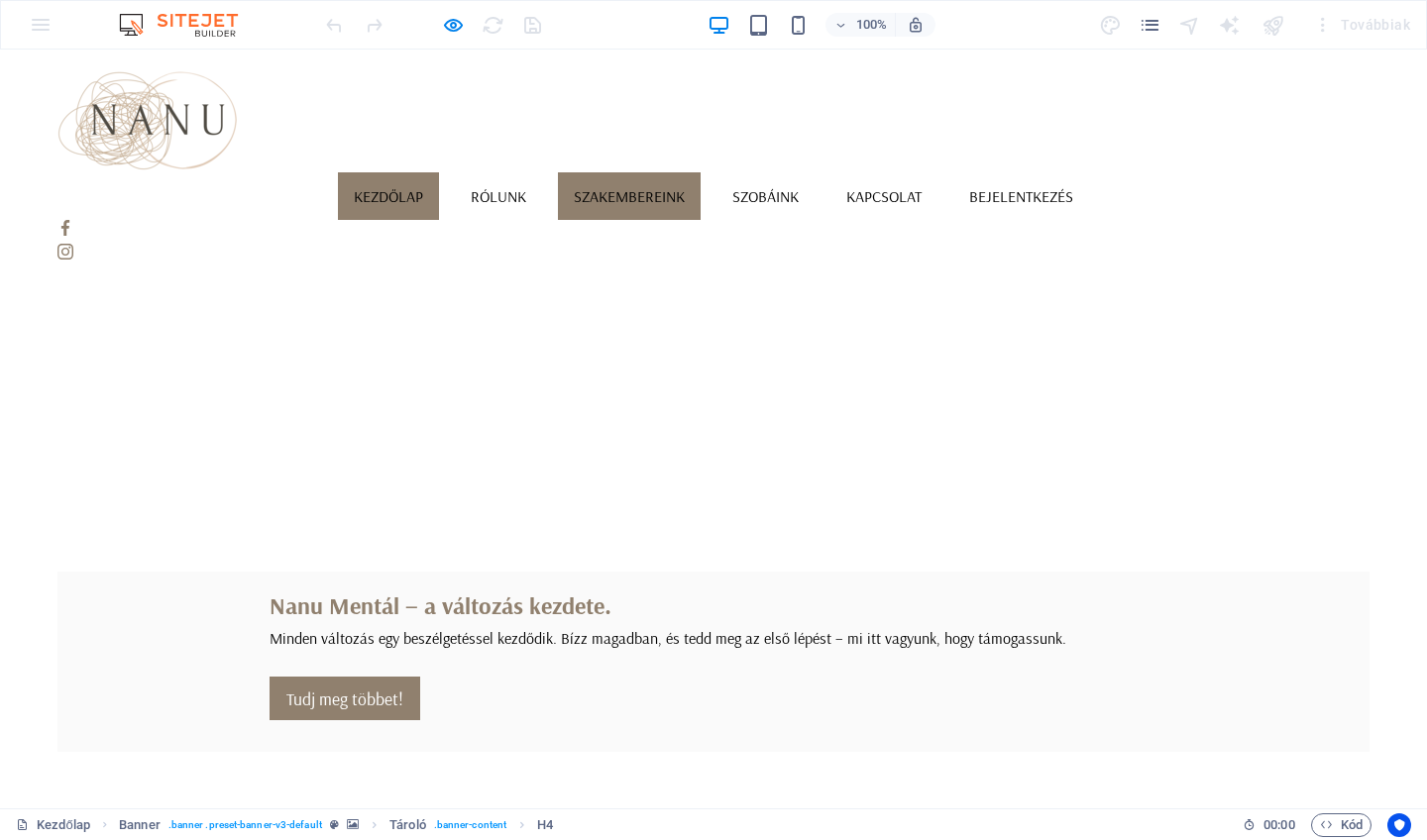 click on "Szakembereink" at bounding box center [629, 196] 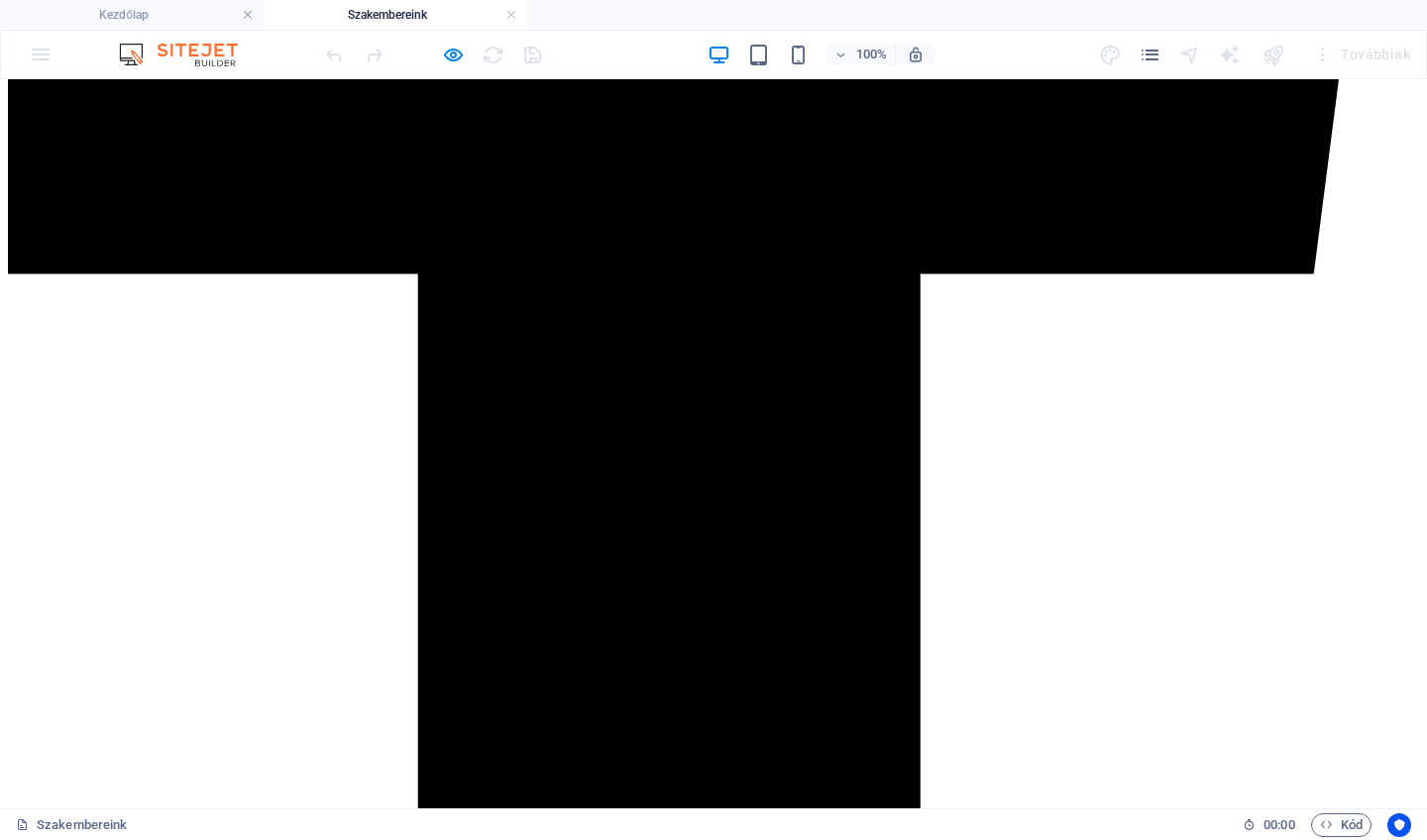 scroll, scrollTop: 1568, scrollLeft: 0, axis: vertical 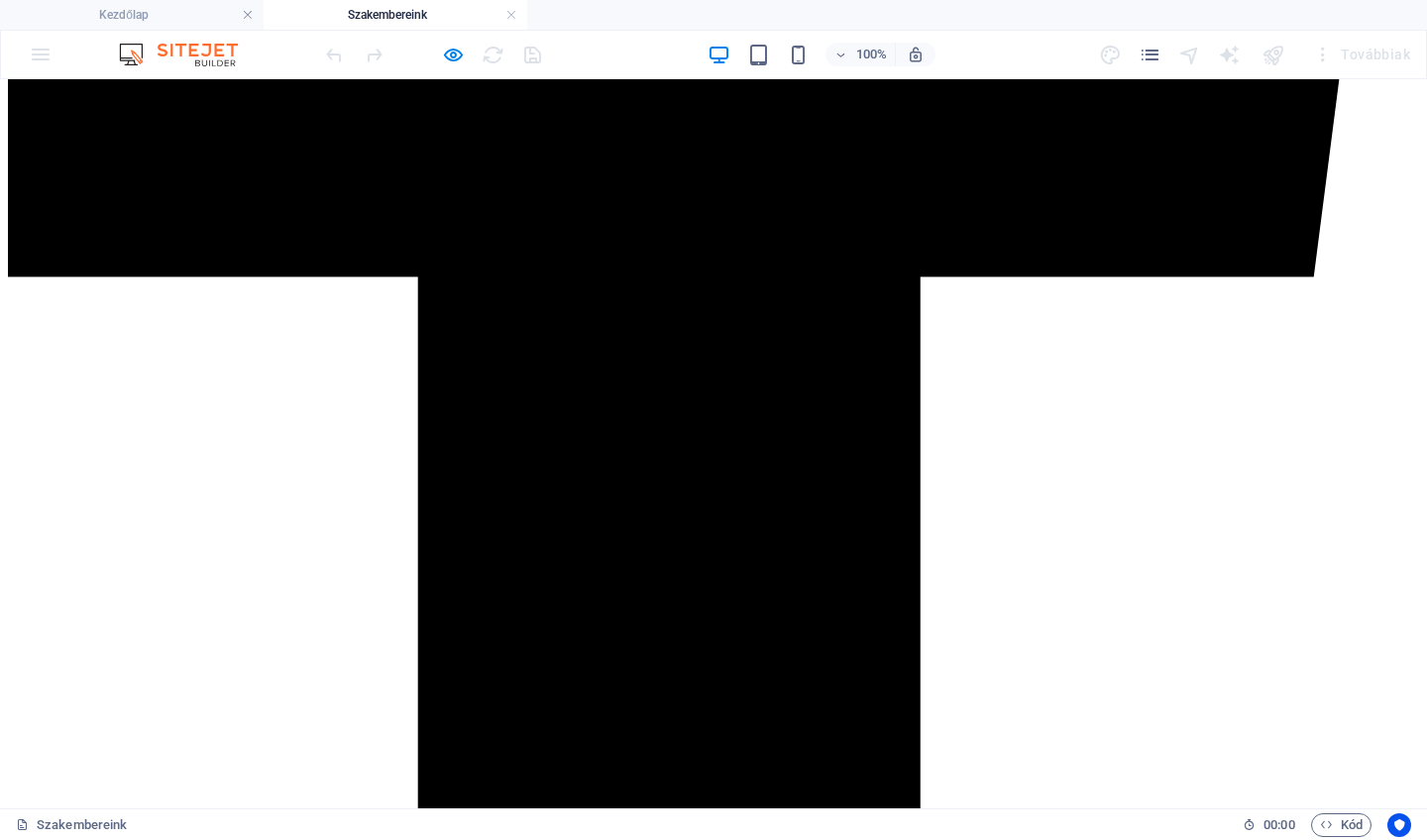 click on "Bővebben" at bounding box center [714, 19697] 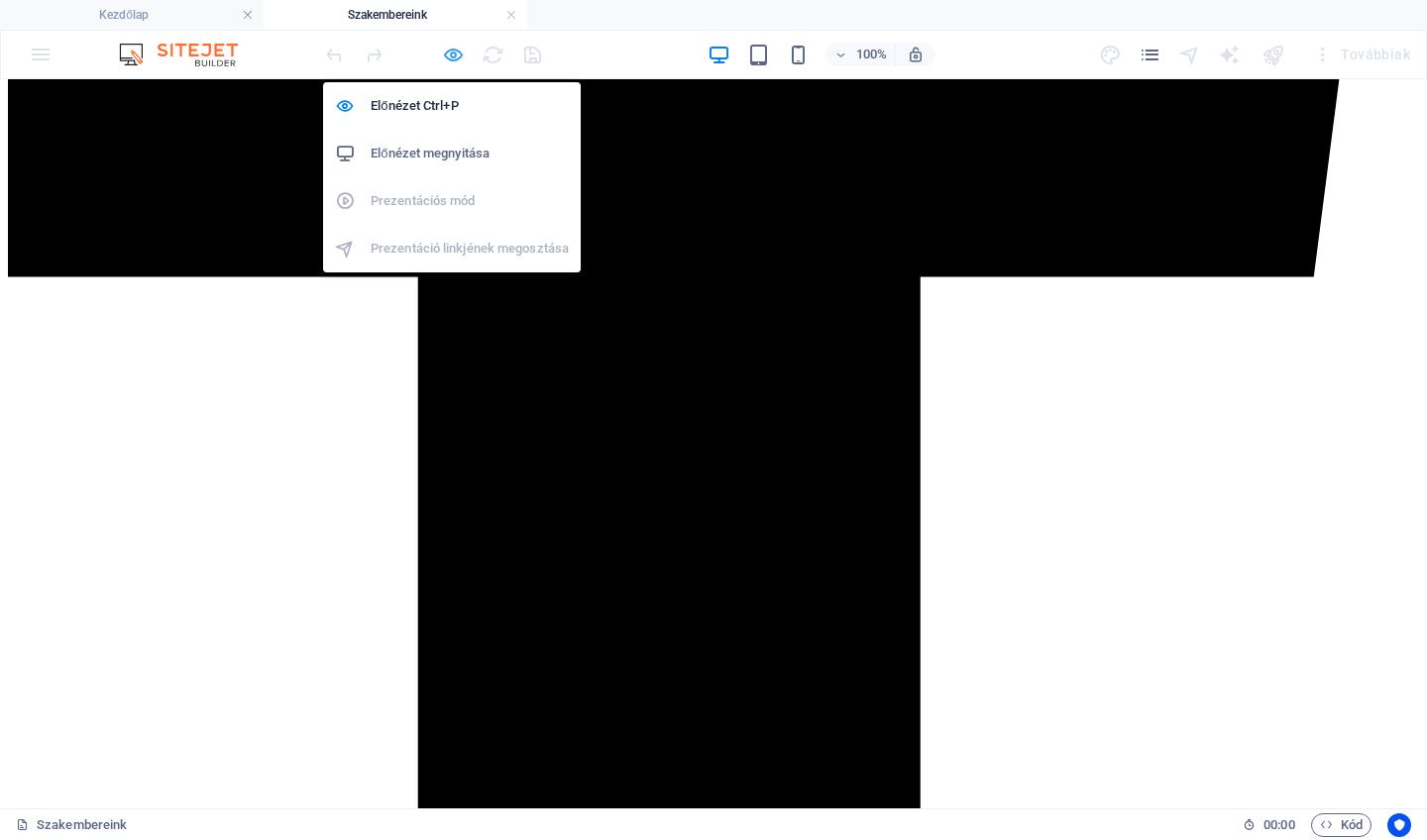 click at bounding box center (453, 54) 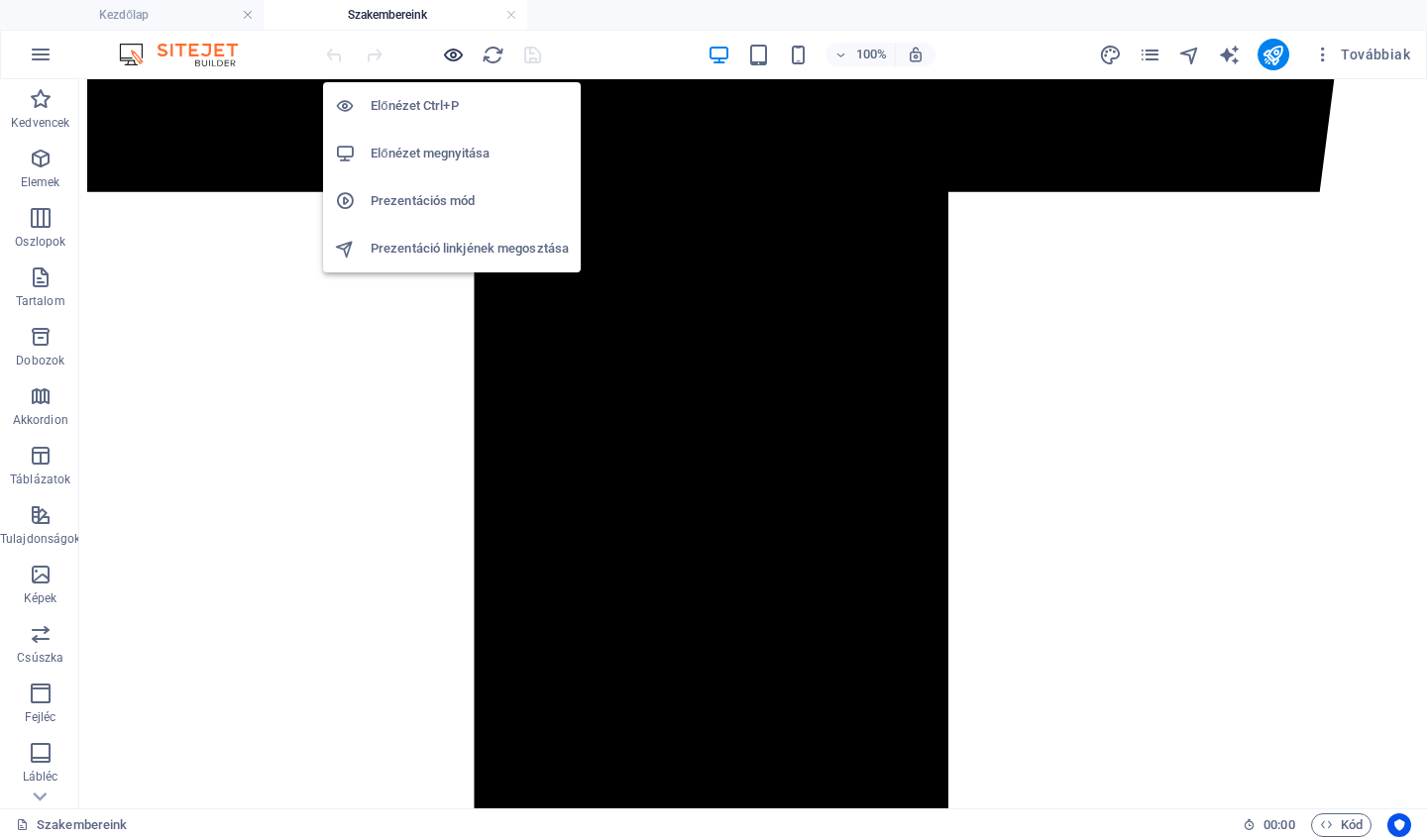click at bounding box center [453, 54] 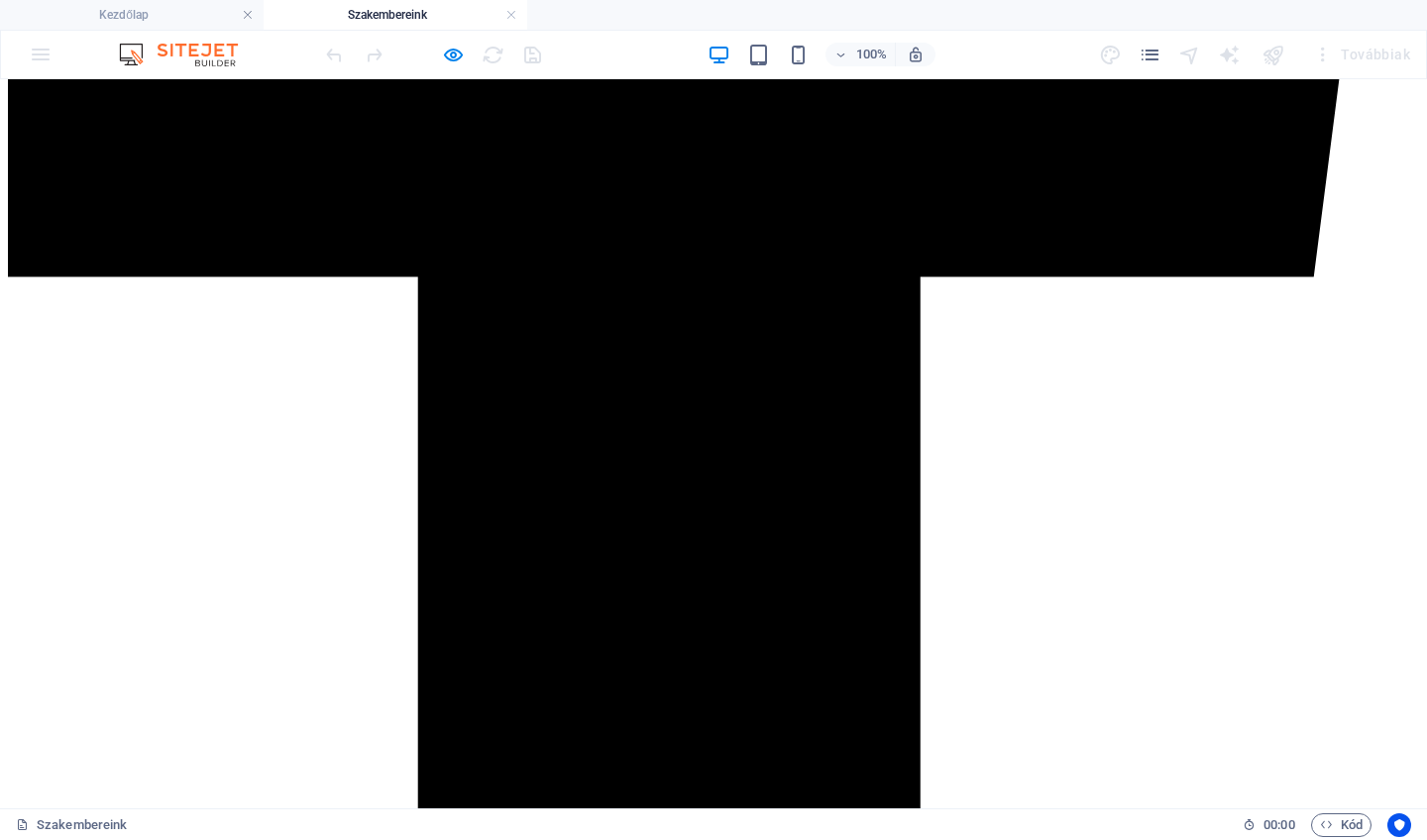 click on "Bővebben" at bounding box center [714, 19696] 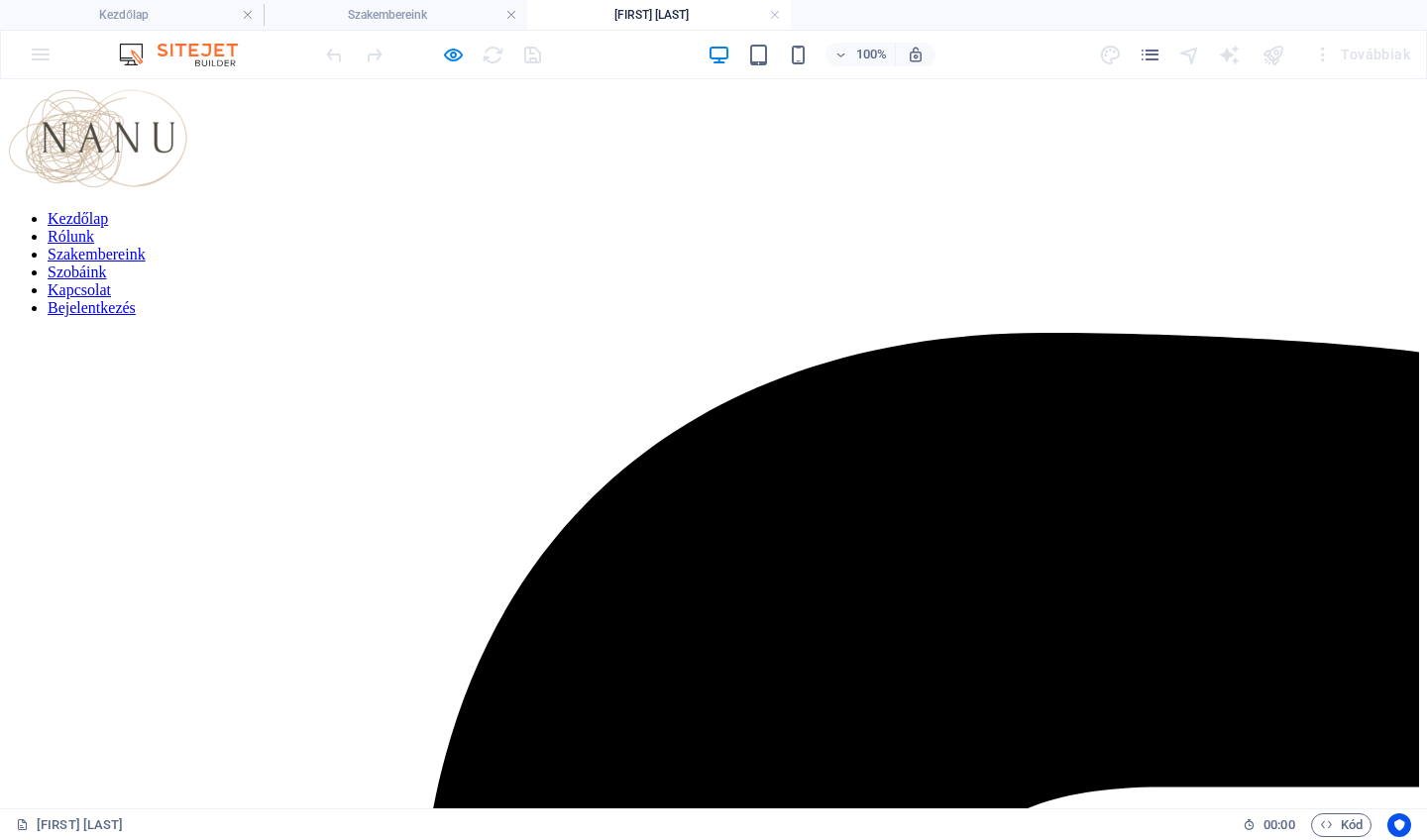 scroll, scrollTop: 0, scrollLeft: 0, axis: both 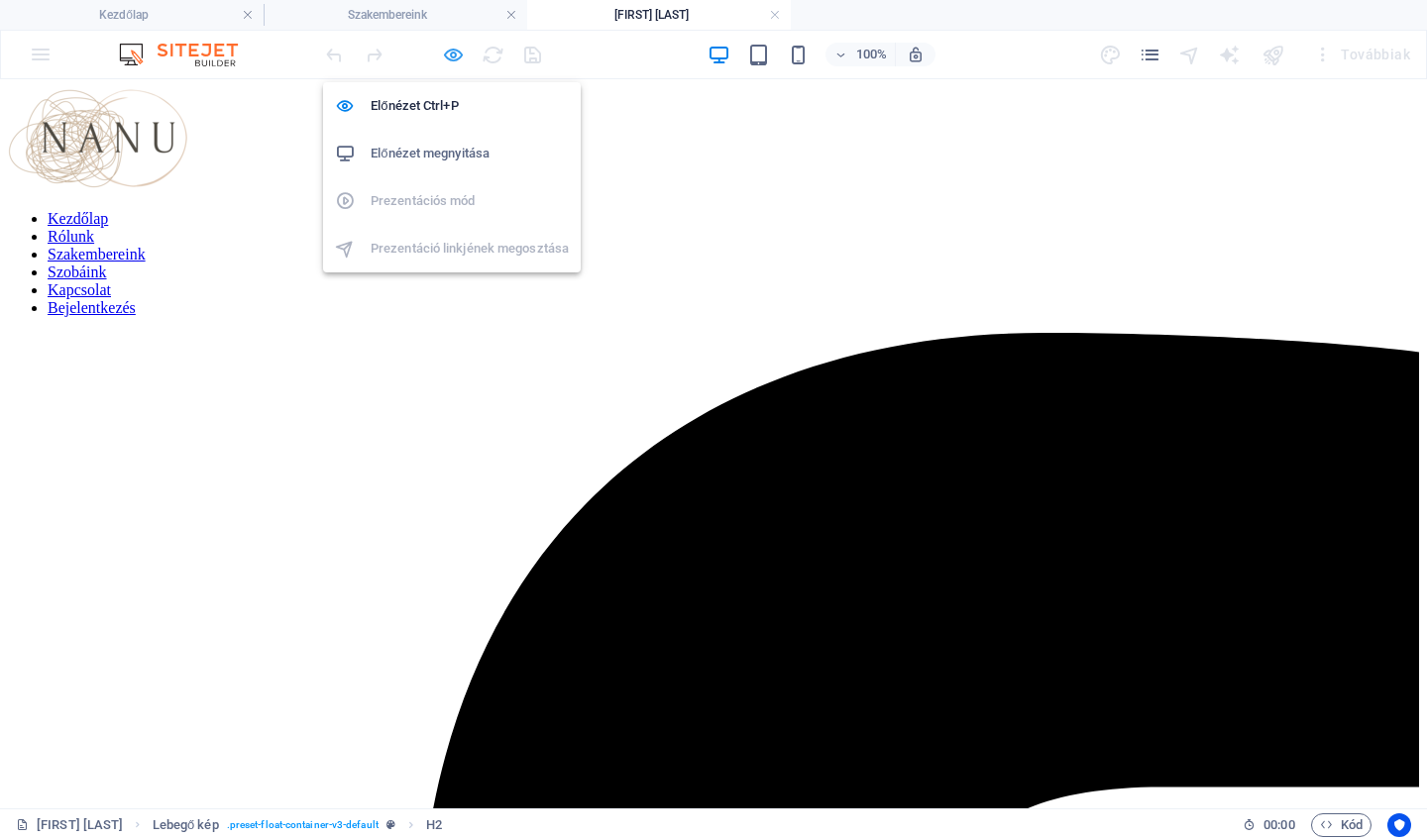 click at bounding box center [453, 54] 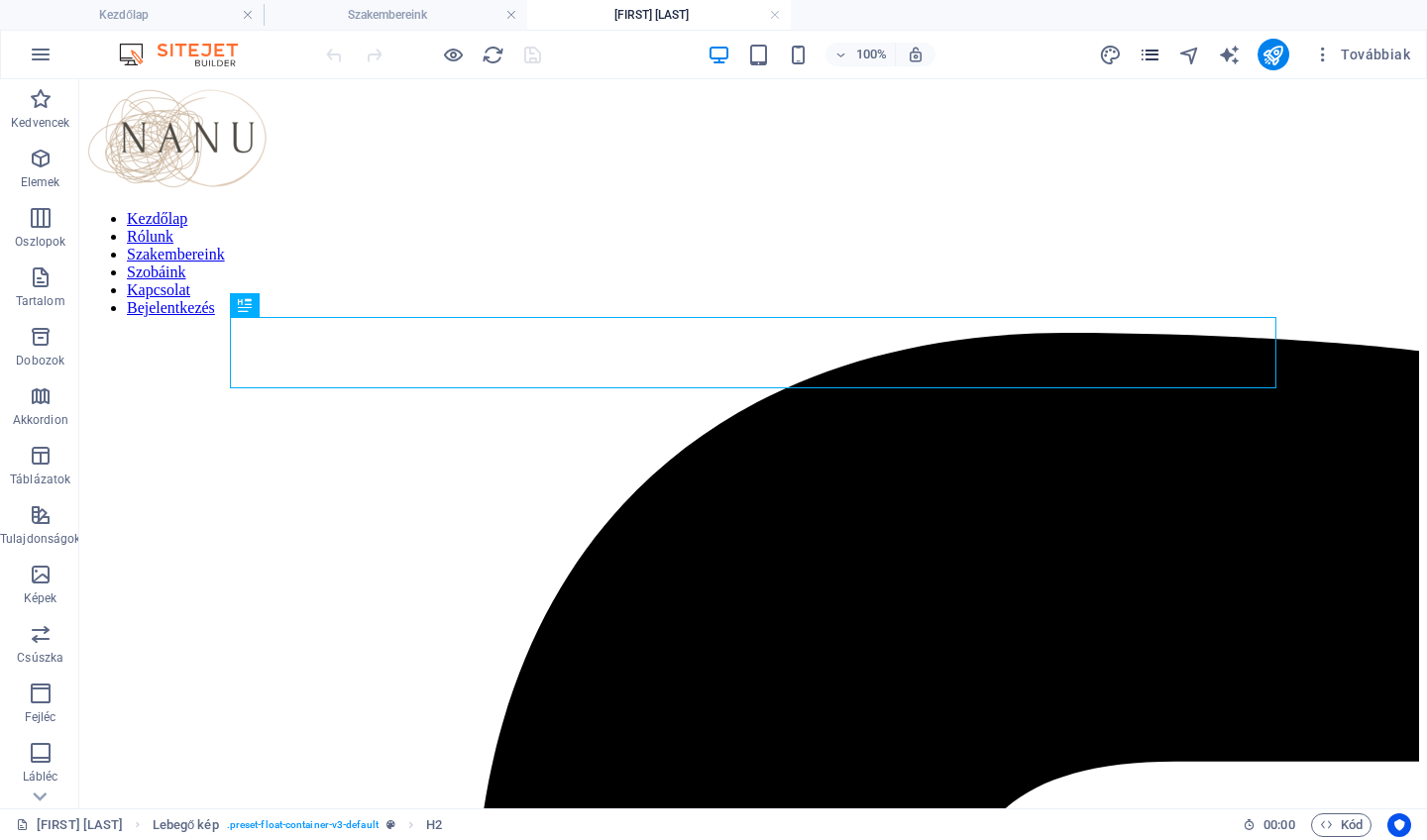 click at bounding box center (1150, 54) 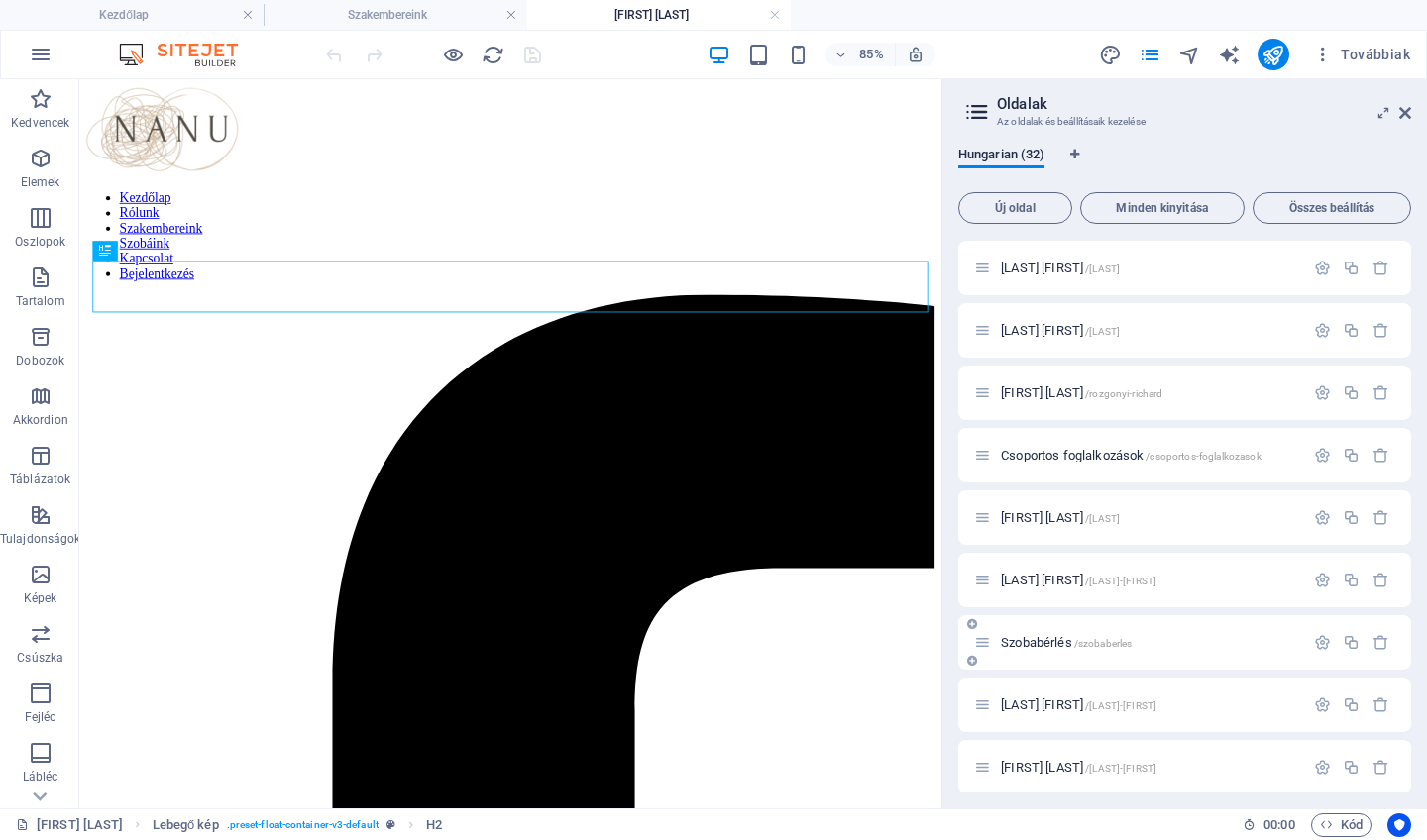 scroll, scrollTop: 968, scrollLeft: 0, axis: vertical 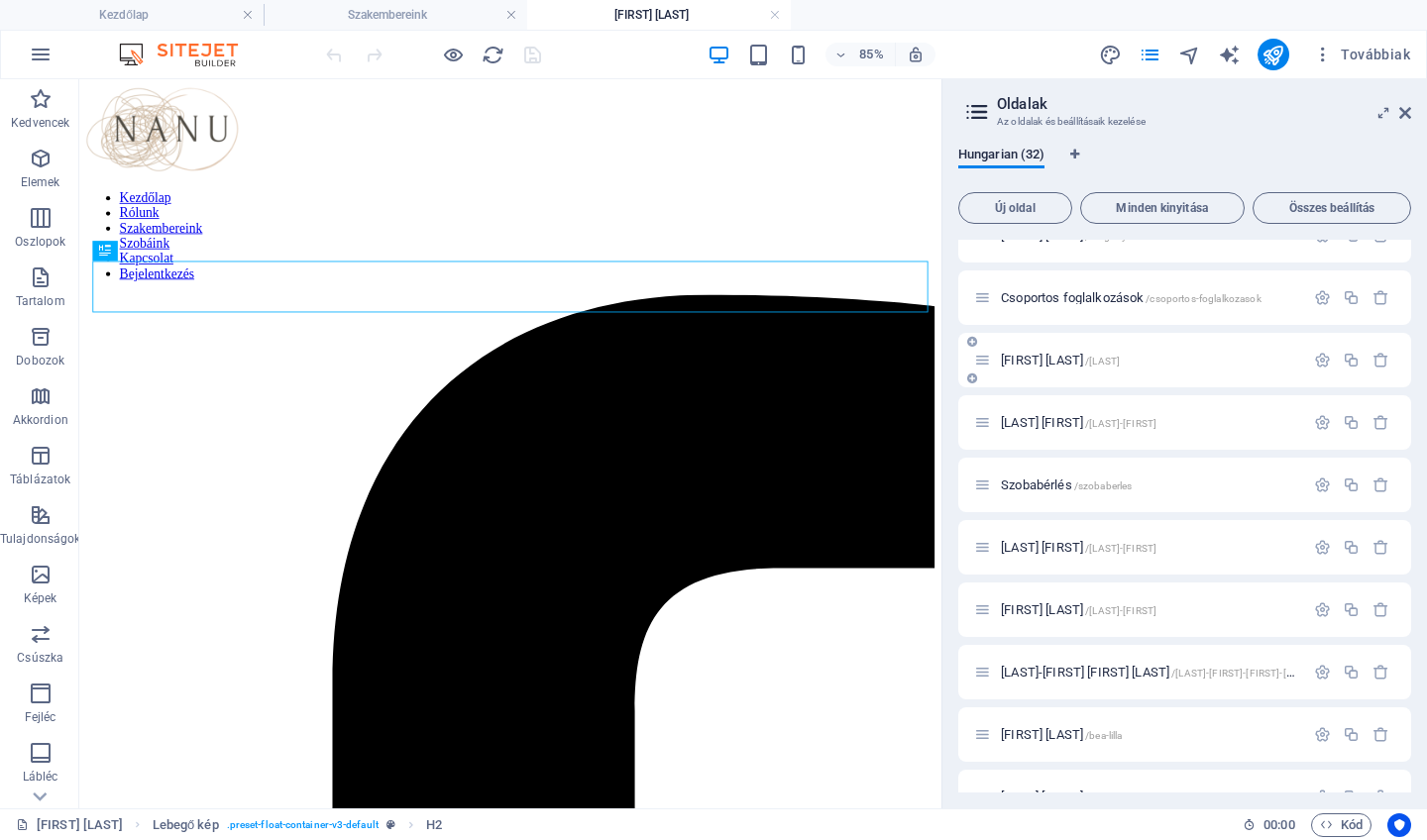 click on "[FIRST] [LAST] /[LAST]" at bounding box center [1060, 360] 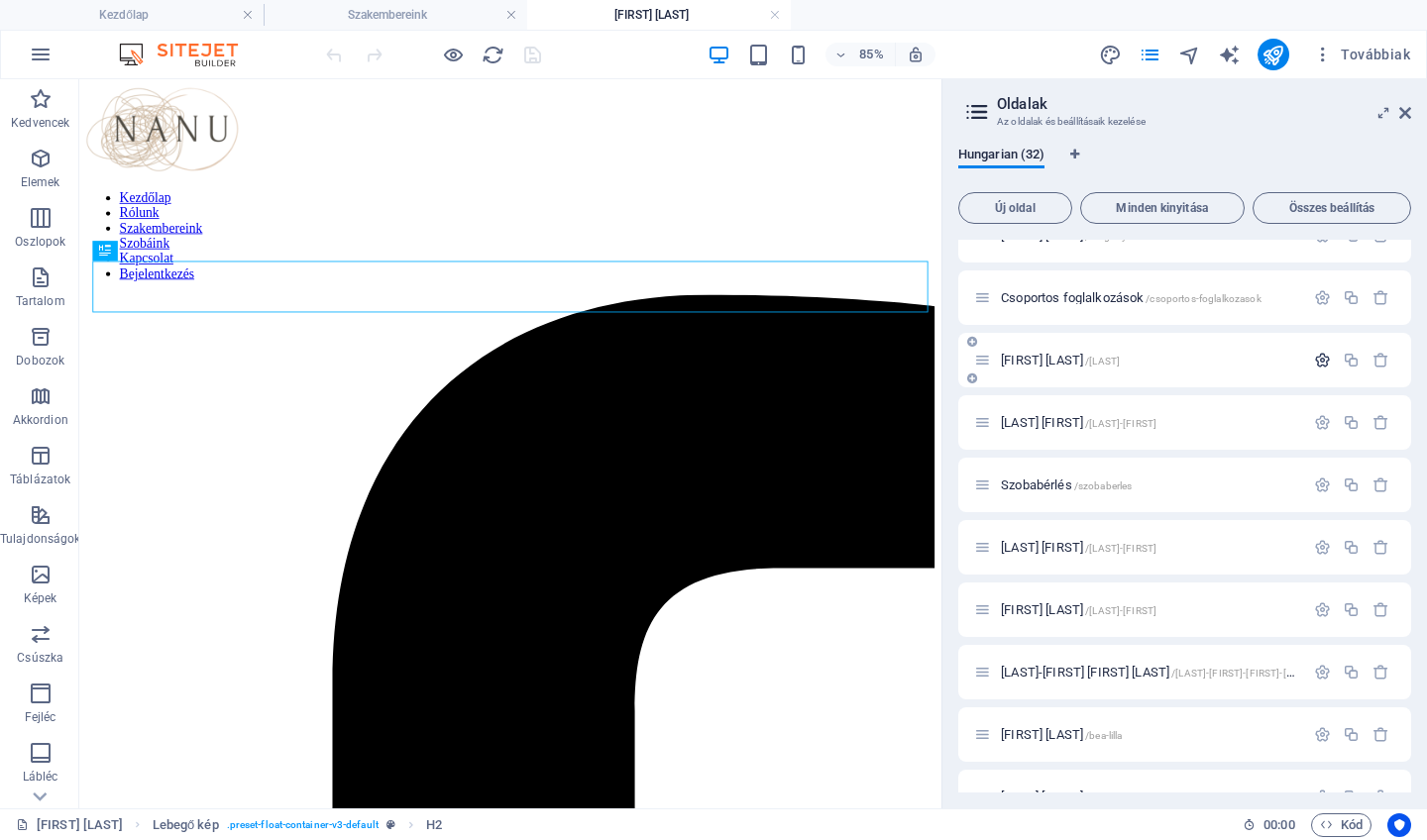 click at bounding box center [1322, 360] 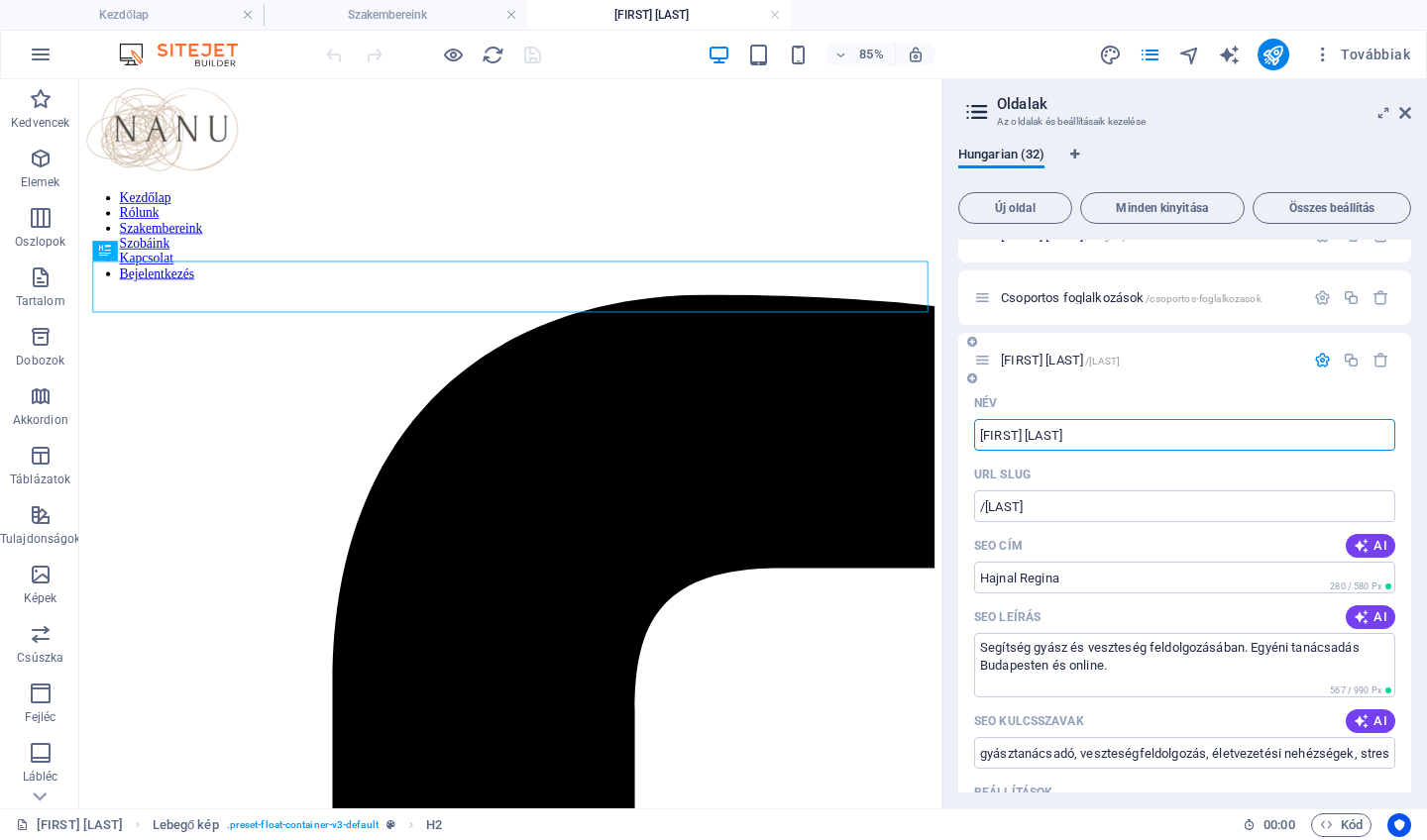 click on "[FIRST] [LAST]" at bounding box center (1184, 435) 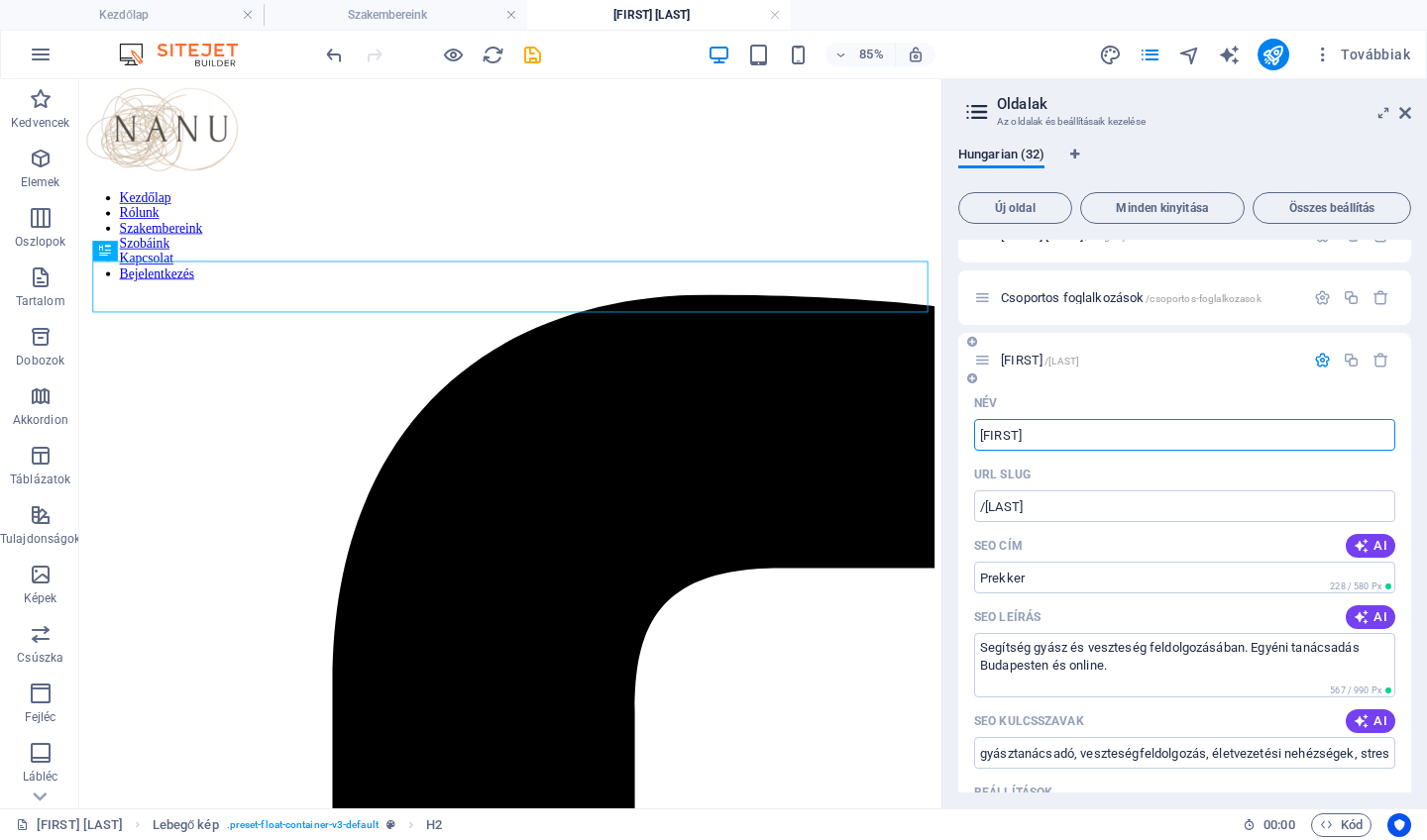 type on "[FIRST]" 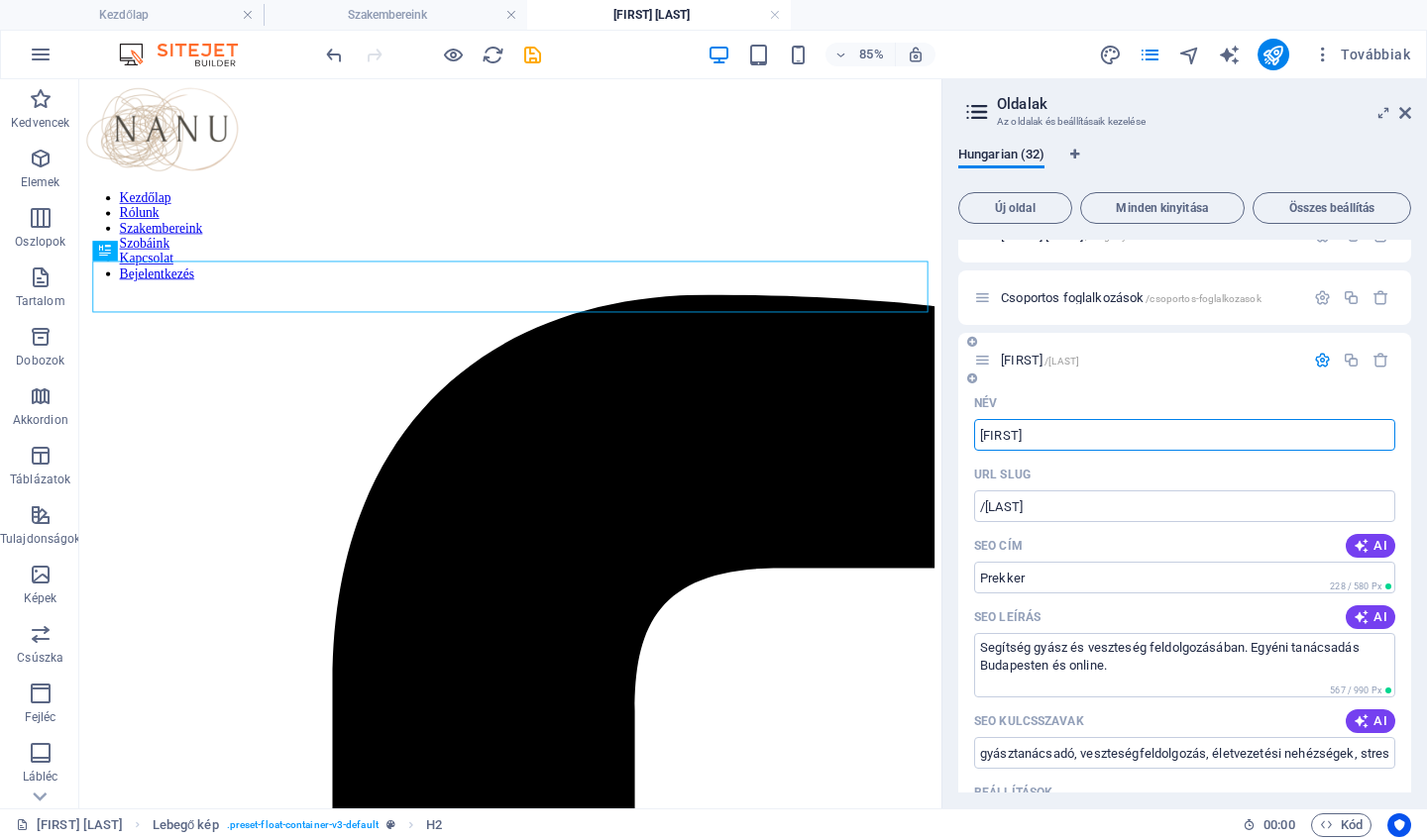 type on "/[LAST]" 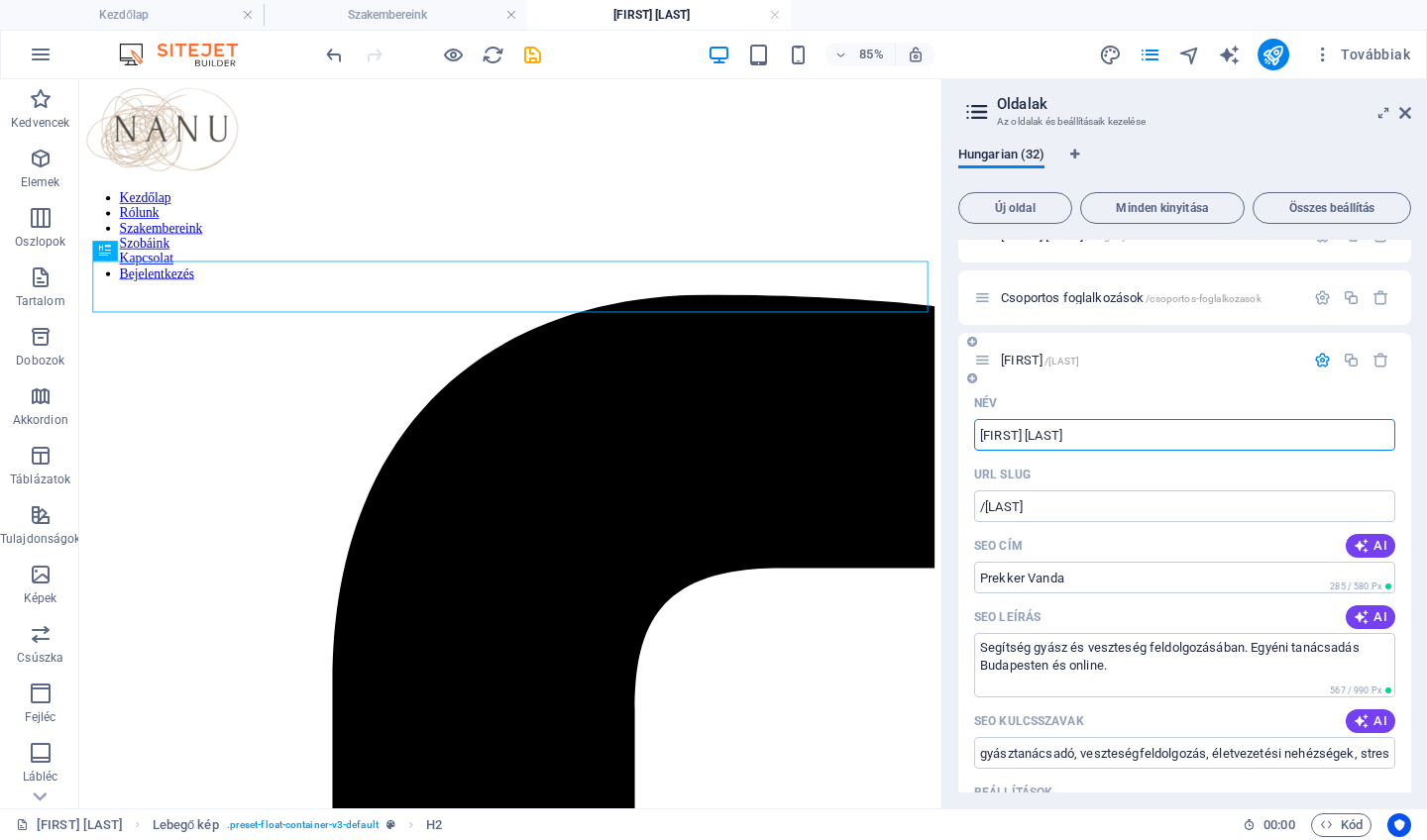 type on "[FIRST] [LAST]" 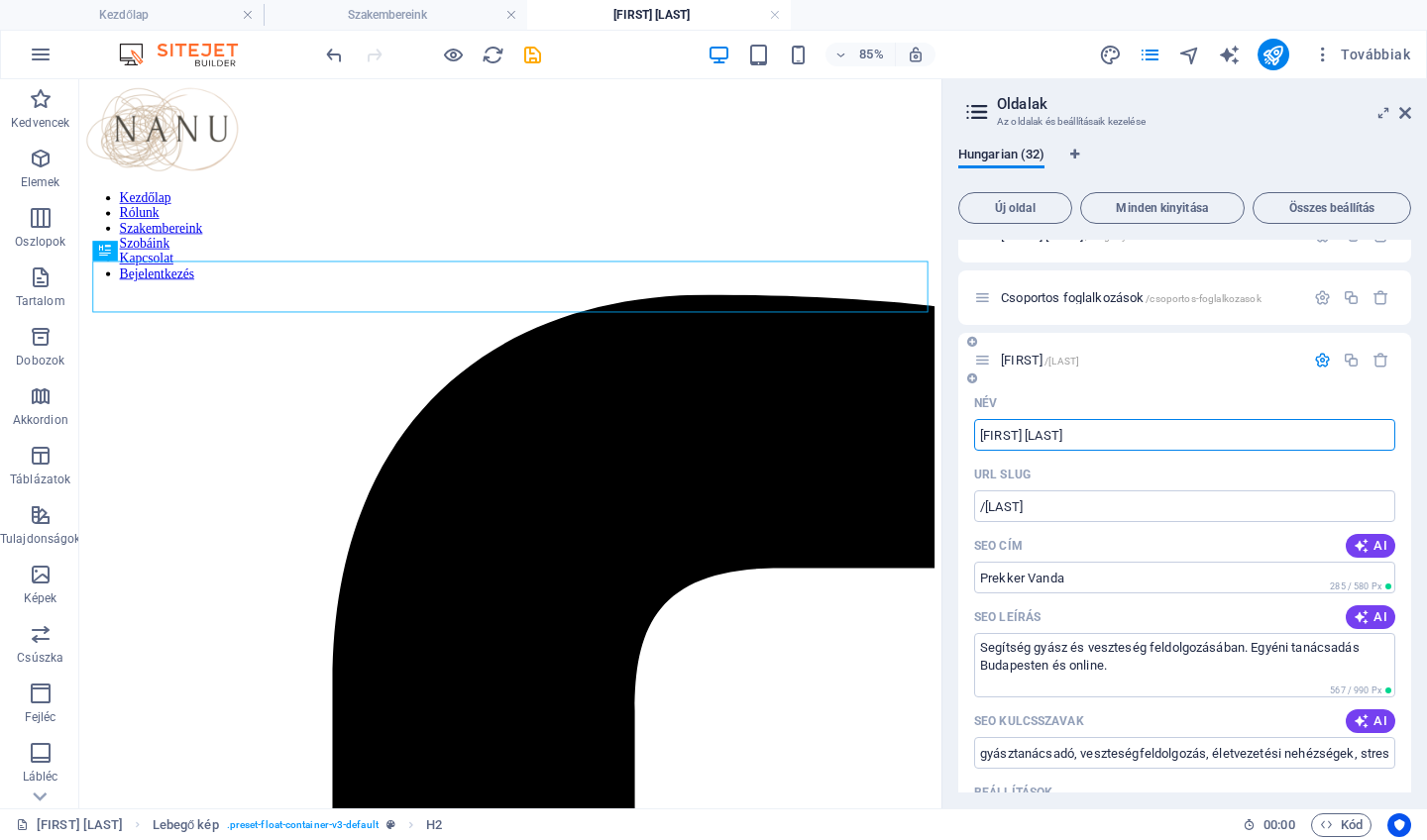 type on "/[LAST]-[FIRST]" 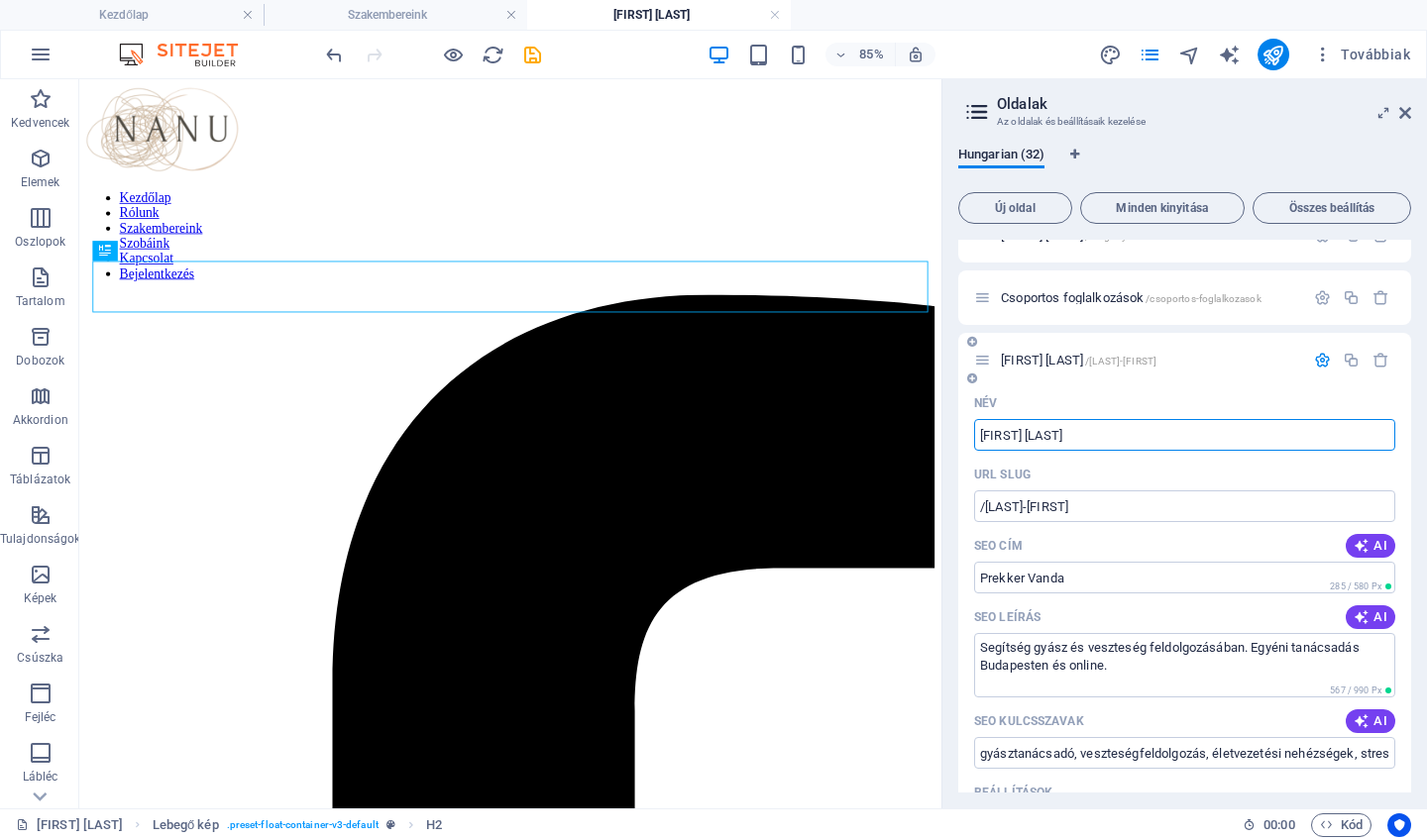 click on "URL SLUG" at bounding box center [1184, 474] 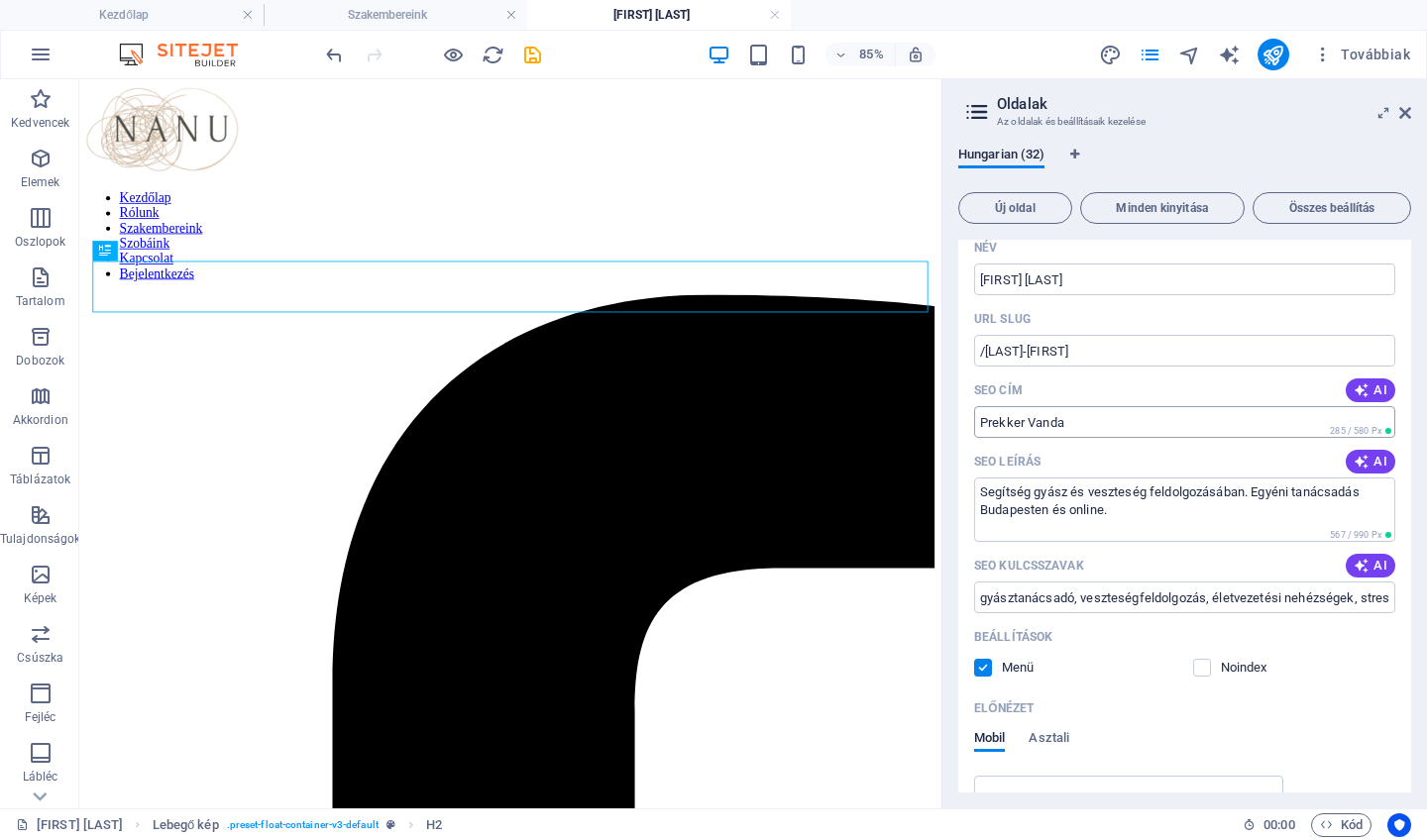 scroll, scrollTop: 1116, scrollLeft: 0, axis: vertical 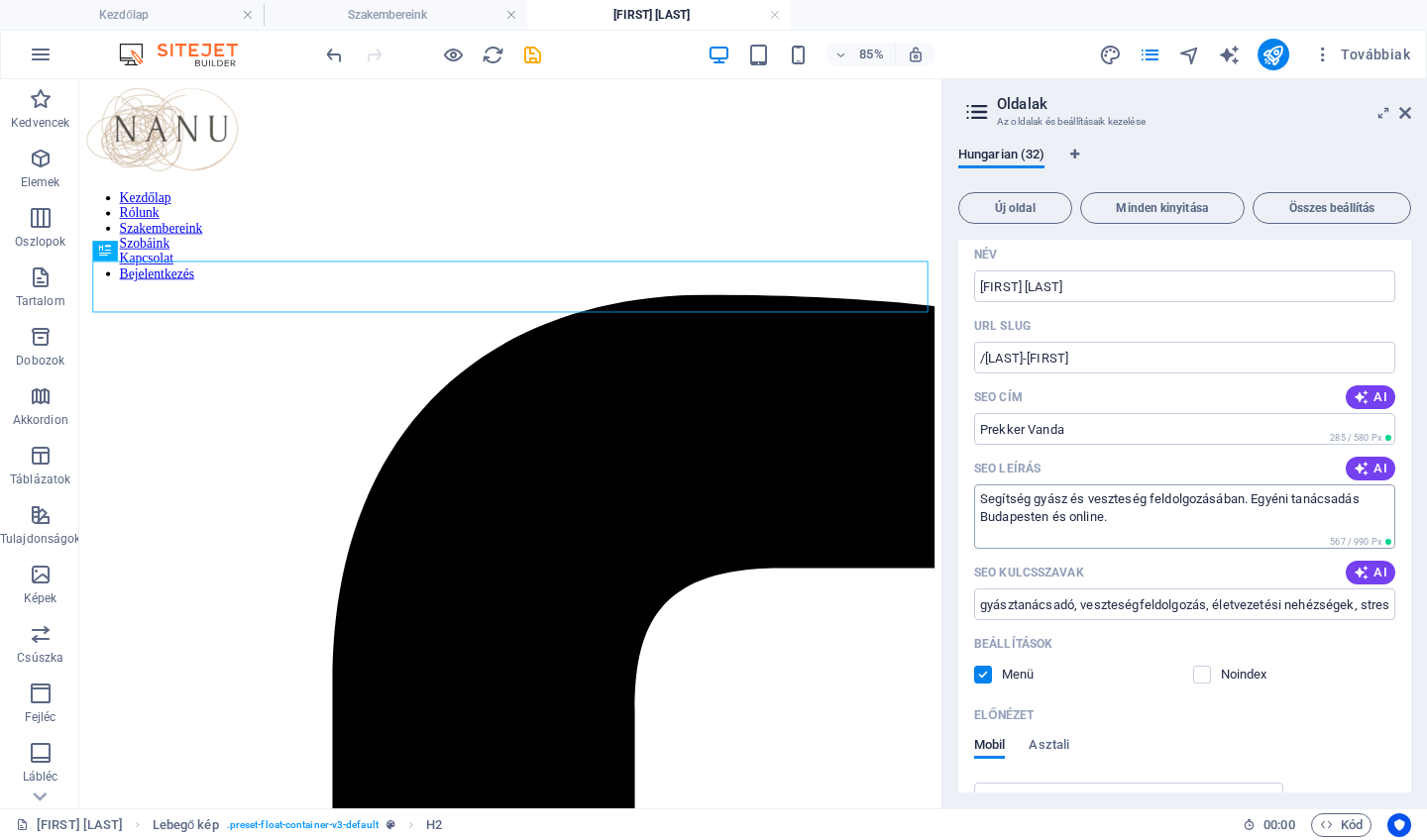 click on "Segítség gyász és veszteség feldolgozásában. Egyéni tanácsadás Budapesten és online." at bounding box center [1184, 516] 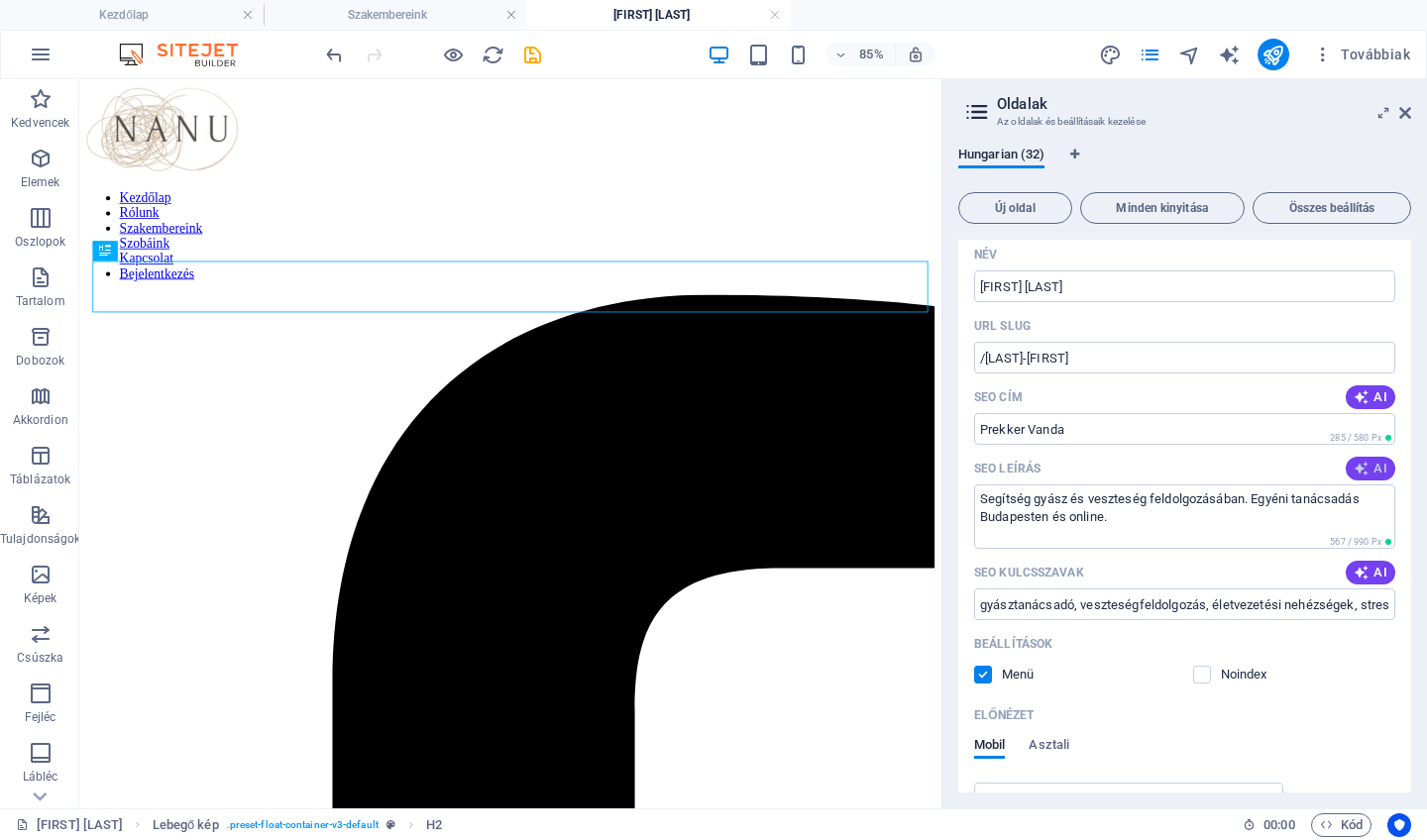 click on "AI" at bounding box center (1371, 469) 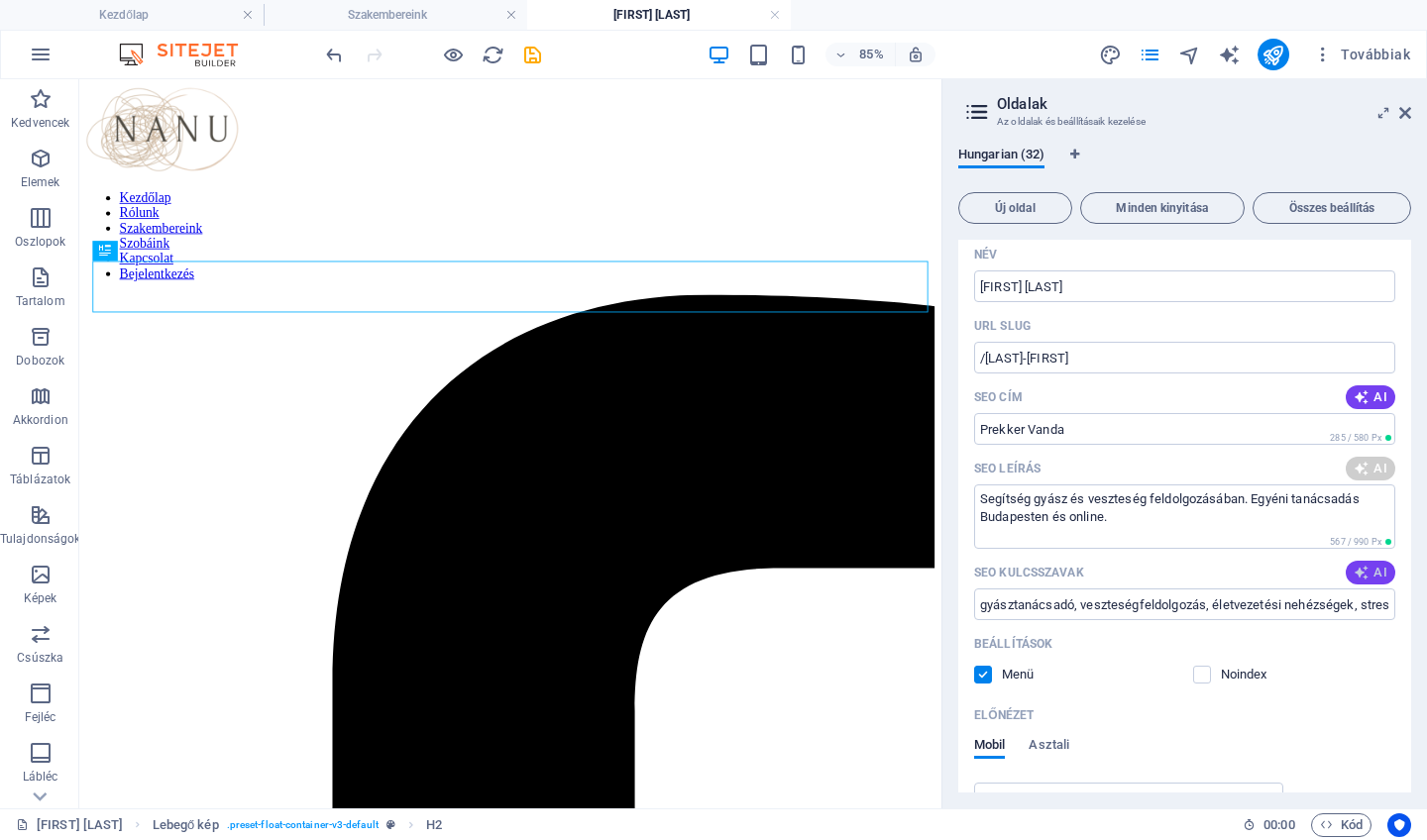 type on "Fedezze fel [FIRST] [LAST] pszichológusi szolgáltatásait! Személyre szabott támogatás stresszkezelésben és párkapcsolati nehézségekben." 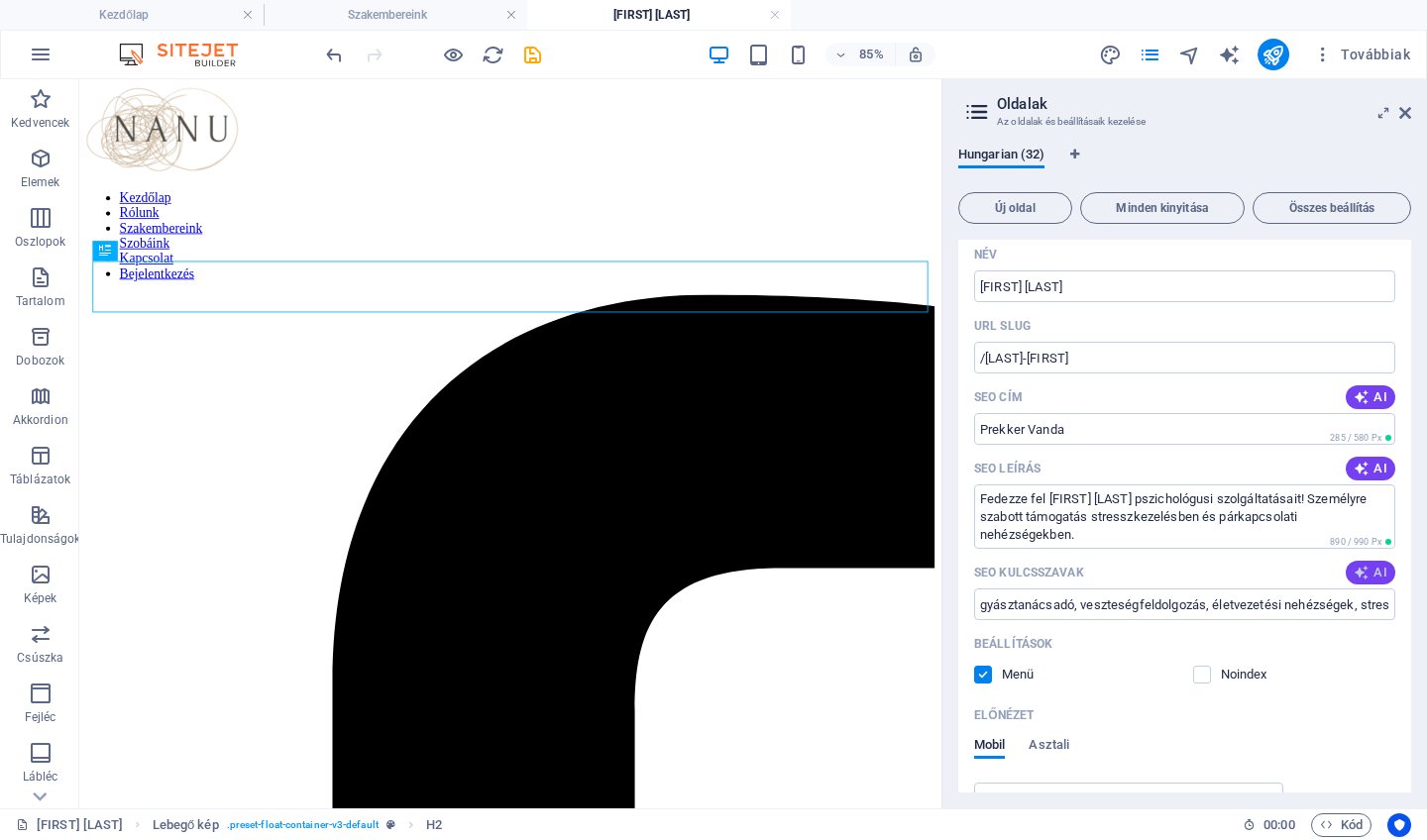 click at bounding box center [1362, 573] 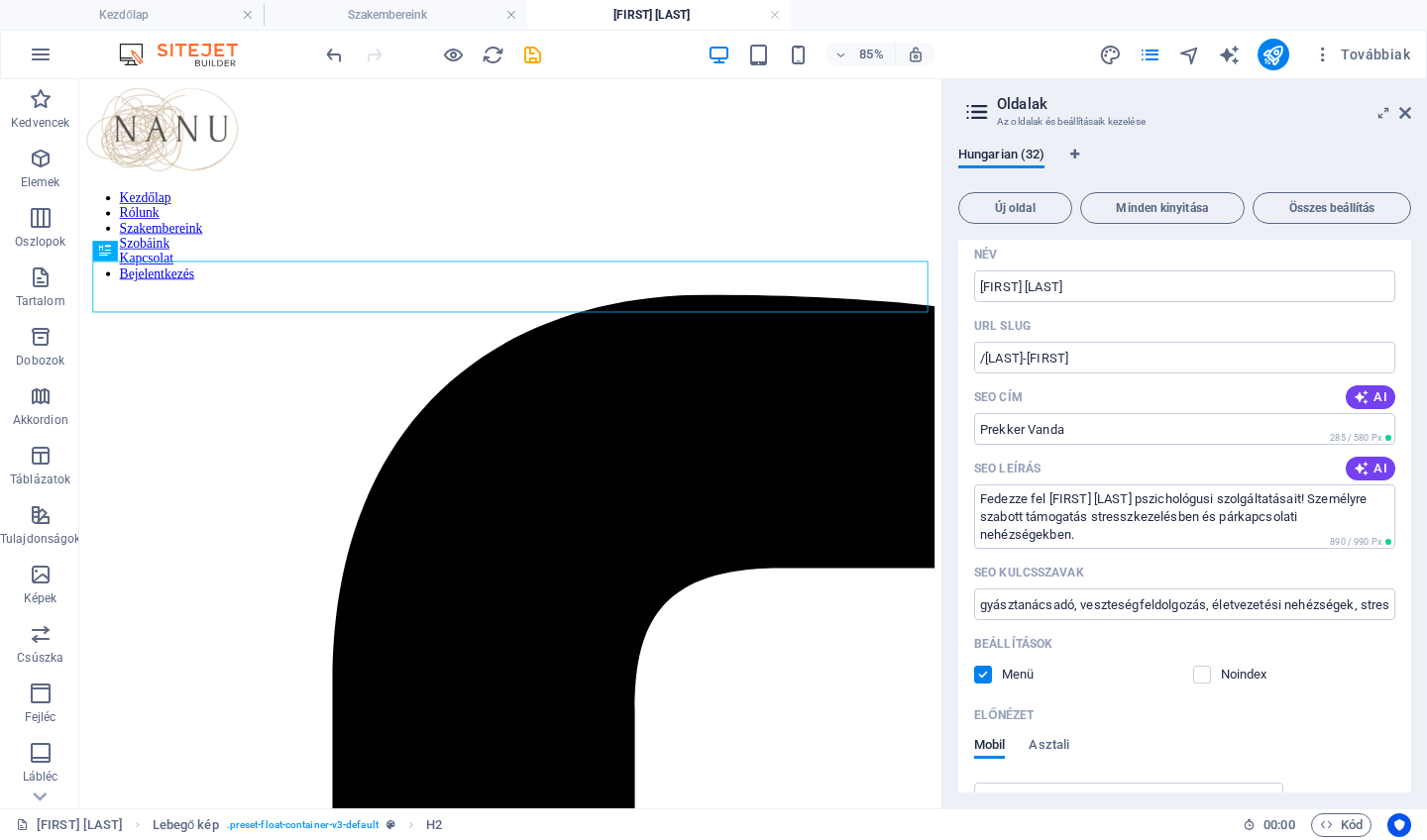 type on "pszichológus, autogén tréning, pár- és családterápia, stresszkezelés, önismeret, karrier tanácsadás" 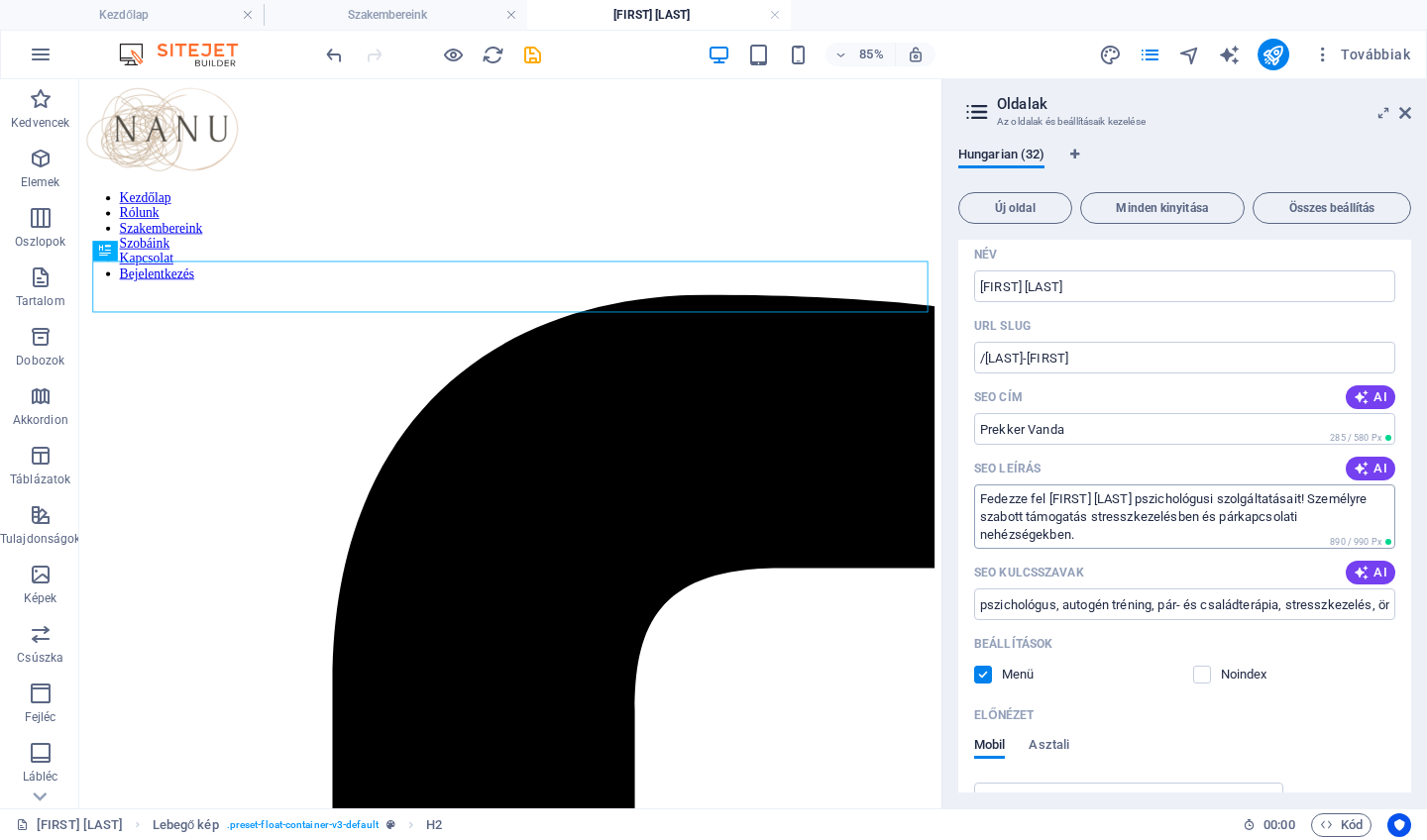 click on "Fedezze fel [FIRST] [LAST] pszichológusi szolgáltatásait! Személyre szabott támogatás stresszkezelésben és párkapcsolati nehézségekben." at bounding box center (1184, 516) 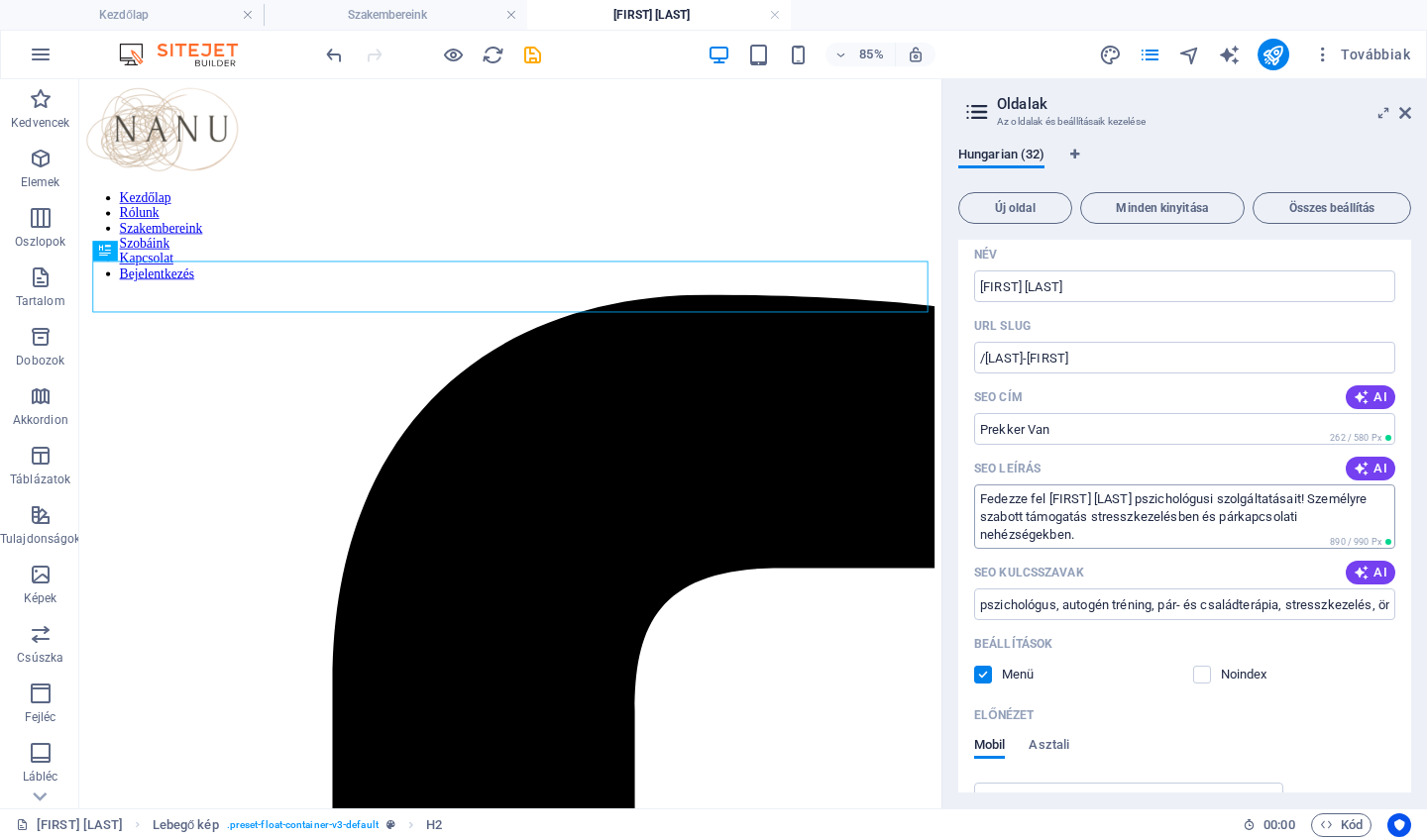 type on "[FIRST] [LAST]" 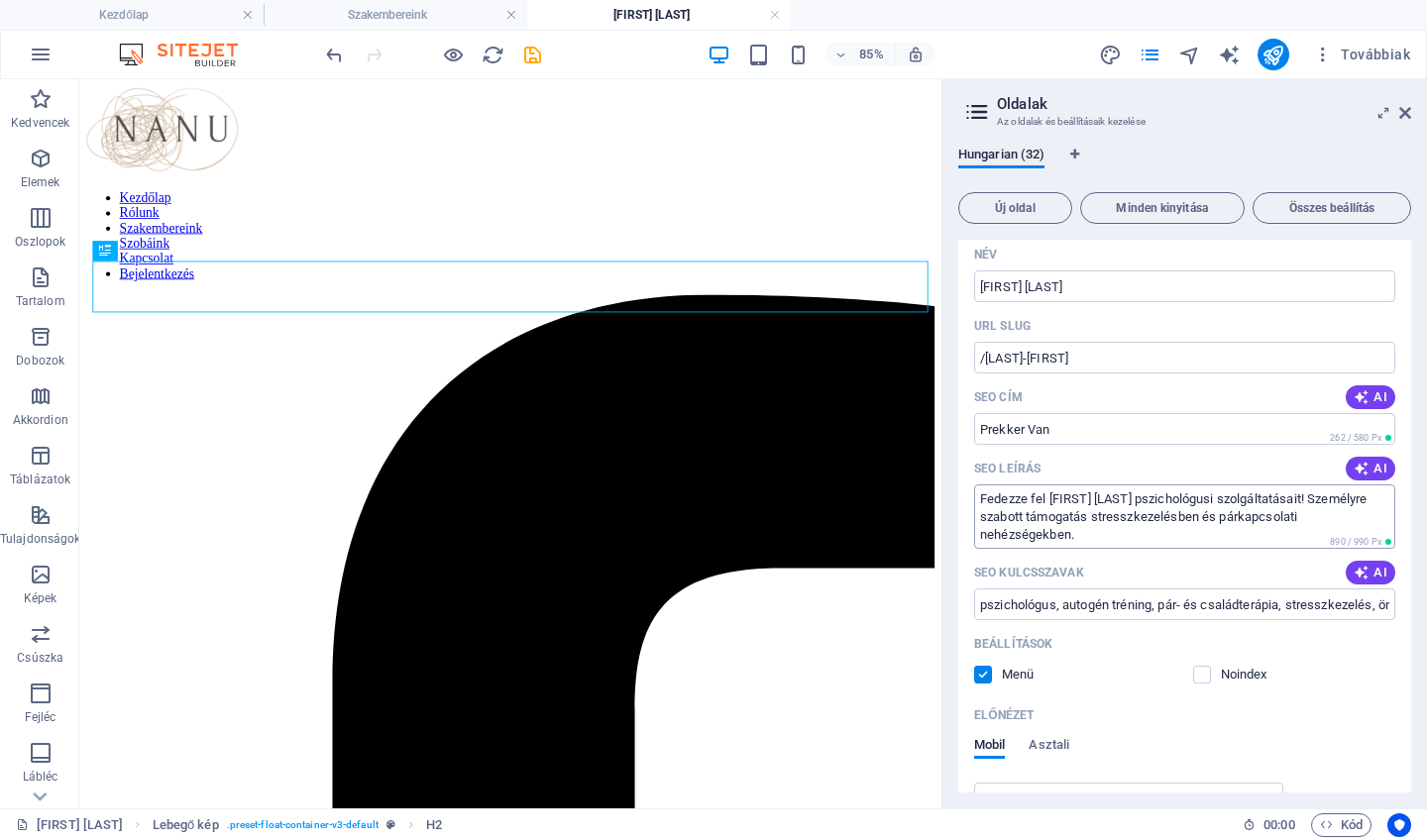 type on "/[FIRST]-[LAST]" 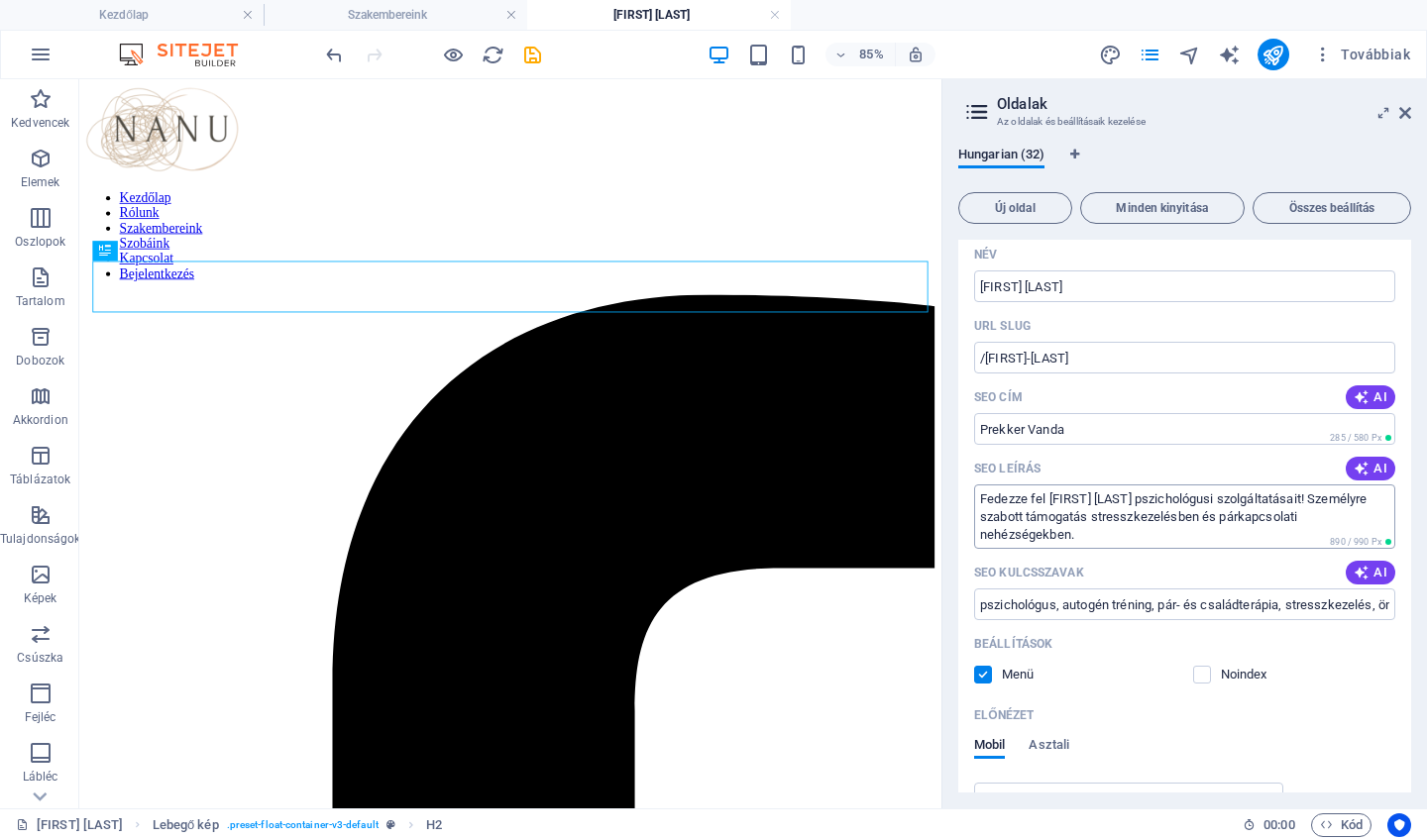 type on "[FIRST] [LAST]" 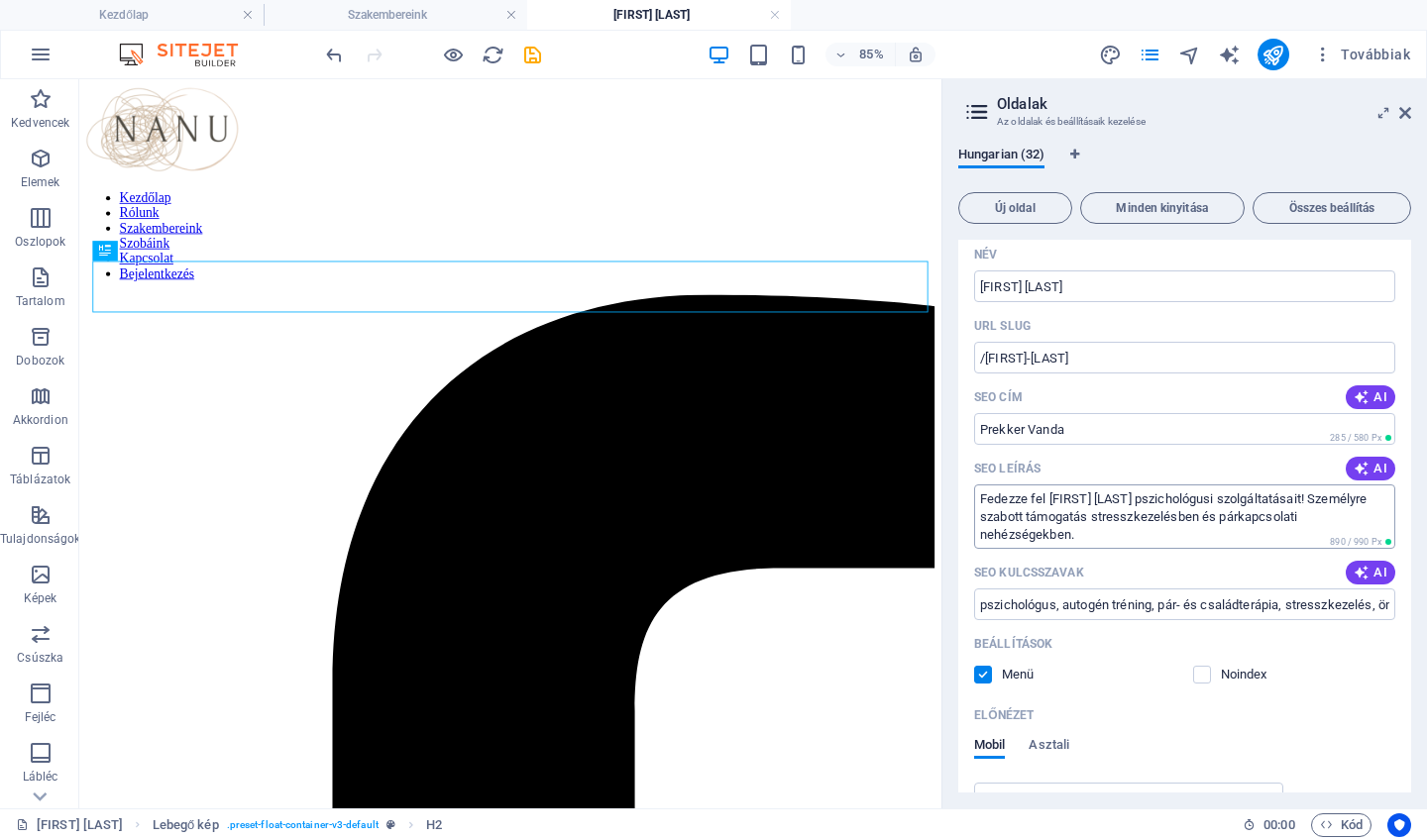 type on "/[LAST]-[FIRST]" 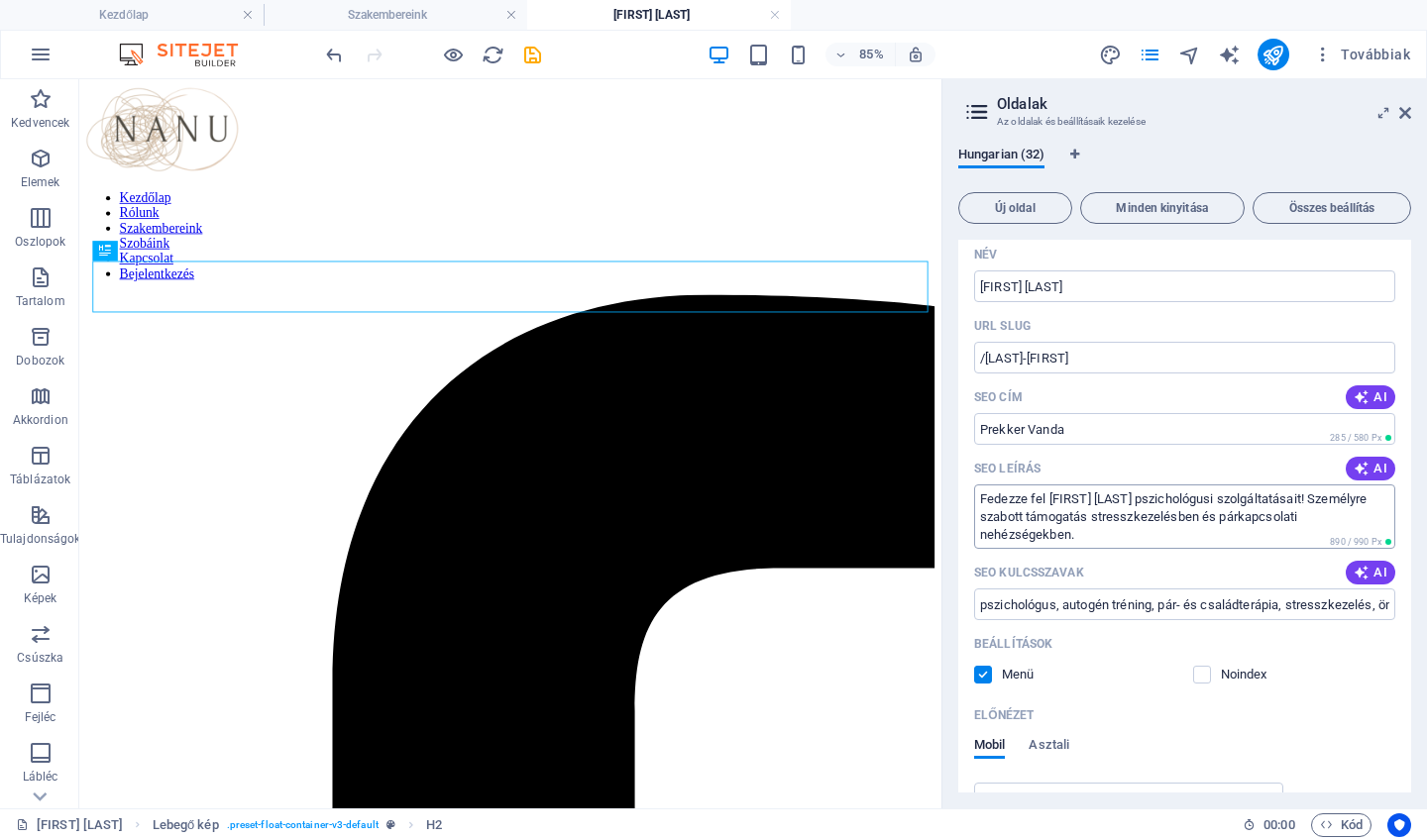 click on "Fedezze fel [FIRST] [LAST] pszichológusi szolgáltatásait! Személyre szabott támogatás stresszkezelésben és párkapcsolati nehézségekben." at bounding box center [1184, 516] 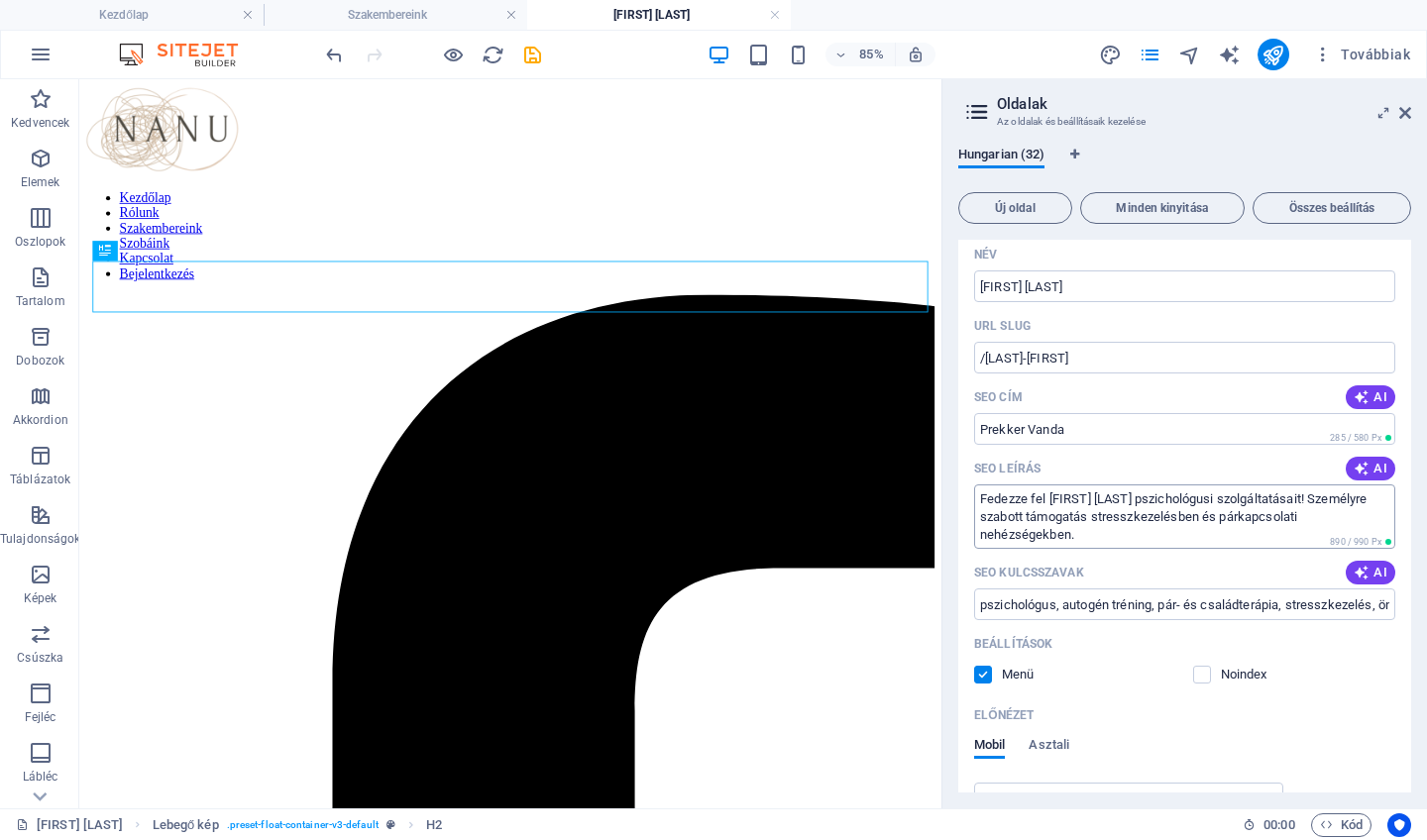 click on "Fedezze fel [FIRST] [LAST] pszichológusi szolgáltatásait! Személyre szabott támogatás stresszkezelésben és párkapcsolati nehézségekben." at bounding box center [1184, 516] 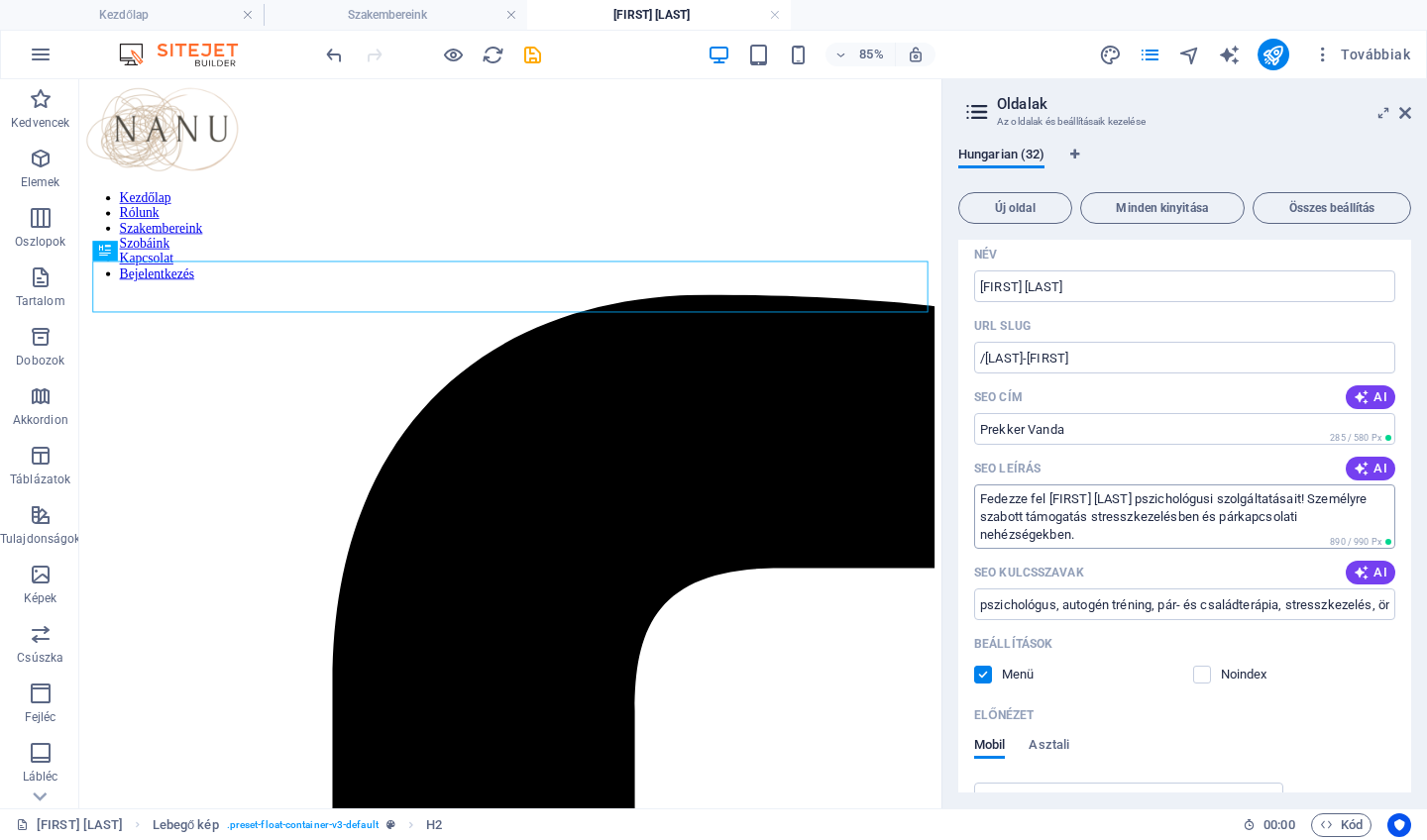 click on "Fedezze fel [FIRST] [LAST] pszichológusi szolgáltatásait! Személyre szabott támogatás stresszkezelésben és párkapcsolati nehézségekben." at bounding box center [1184, 516] 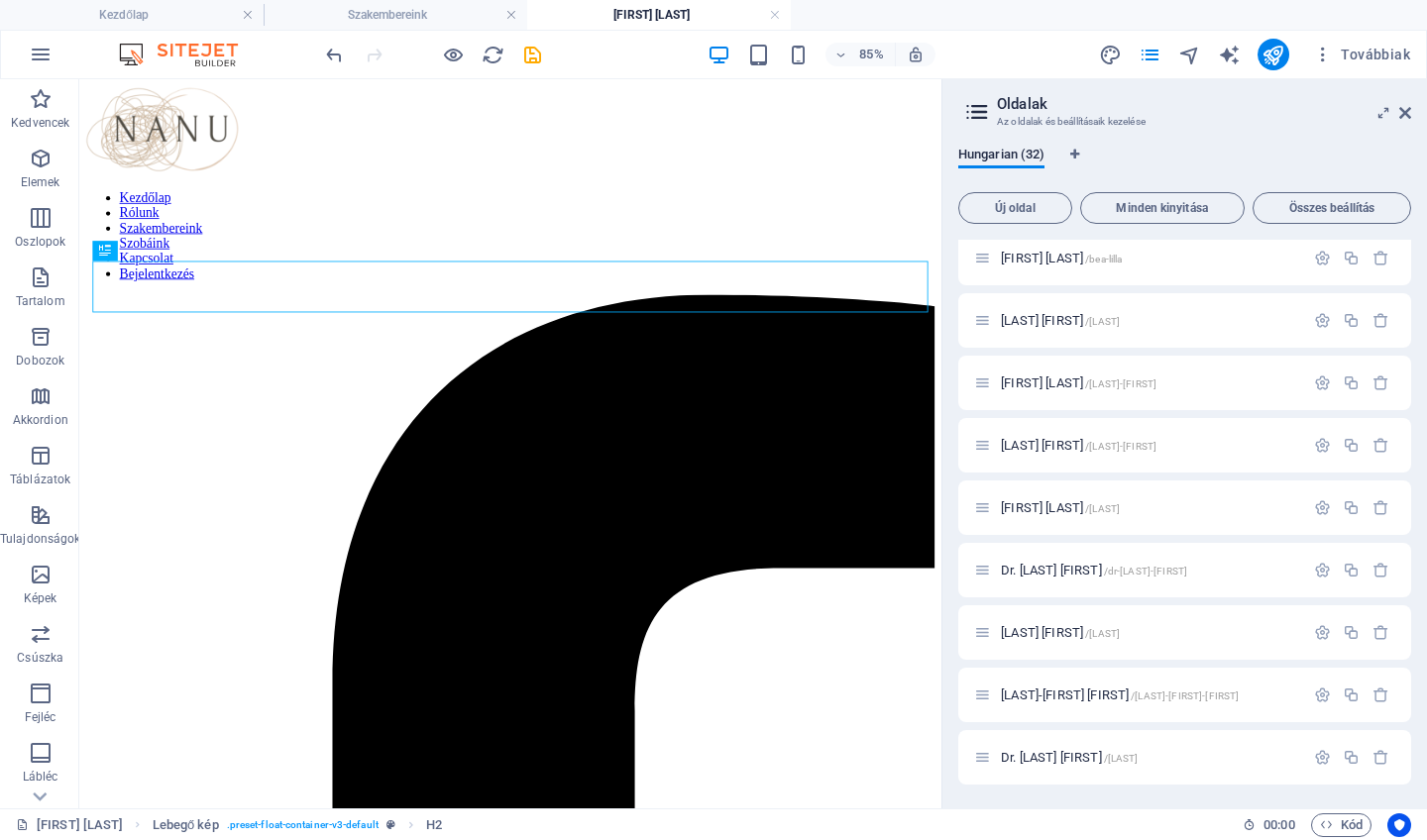 scroll, scrollTop: 2242, scrollLeft: 0, axis: vertical 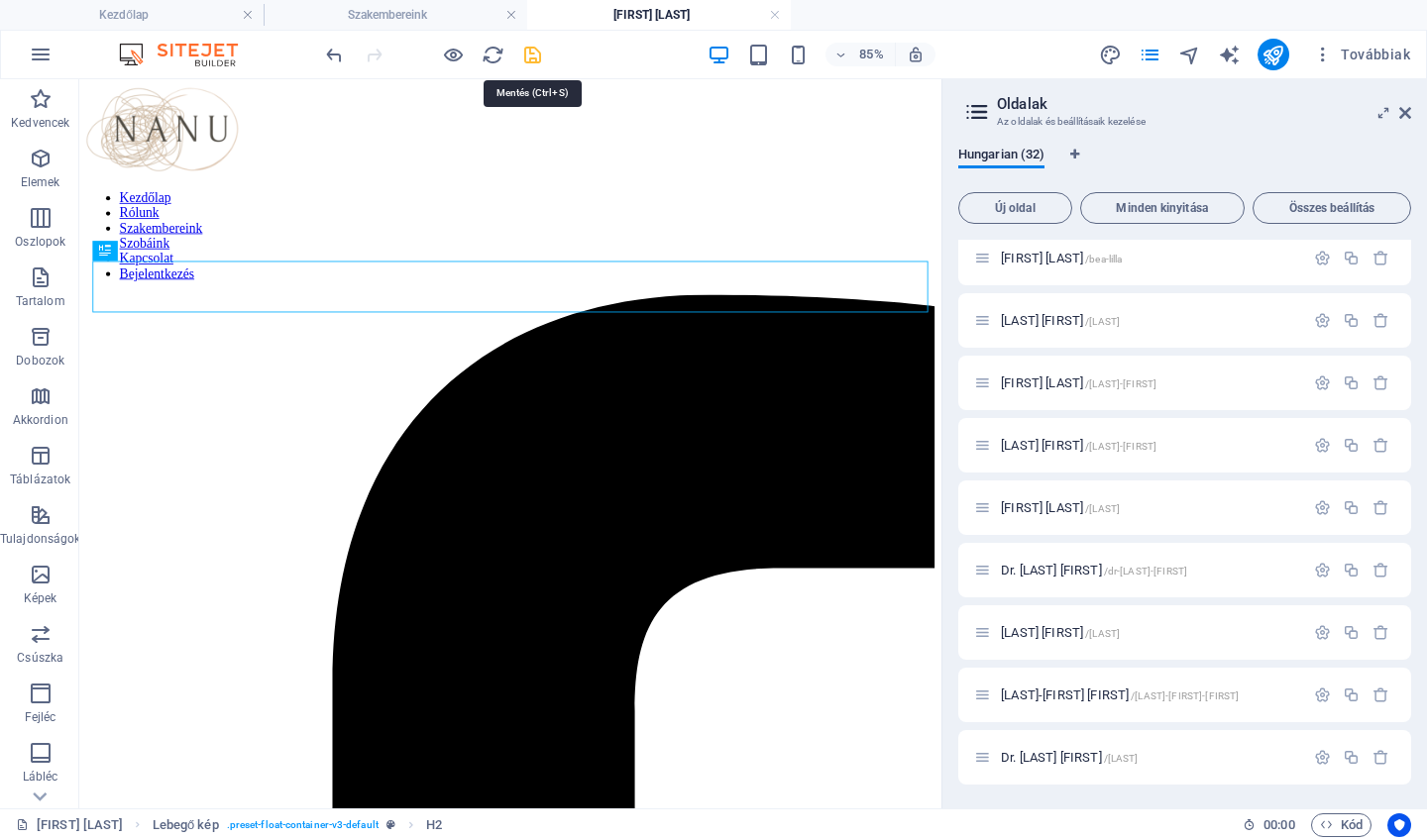 click at bounding box center (532, 54) 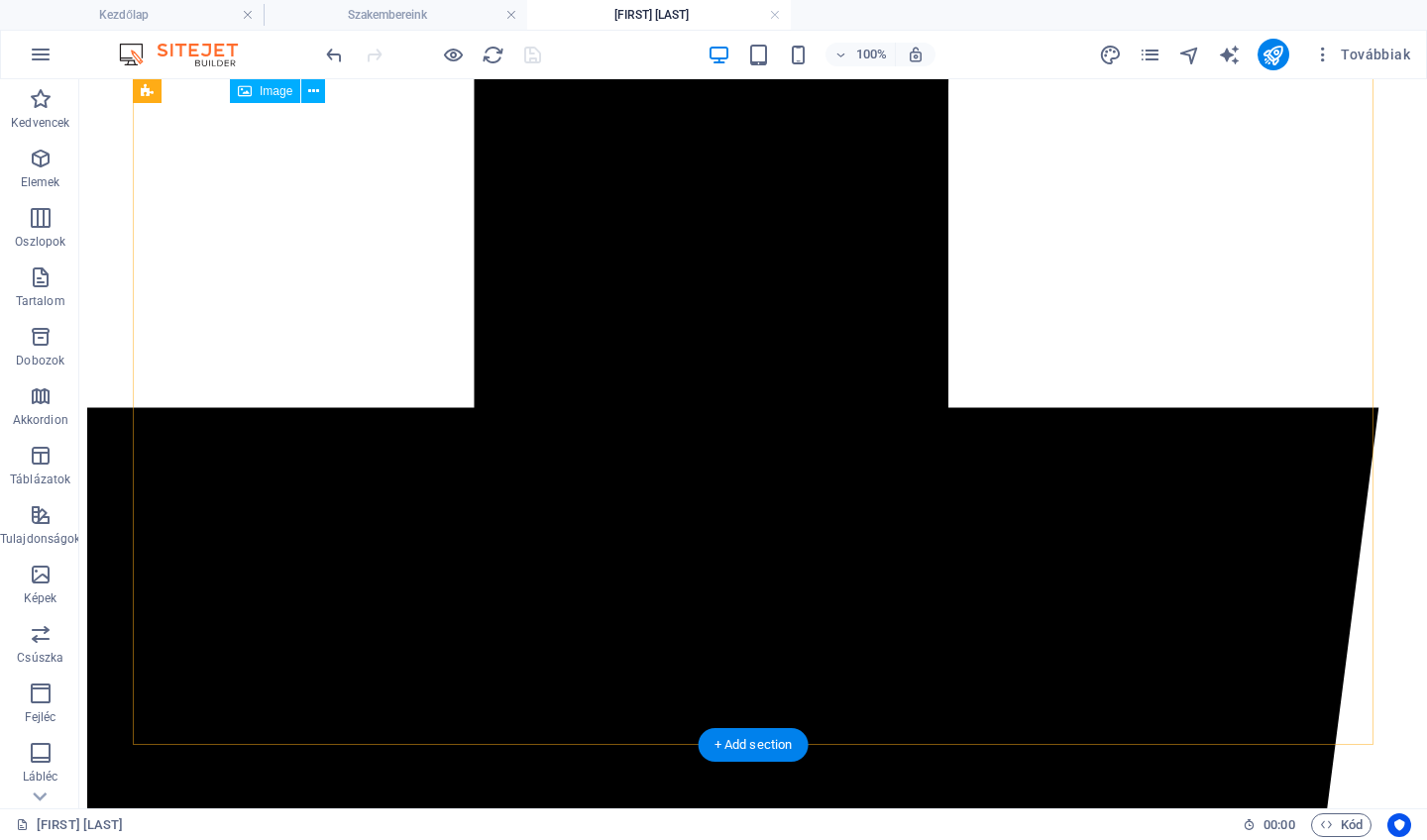 scroll, scrollTop: 913, scrollLeft: 0, axis: vertical 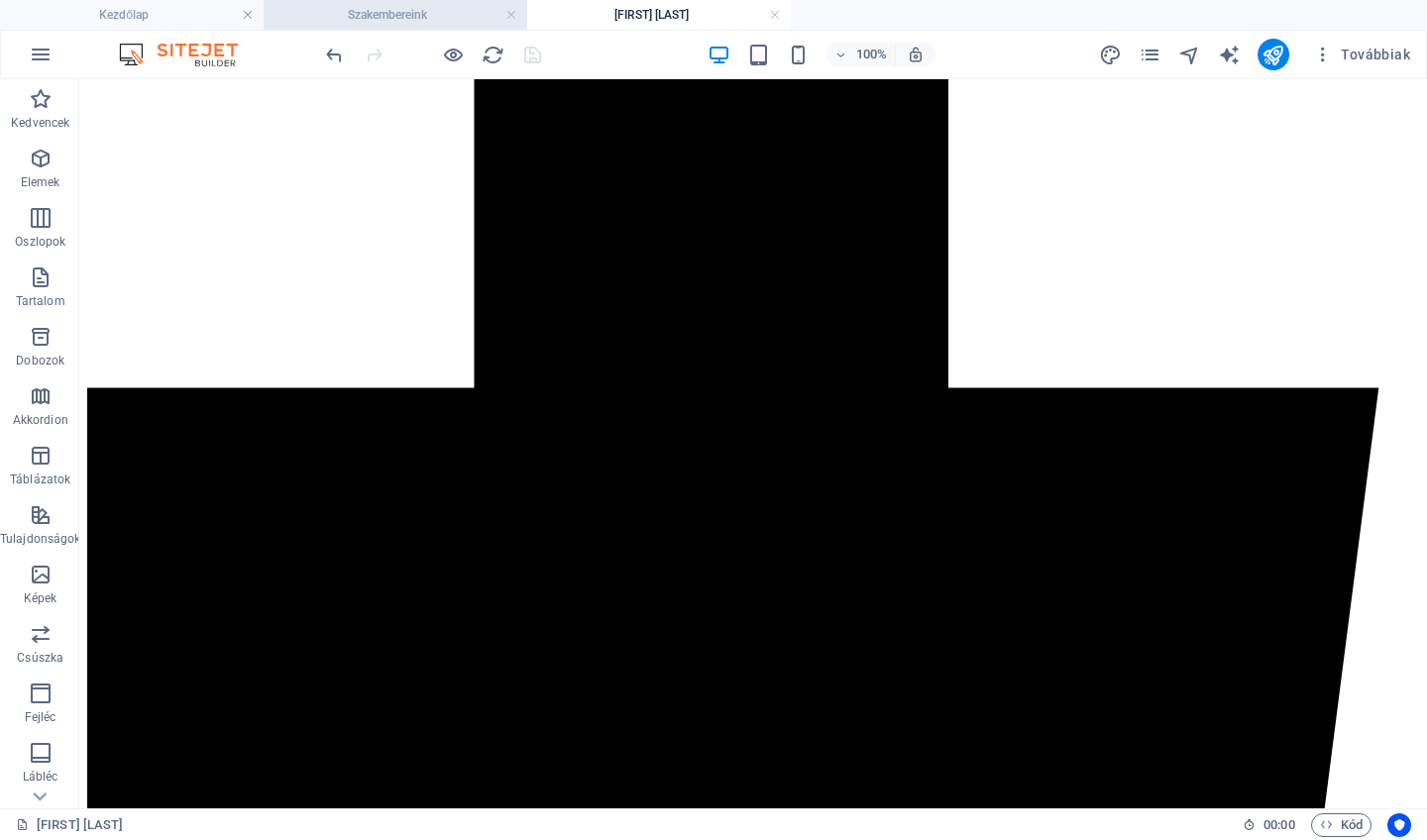 click on "Szakembereink" at bounding box center [395, 15] 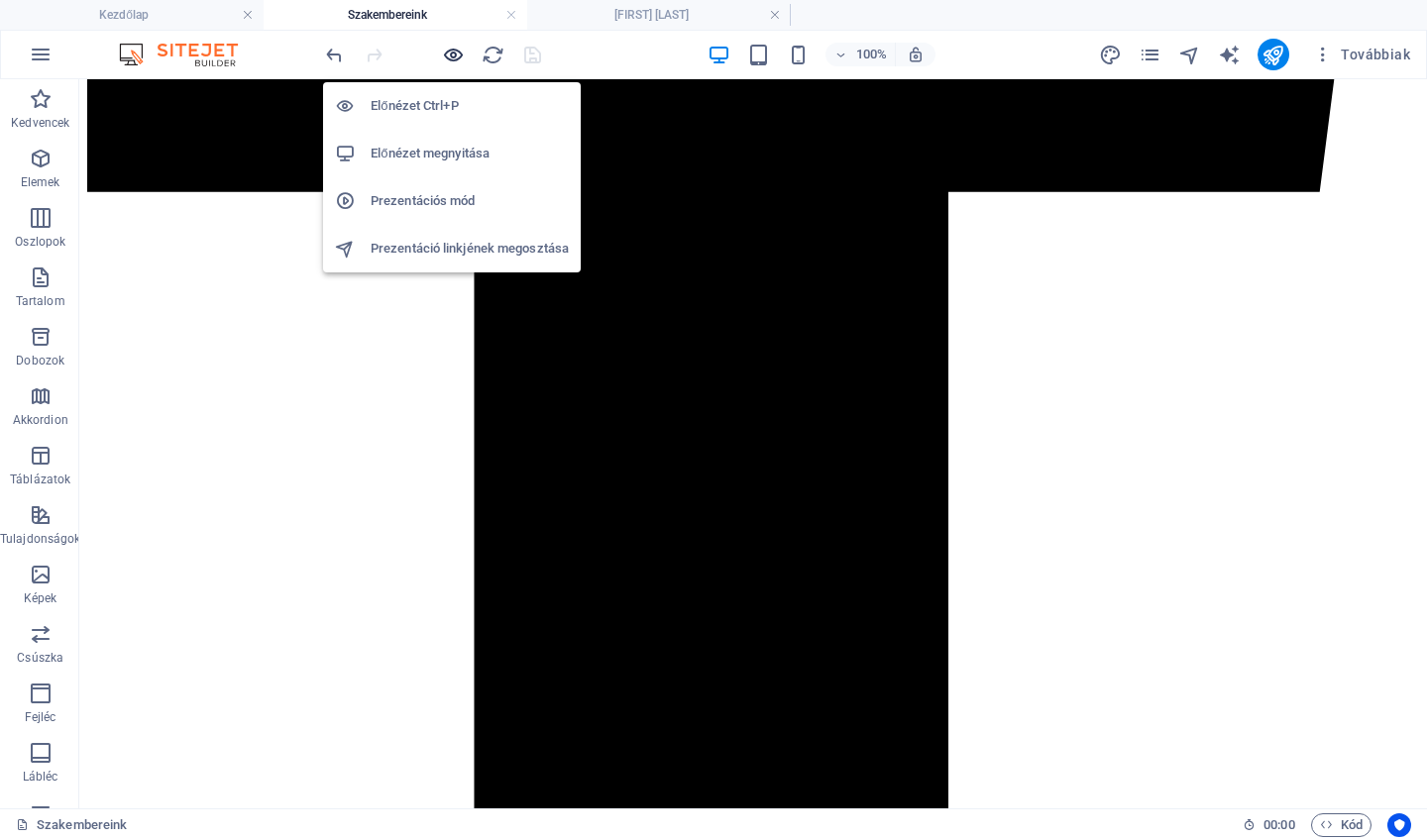 click at bounding box center (453, 54) 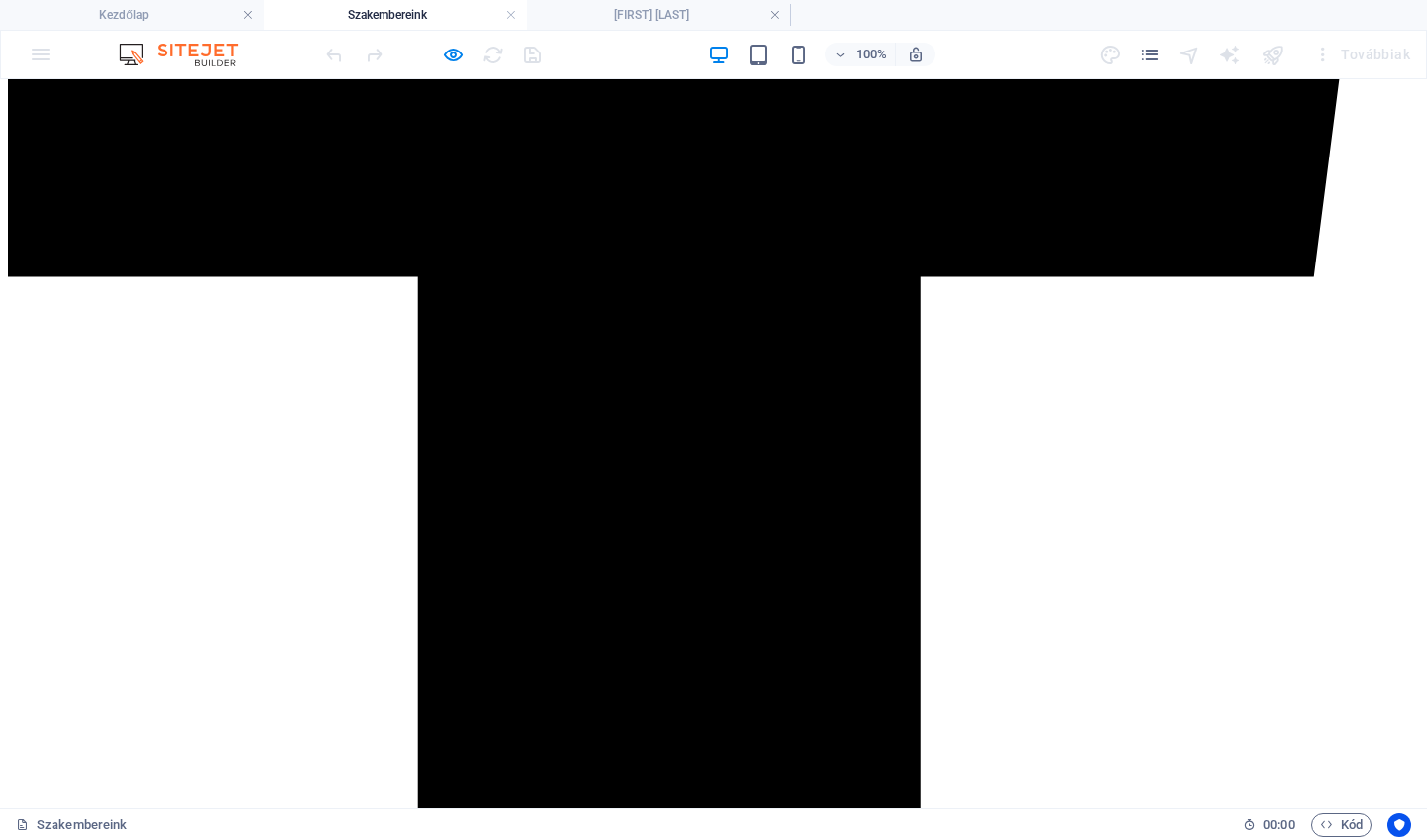 click on "Bővebben" at bounding box center (714, 19696) 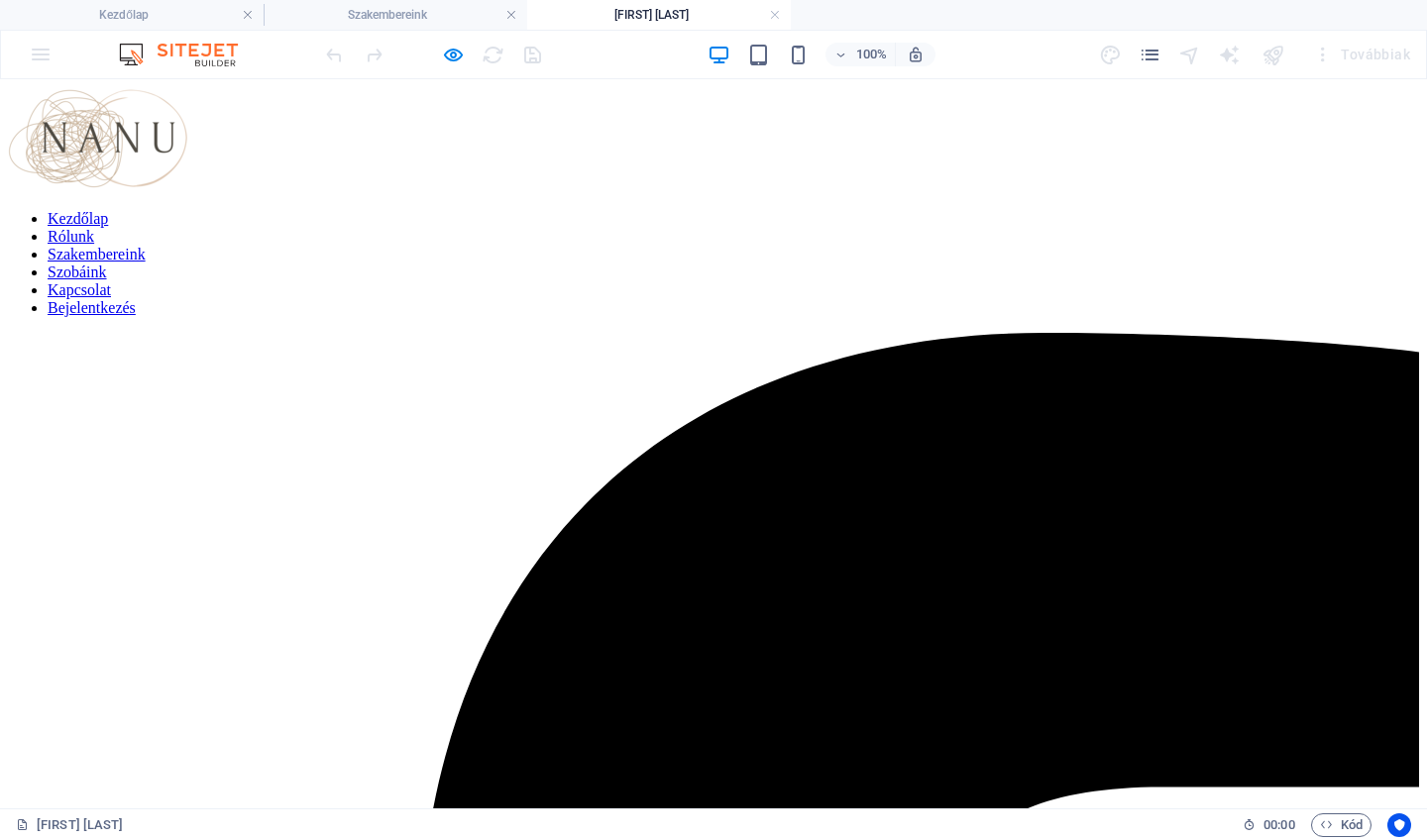 scroll, scrollTop: 0, scrollLeft: 0, axis: both 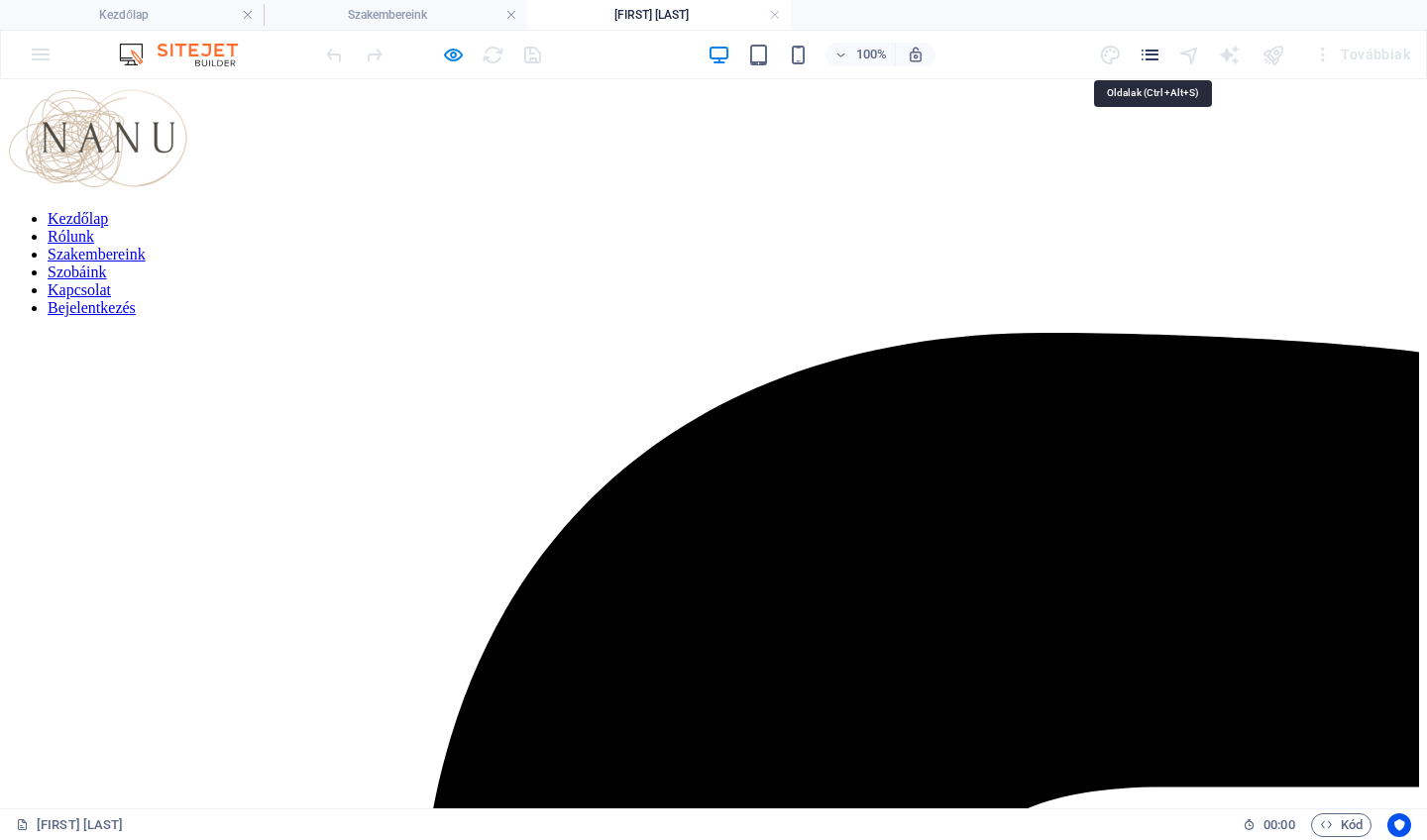 click at bounding box center [1150, 54] 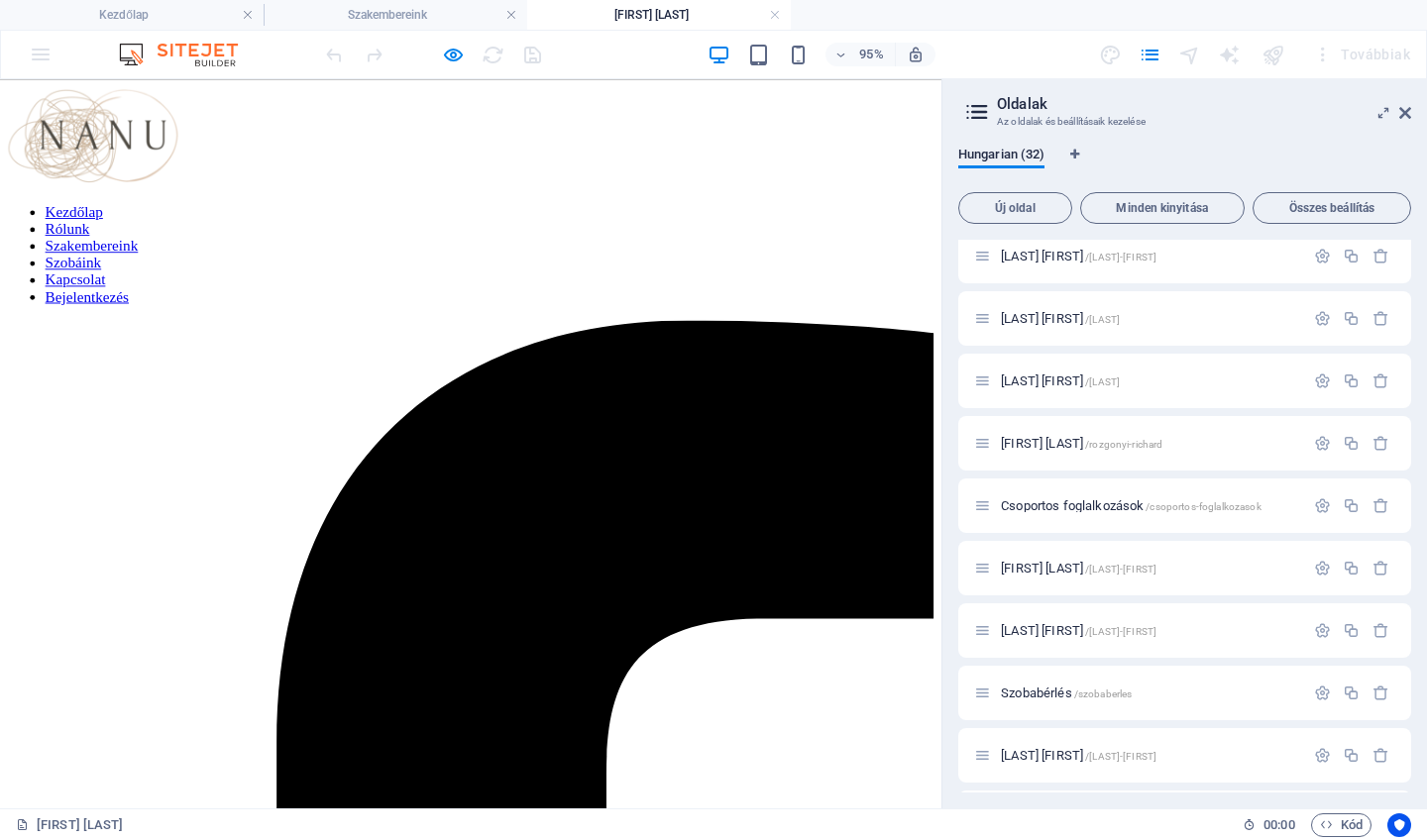 scroll, scrollTop: 763, scrollLeft: 0, axis: vertical 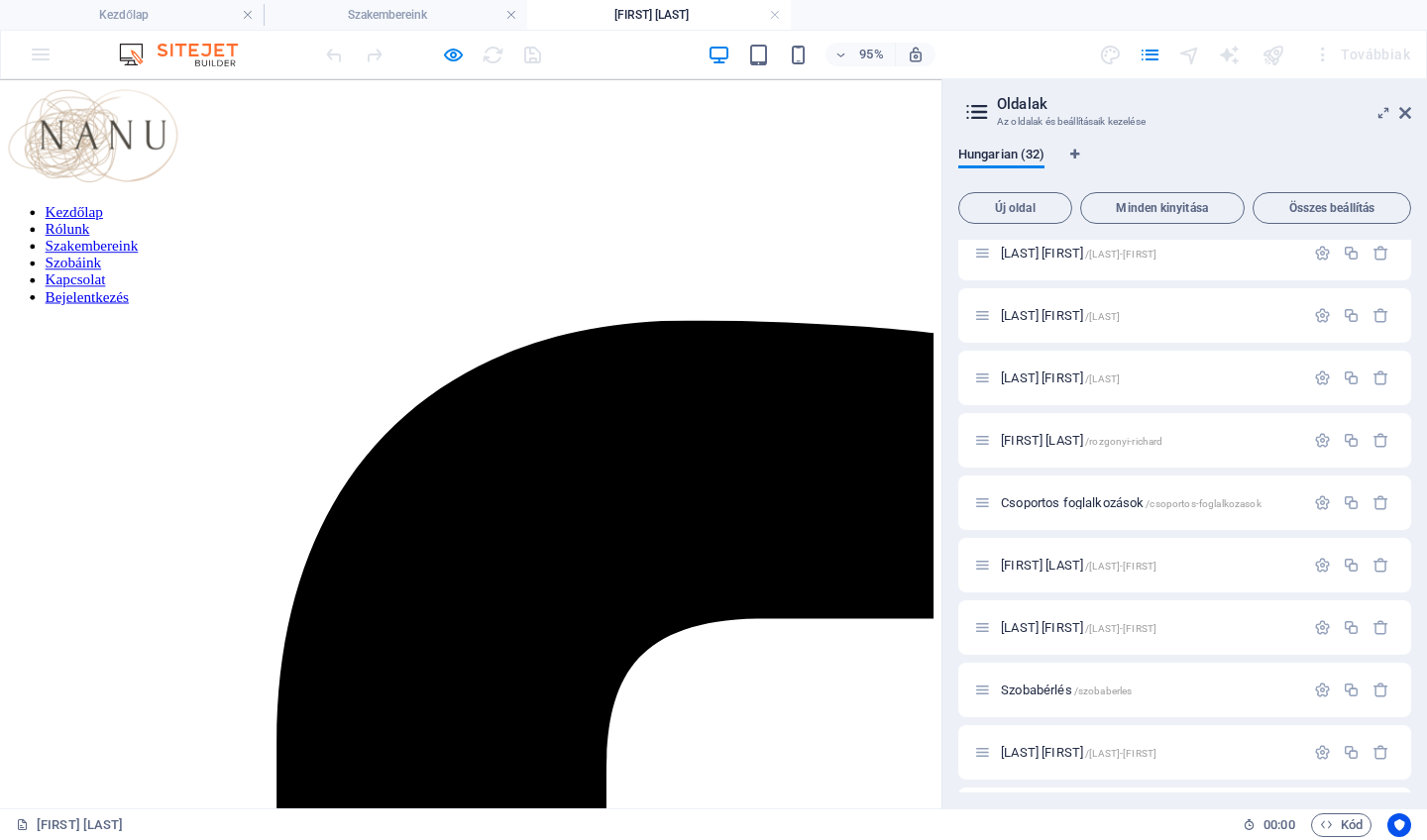 click on "[FIRST] [LAST] Okleveles pszichológus, Autogén tréning gyakorlatvezető, képzésben lévő pár- és családterapeuta Amikben segíteni tudok Szorongás, stresszkezelés Lehangoltság Hangulatingadozás Nehéz életesemény feldolgozása Önismeret Önértékelés, önbizalom Párkapcsolati és családi nehézségek Tanulmányi nehézségek Pályaorientáció, karrier tanácsadás Munkanélküliség, munkahelyi stressz Szolgáltatásaim Egyéni pszichológiai konzultáció (50 perc) 20 000 Ft Páros konzultáció (90 perc) 30 000 Ft Rendelési idő: Szerda Tanulmányok 2025- Képzésben lévő pár- és családterapeuta, Magyar Családterápiás Egyesület 2023-2025 Okleveles pszichológus, Károli Gáspár Református Egyetem Bölcsészet- és Társadalomtudományi Kar 2022-2023 Autogén tréning gyakorlatvezető - Magyar Relaxációs és Szimbólumterápiás Egyesület 2020-2023 Viselkedéselemző, Károli Gáspár Református Egyetem Bölcsészet-és Társadalomtudományi Kar" at bounding box center (495, 7311) 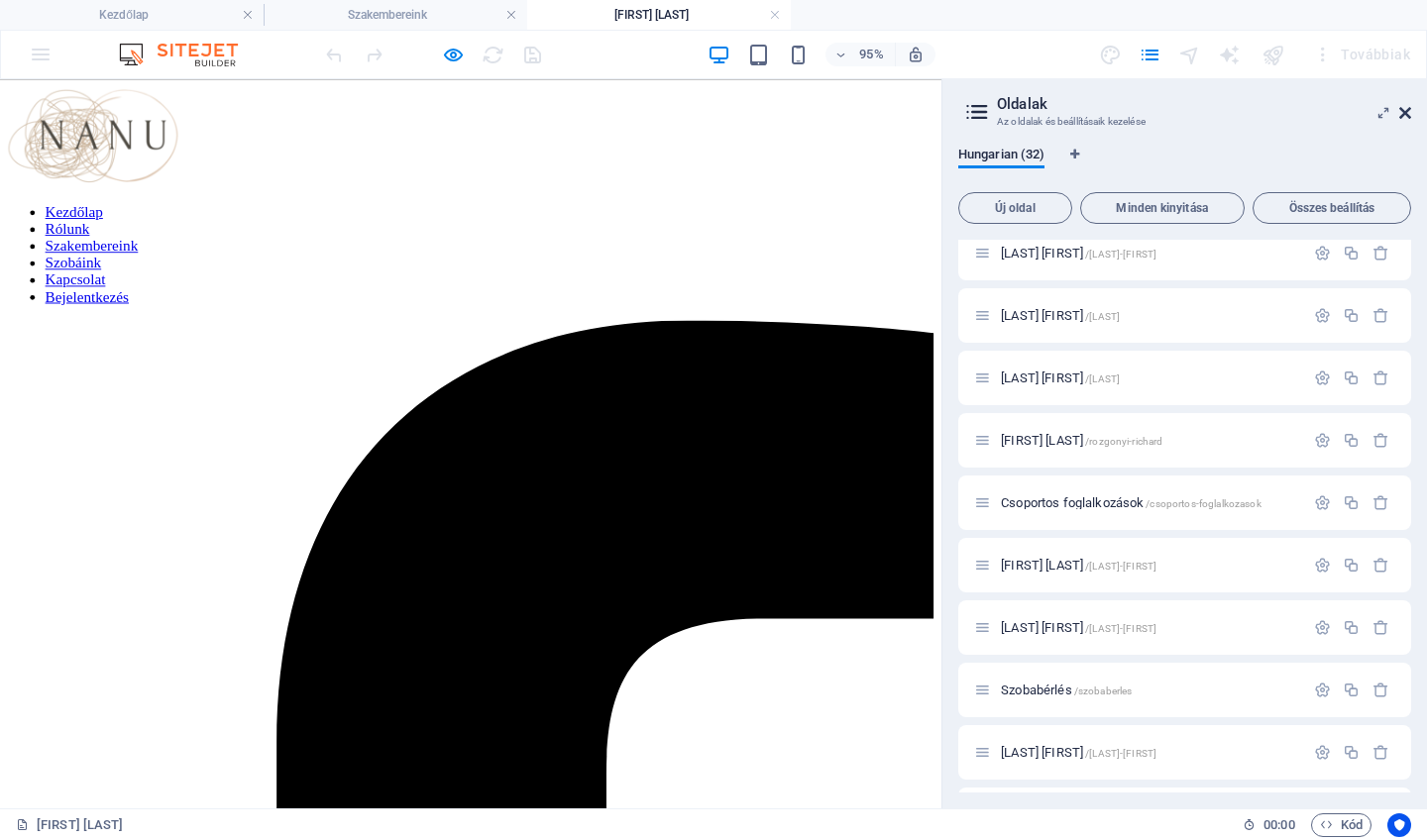 click at bounding box center [1405, 113] 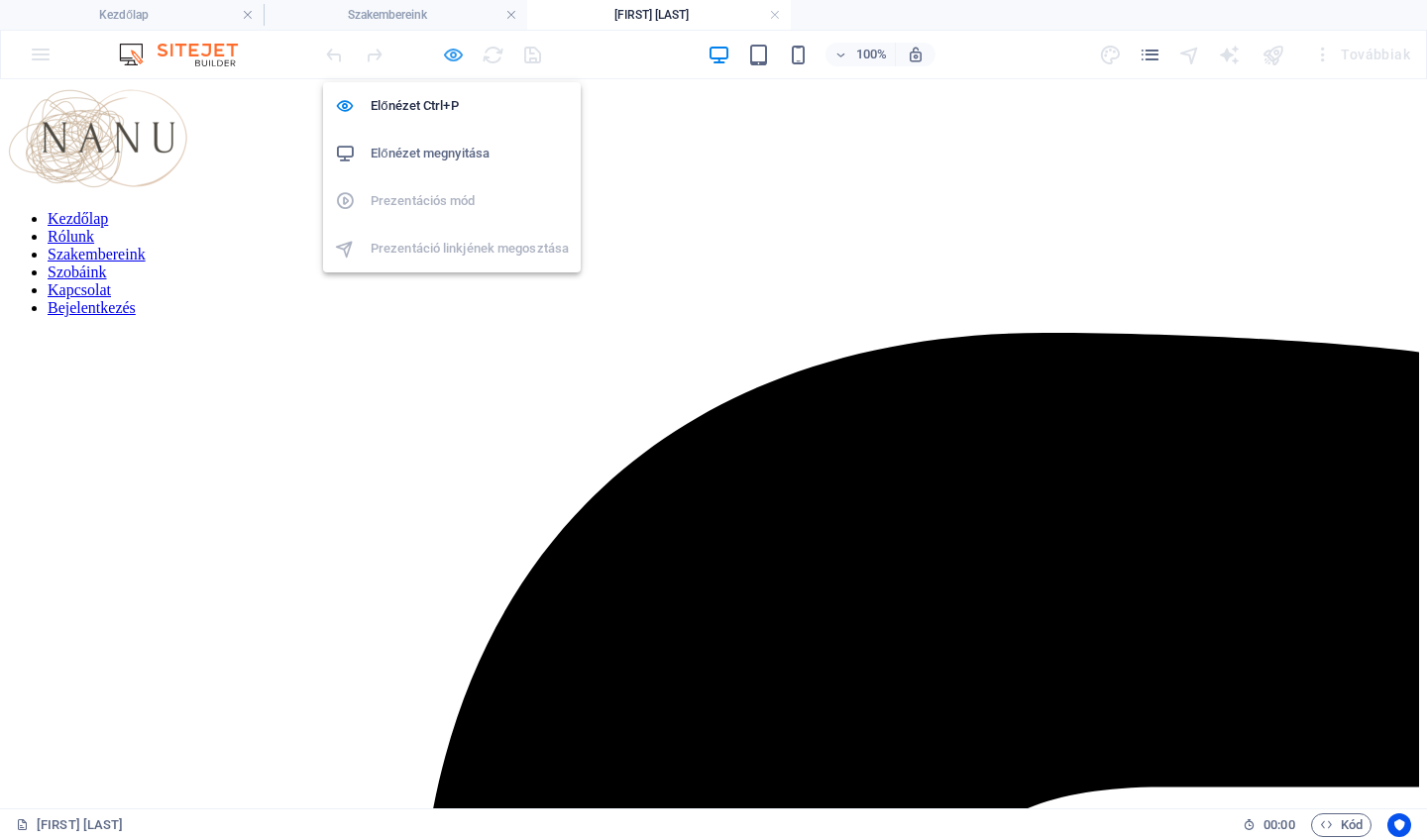 click at bounding box center [453, 54] 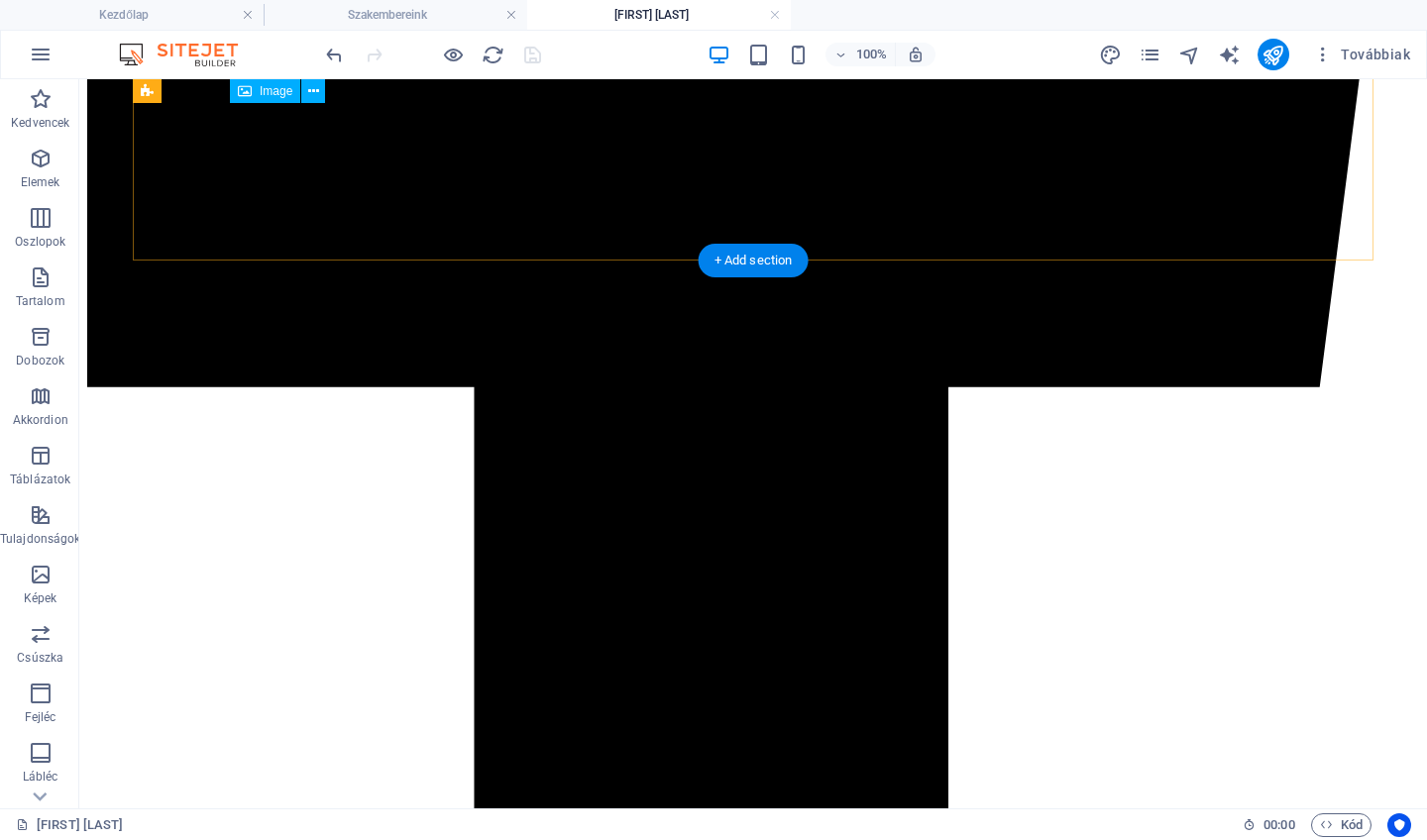 scroll, scrollTop: 1378, scrollLeft: 0, axis: vertical 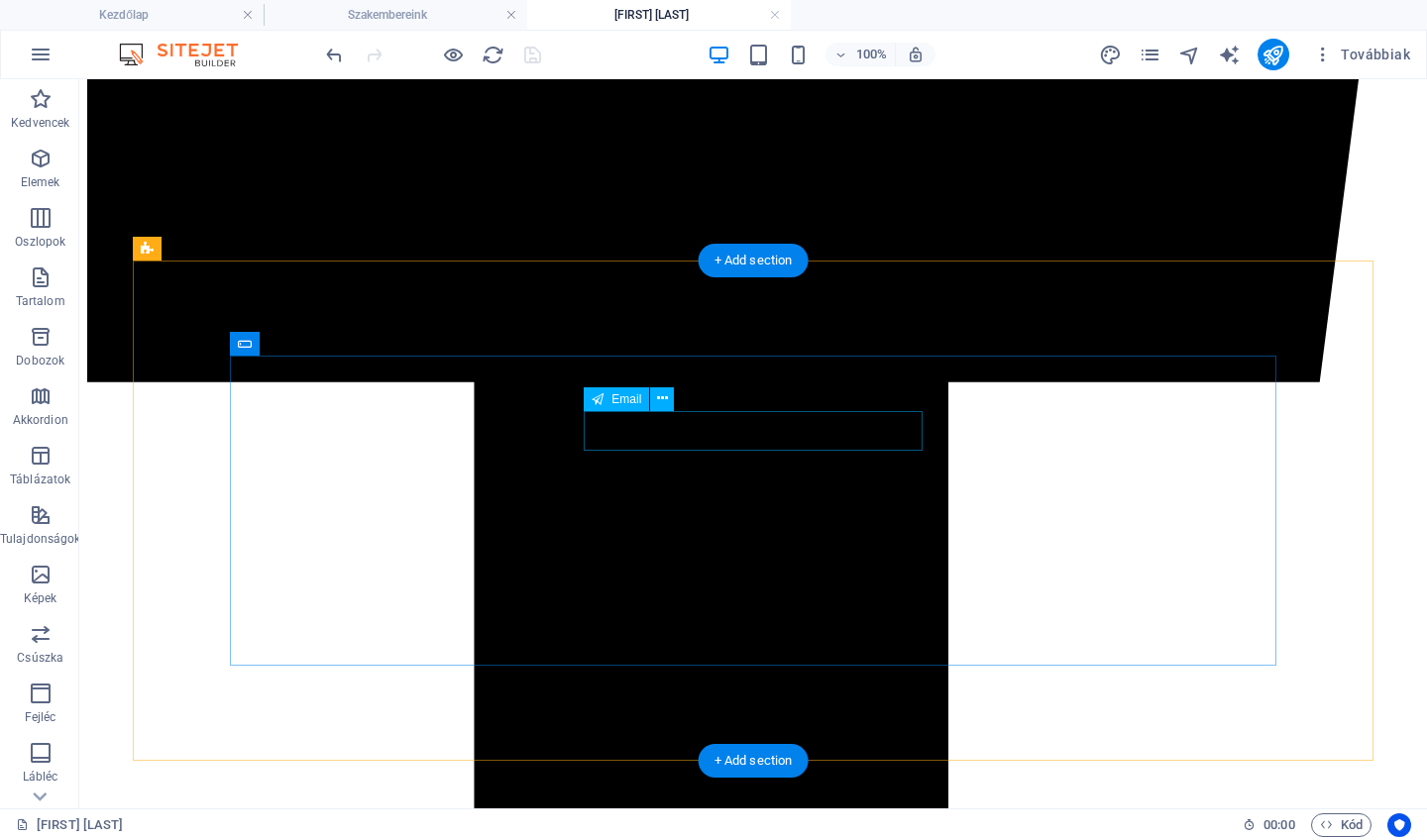 click 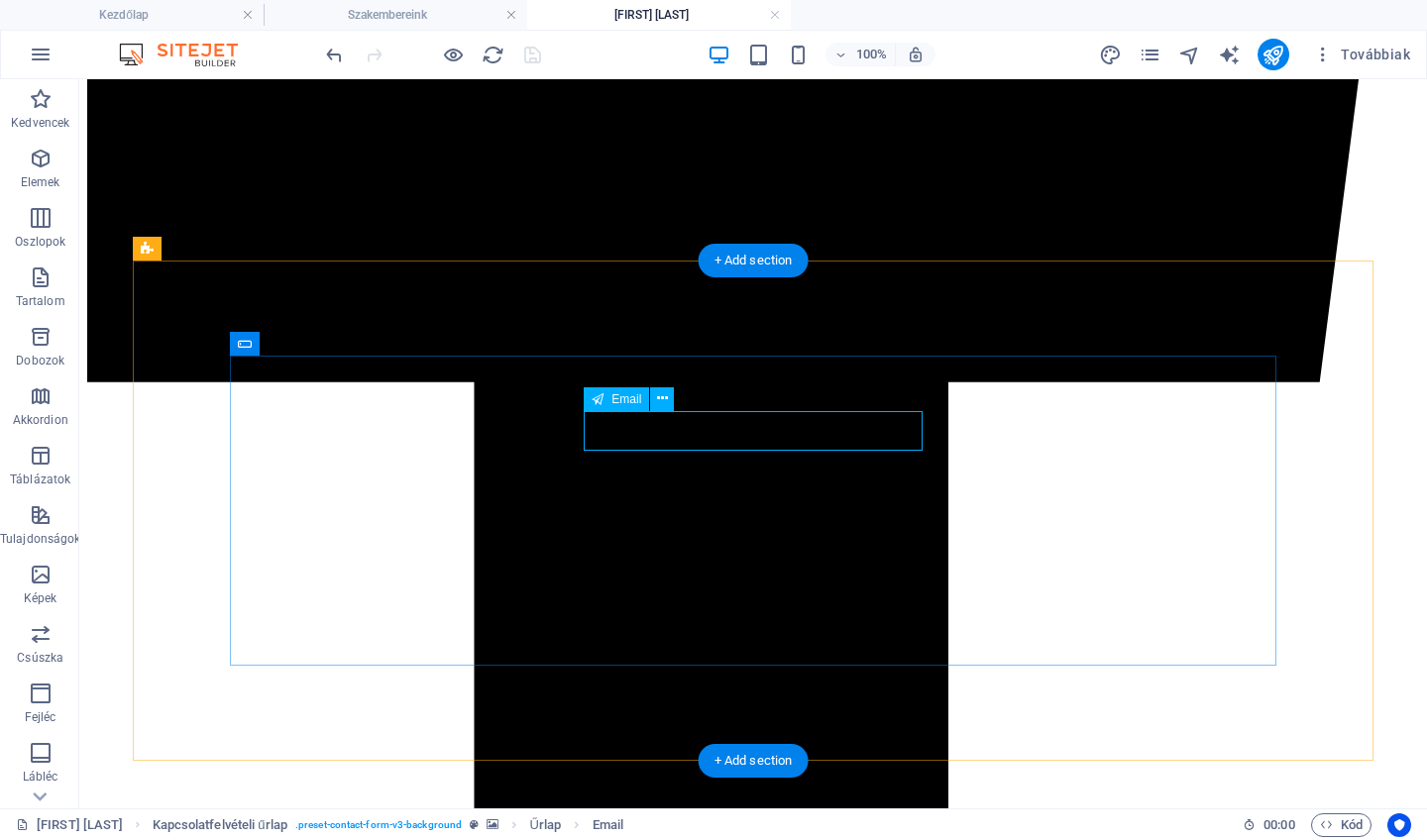 click on "Email" at bounding box center (626, 399) 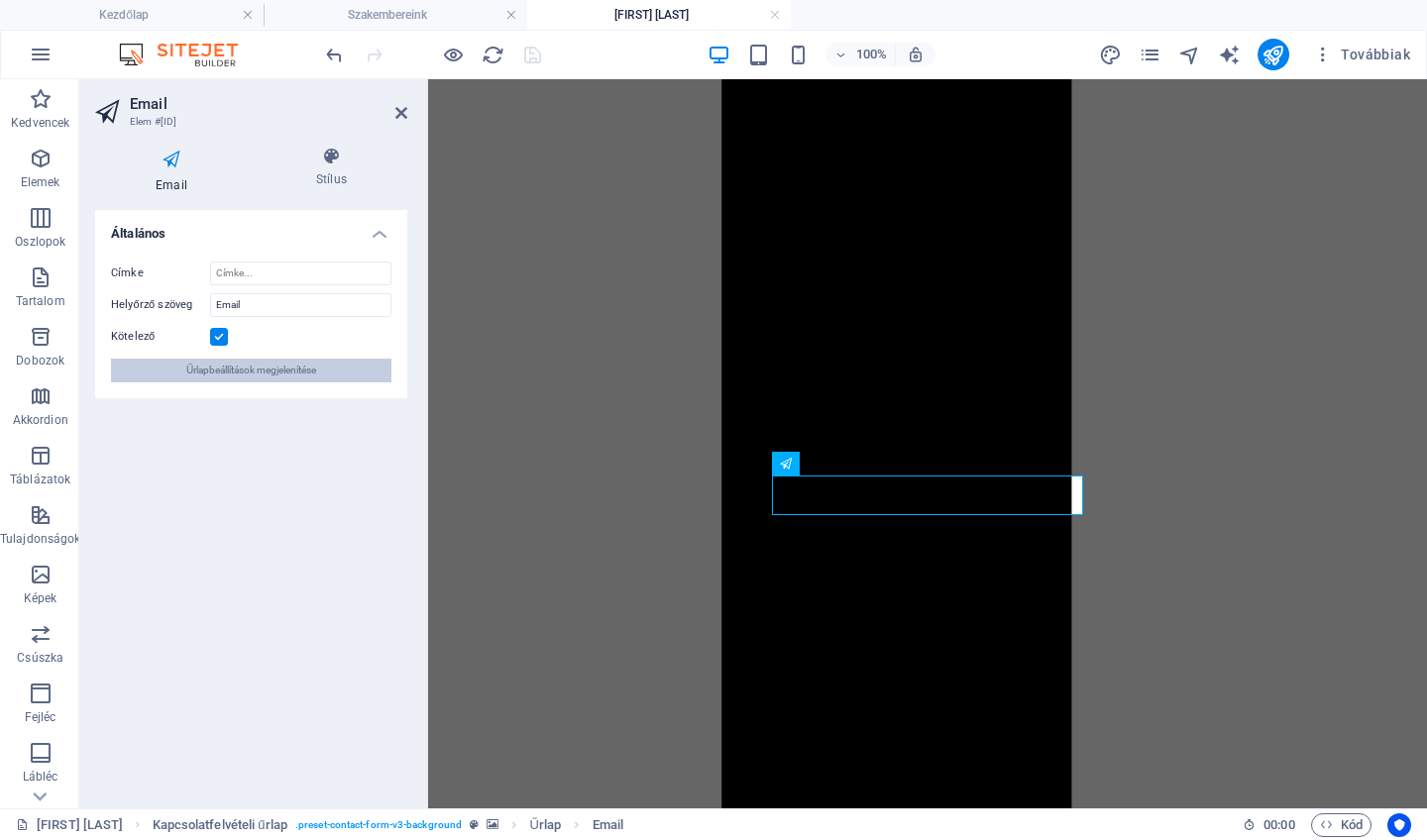 click on "Űrlapbeállítások megjelenítése" at bounding box center [251, 370] 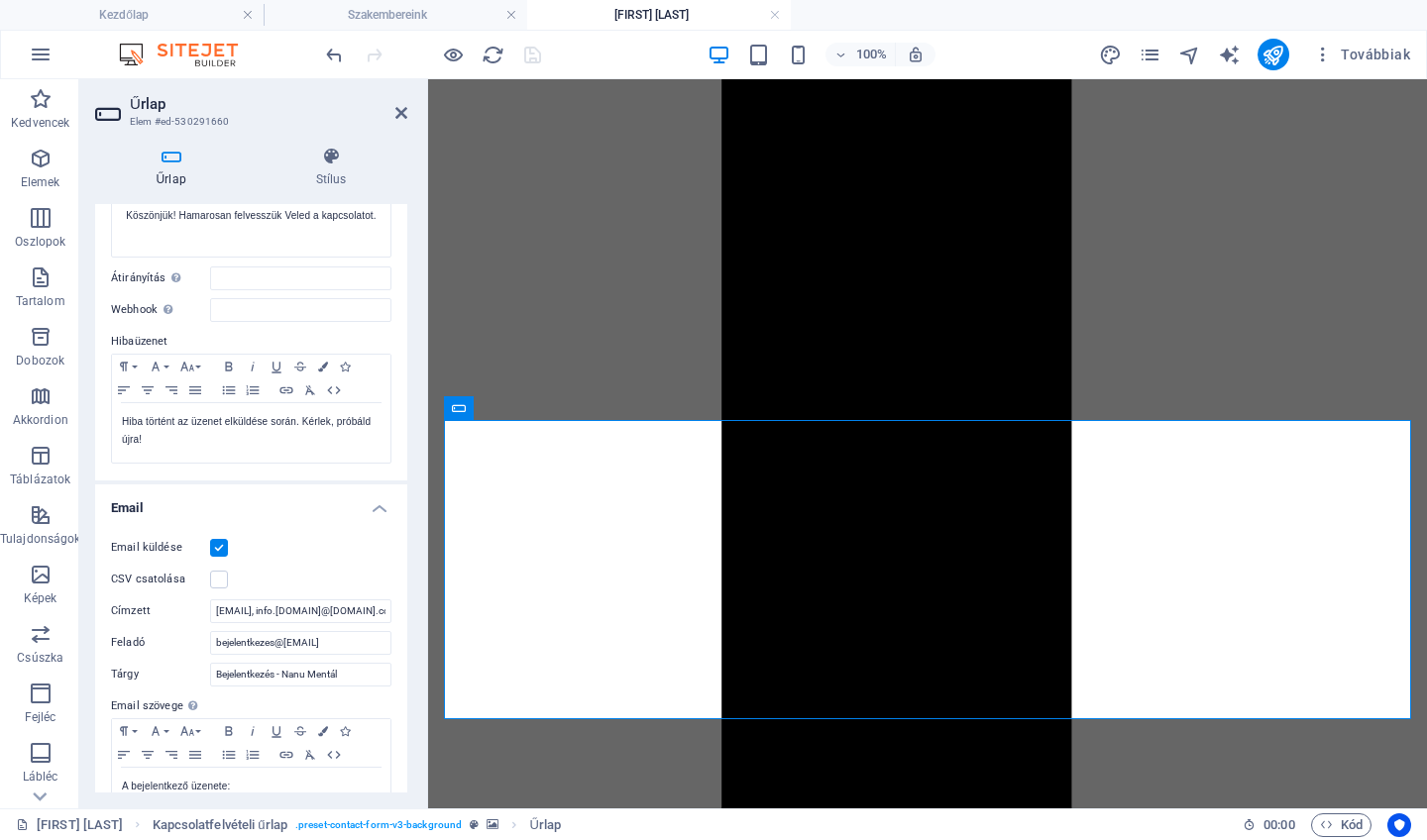 scroll, scrollTop: 228, scrollLeft: 0, axis: vertical 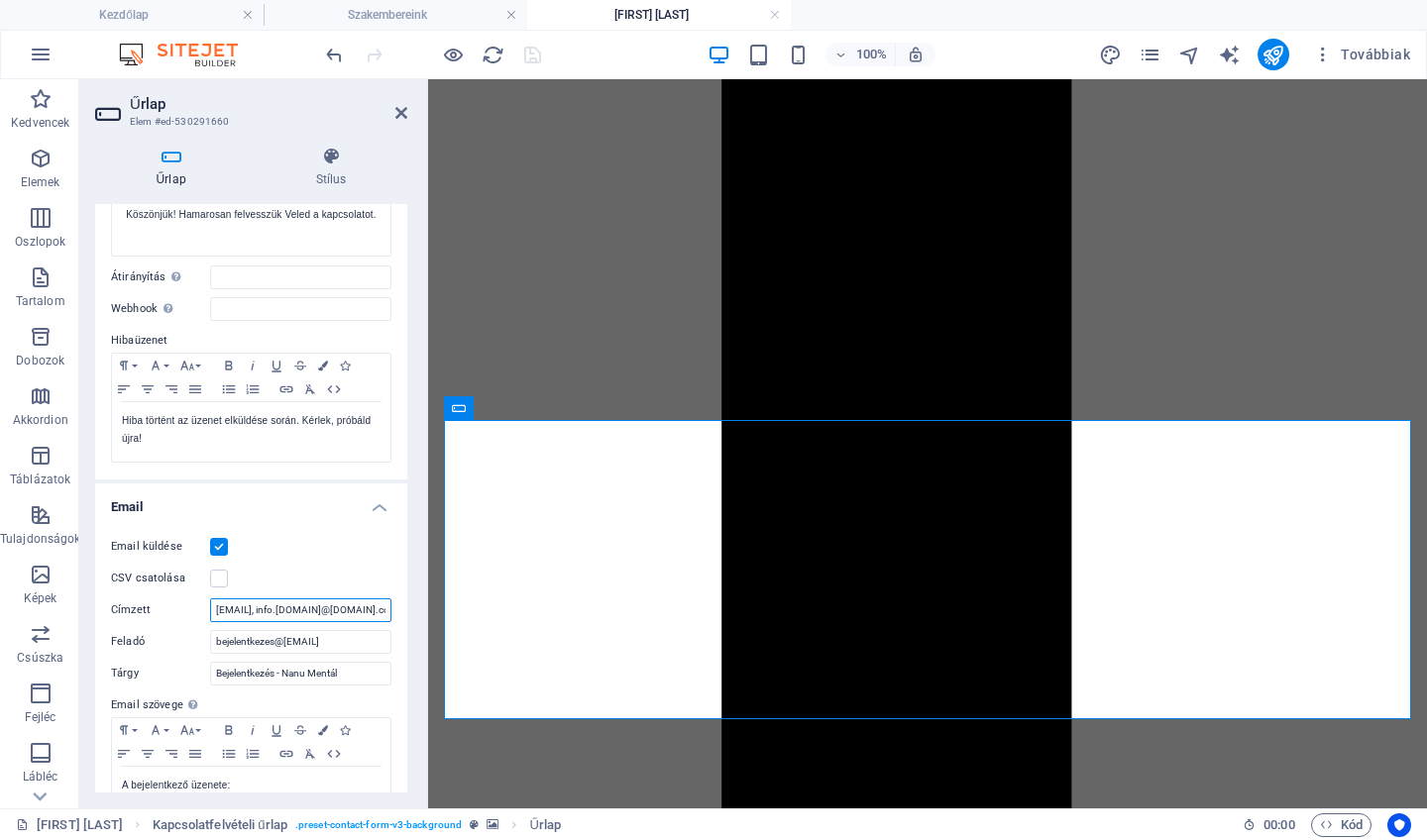 click on "[EMAIL], info.[DOMAIN]@[DOMAIN].com" at bounding box center [300, 610] 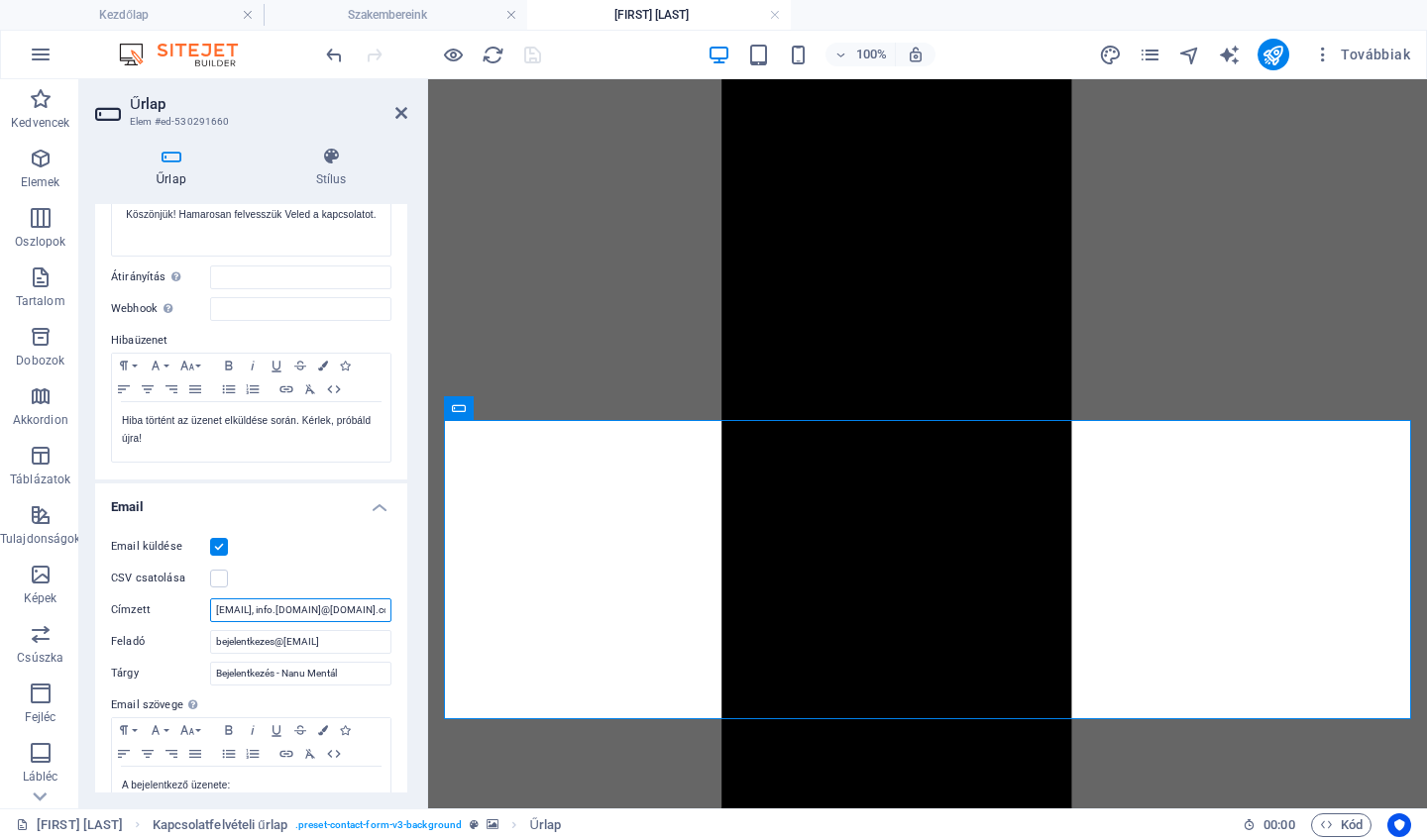 click on "[EMAIL], info.[DOMAIN]@[DOMAIN].com" at bounding box center [300, 610] 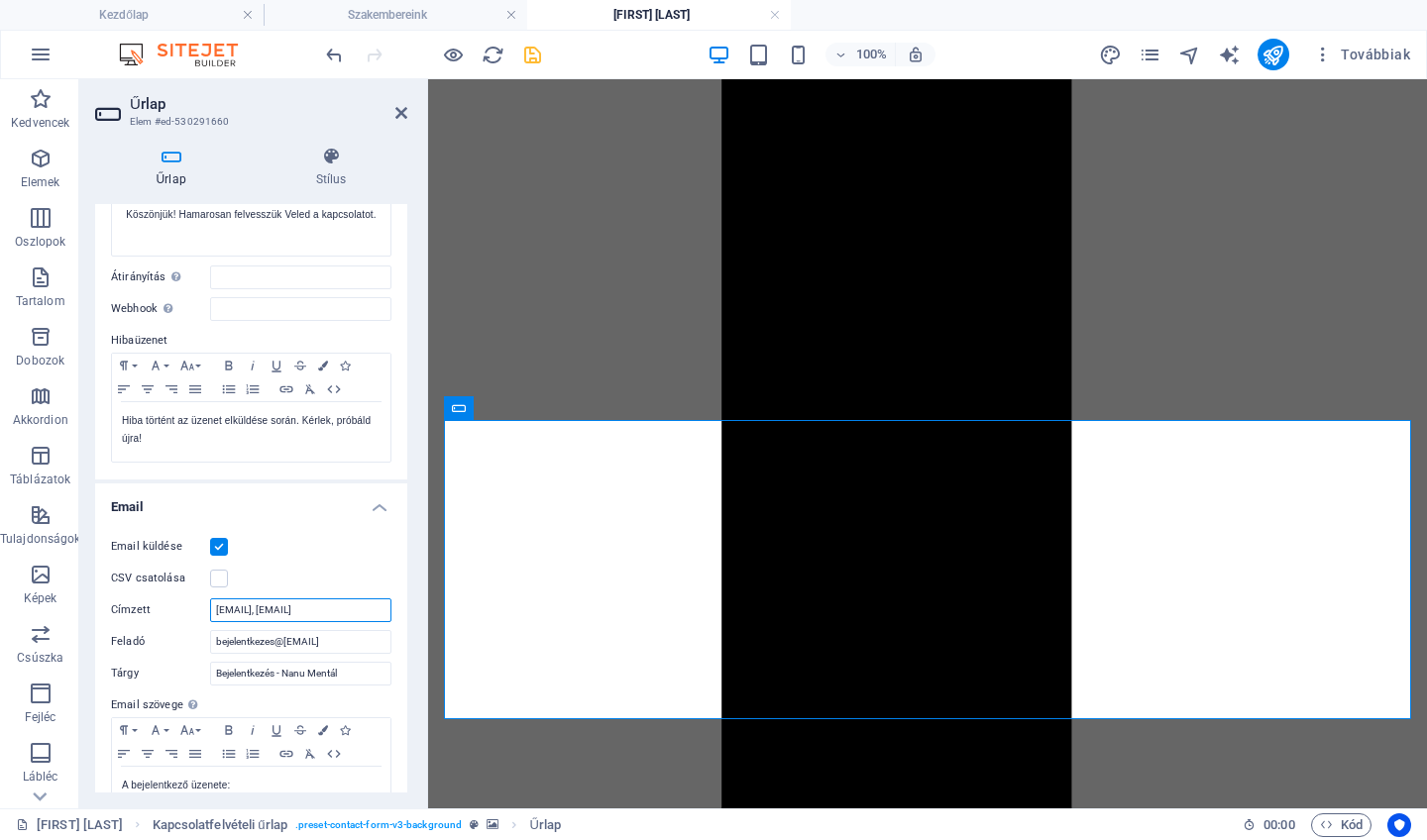 type on "[EMAIL], [EMAIL]" 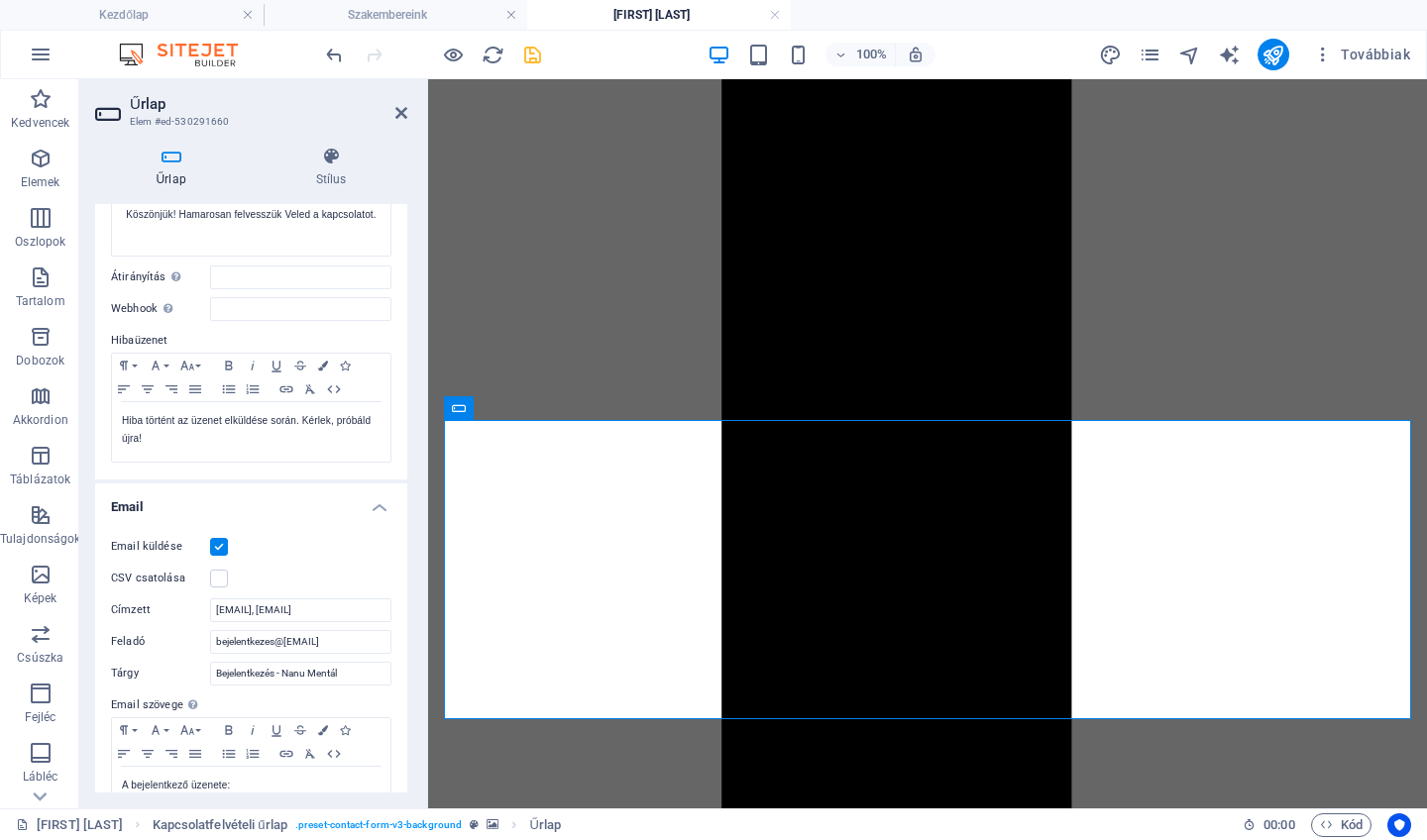 click on "CSV csatolása" at bounding box center [251, 578] 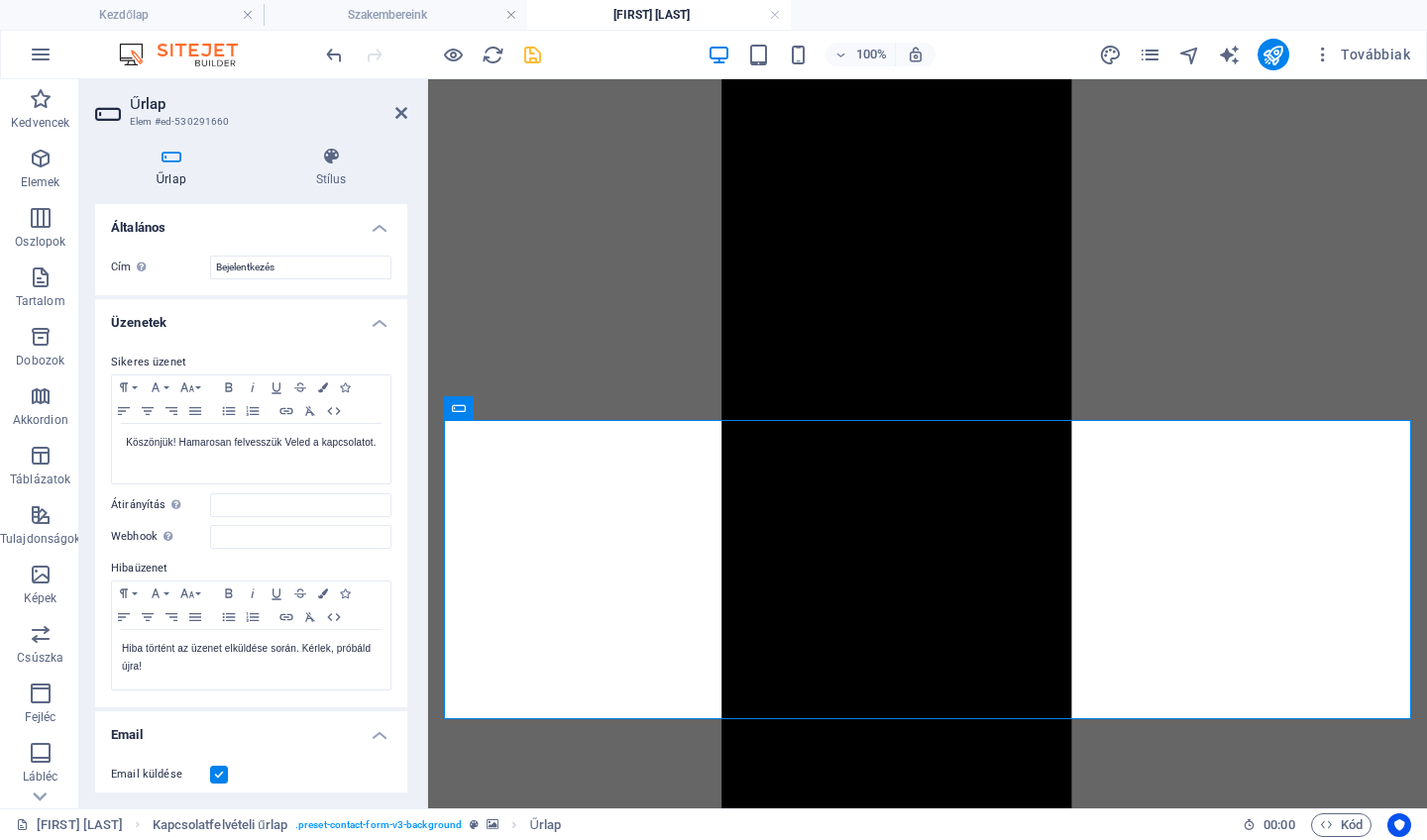 scroll, scrollTop: 0, scrollLeft: 0, axis: both 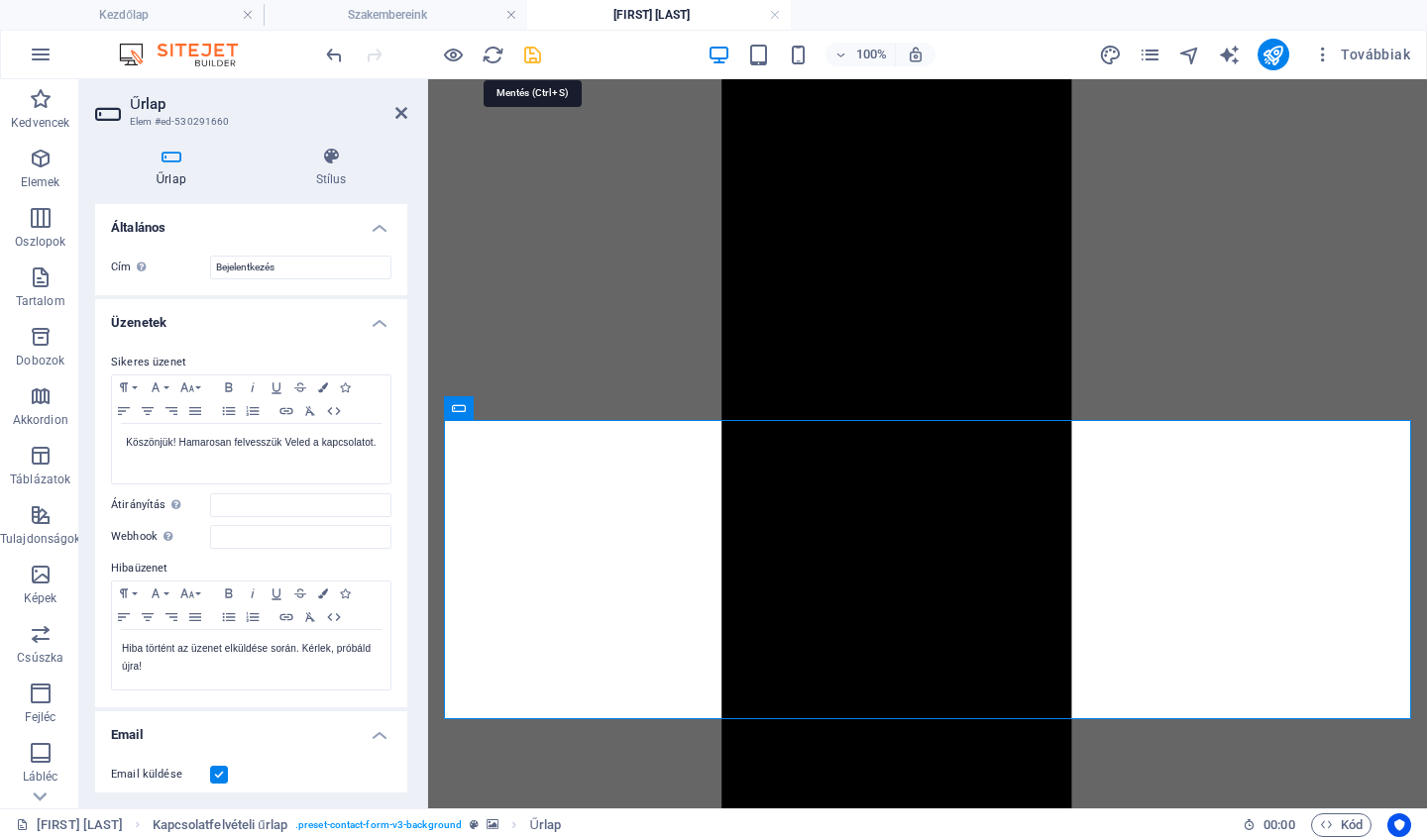 click at bounding box center [532, 54] 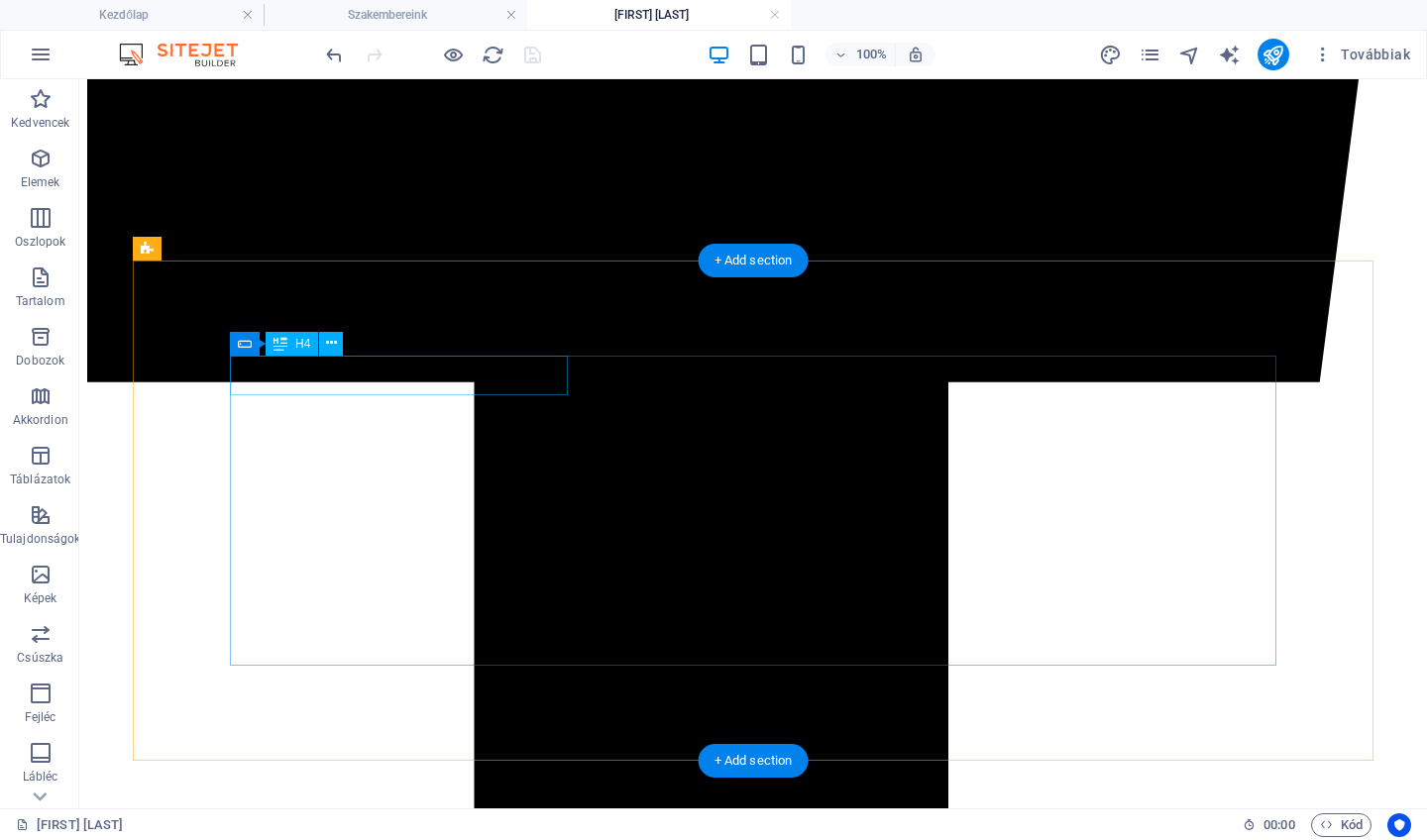 click on "Bejelentkezés [FIRST] [LAST]" 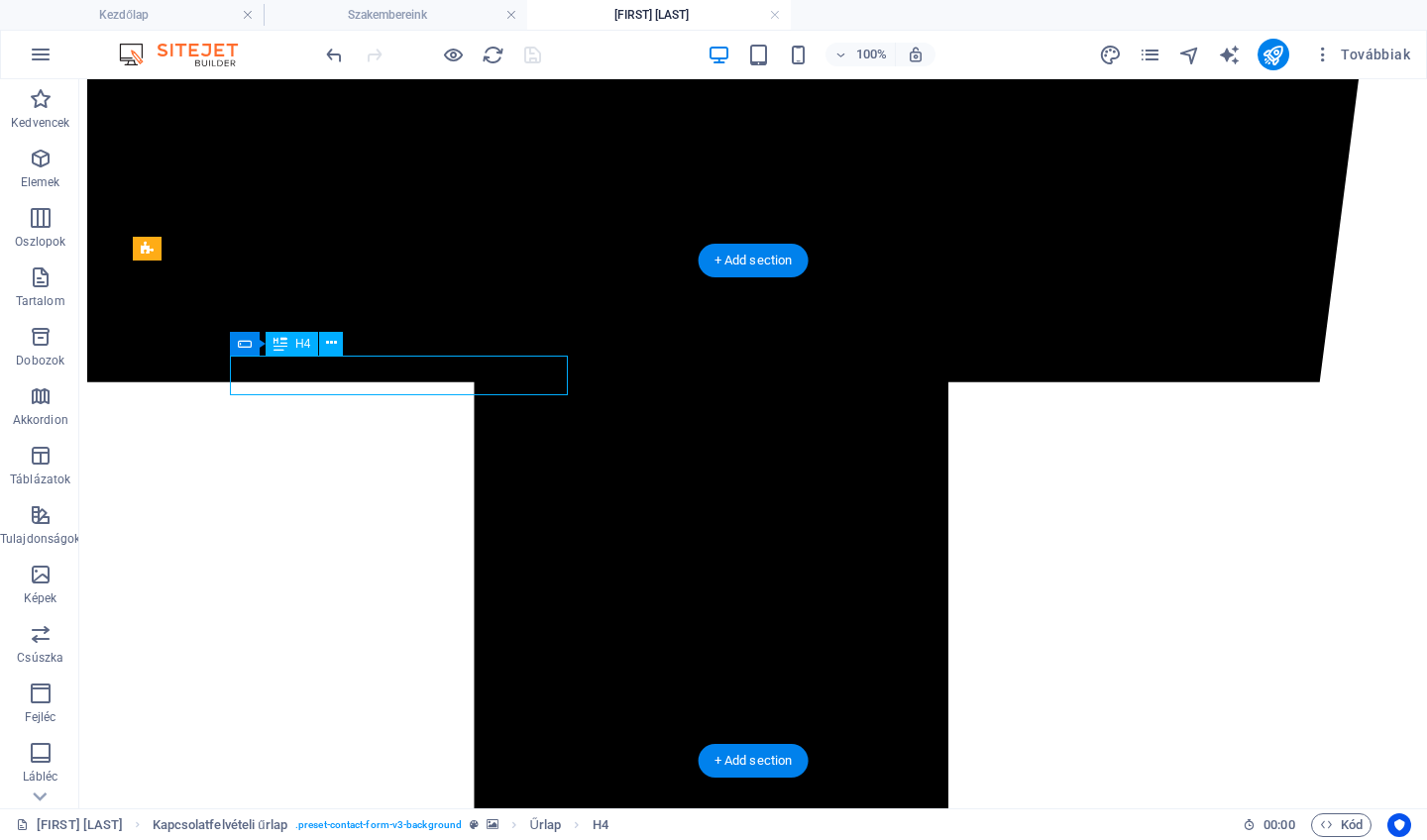 click on "Bejelentkezés [FIRST] [LAST]" 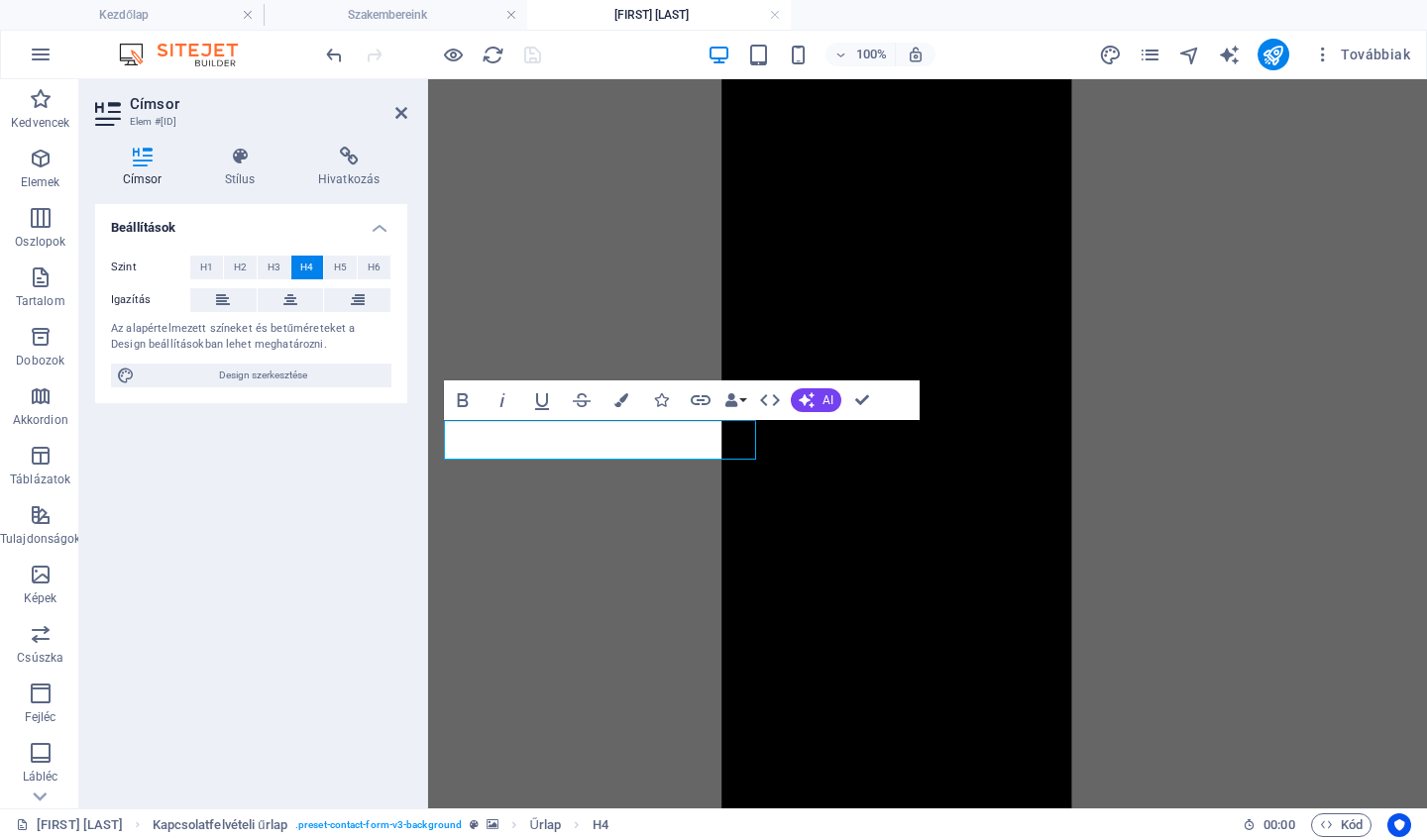 click at bounding box center (928, 8827) 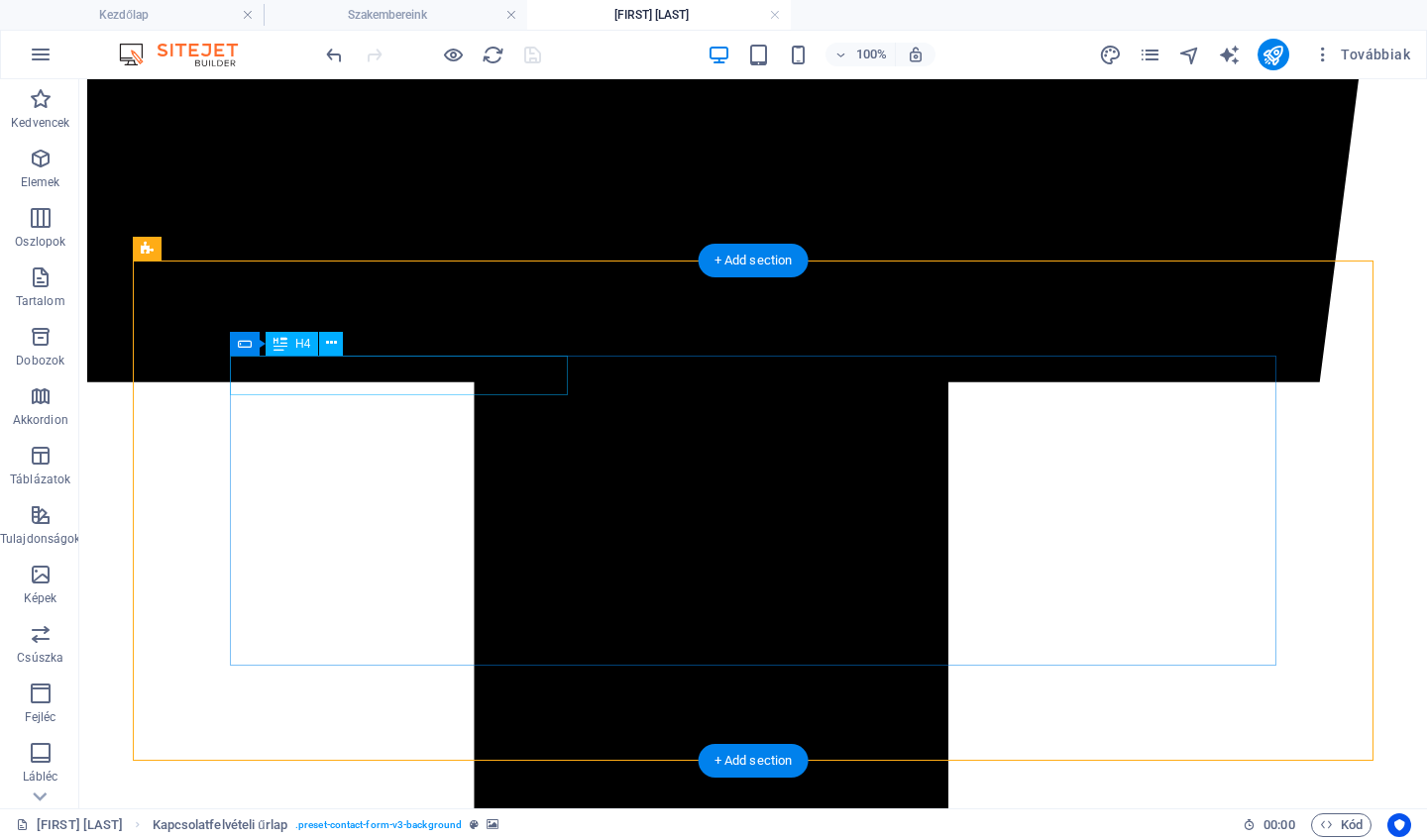 click on "Bejelentkezés [FIRST] [LAST]" 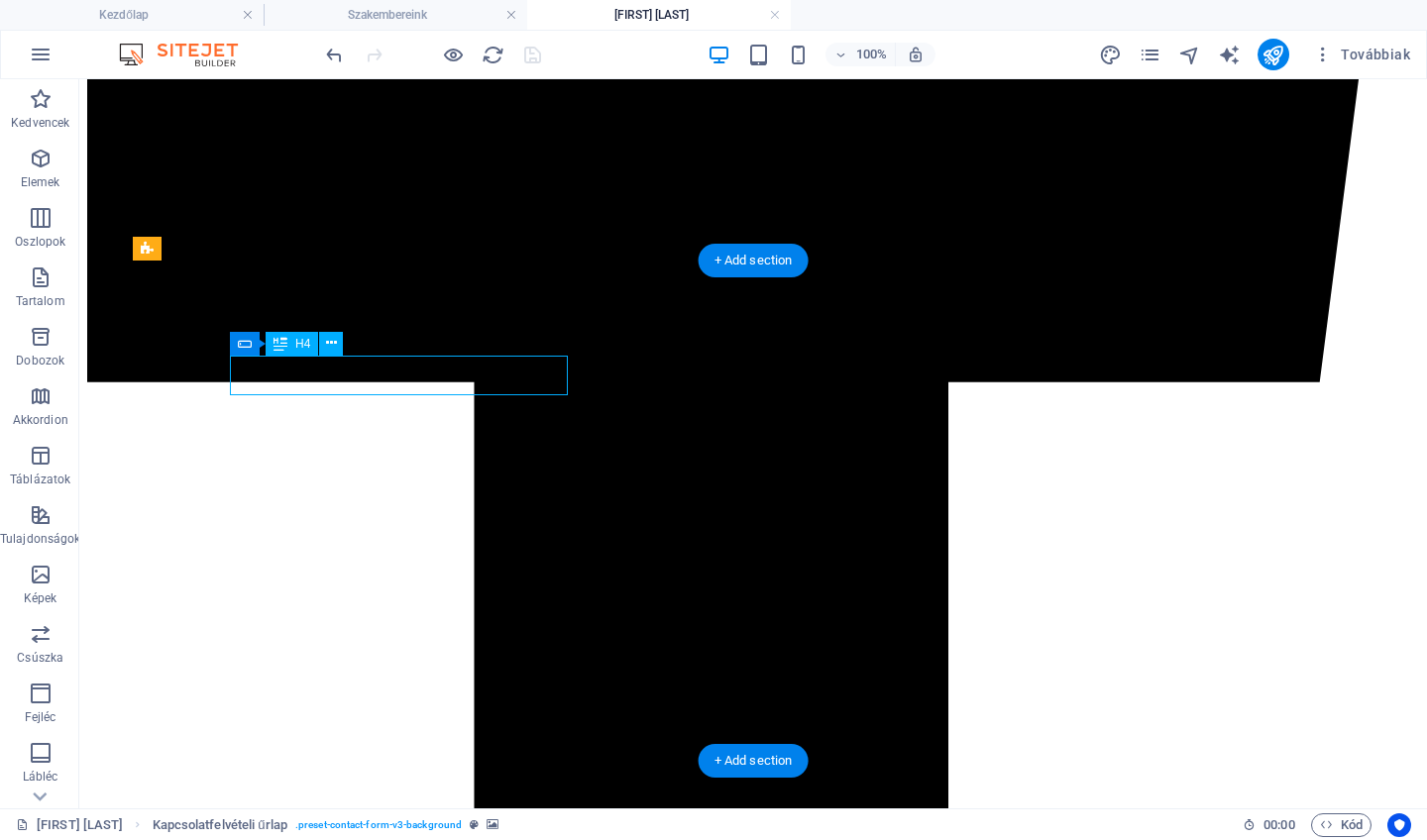 click on "Bejelentkezés [FIRST] [LAST]" 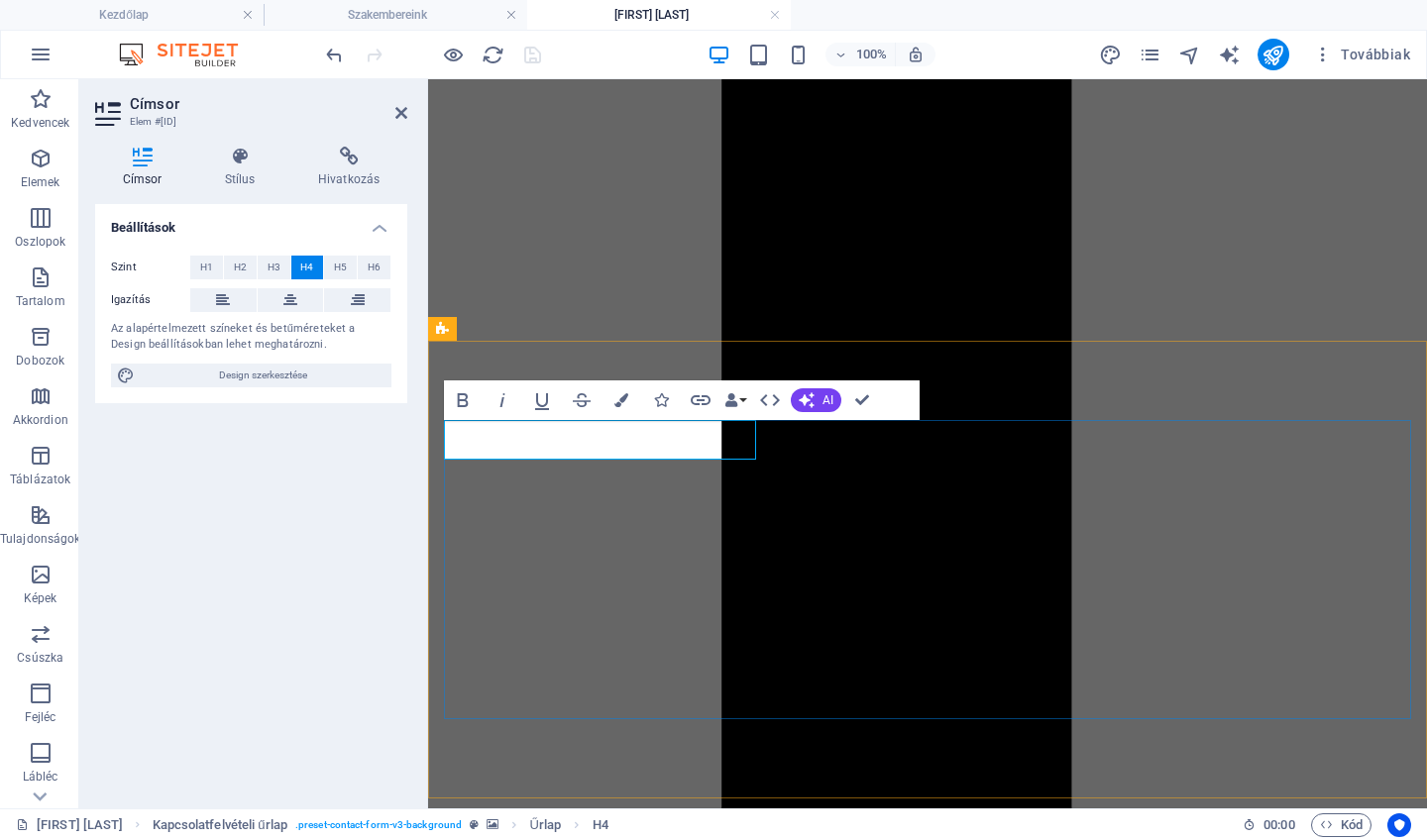 click on "Bejelentkezés [FIRST] [LAST]" 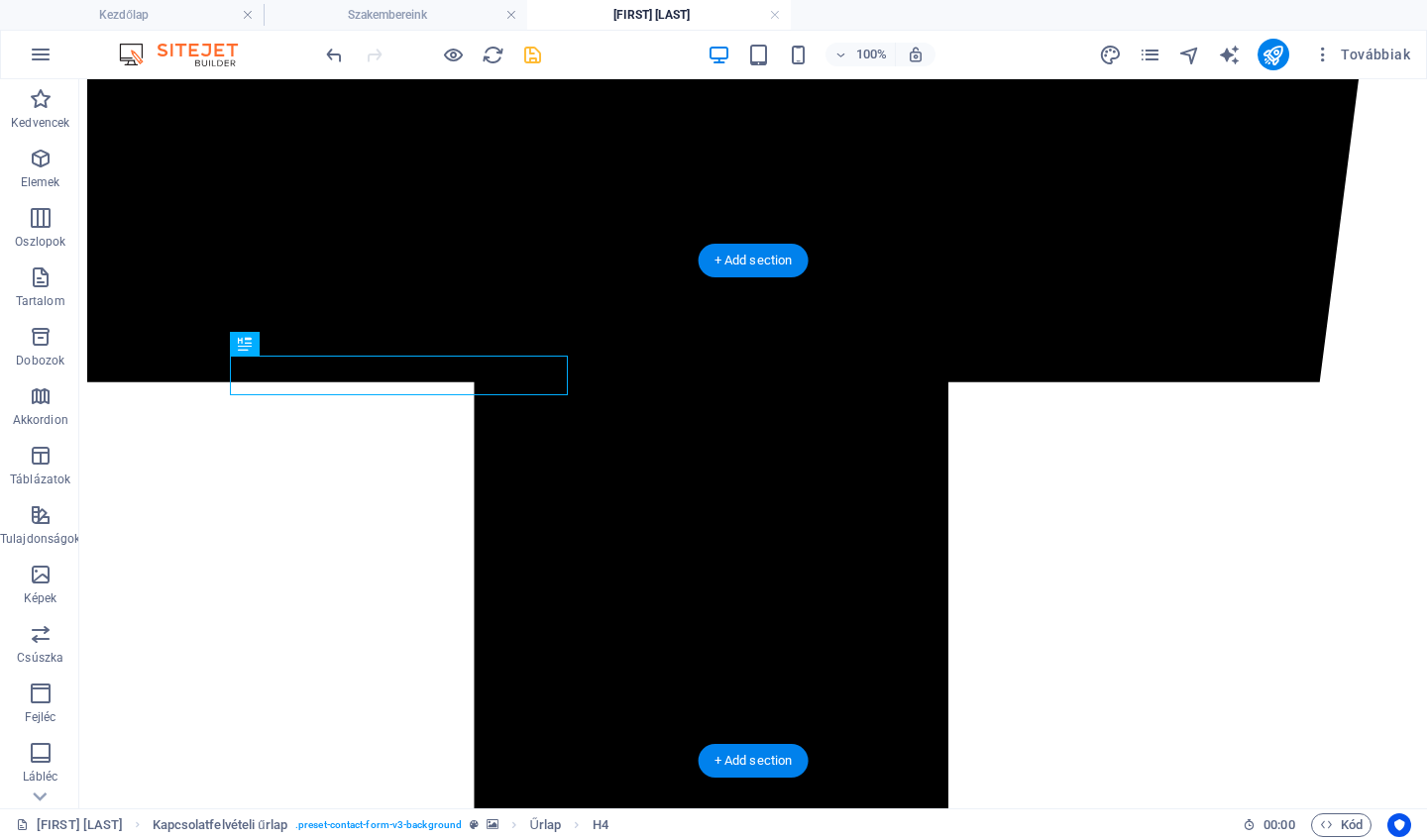 click at bounding box center (753, 11685) 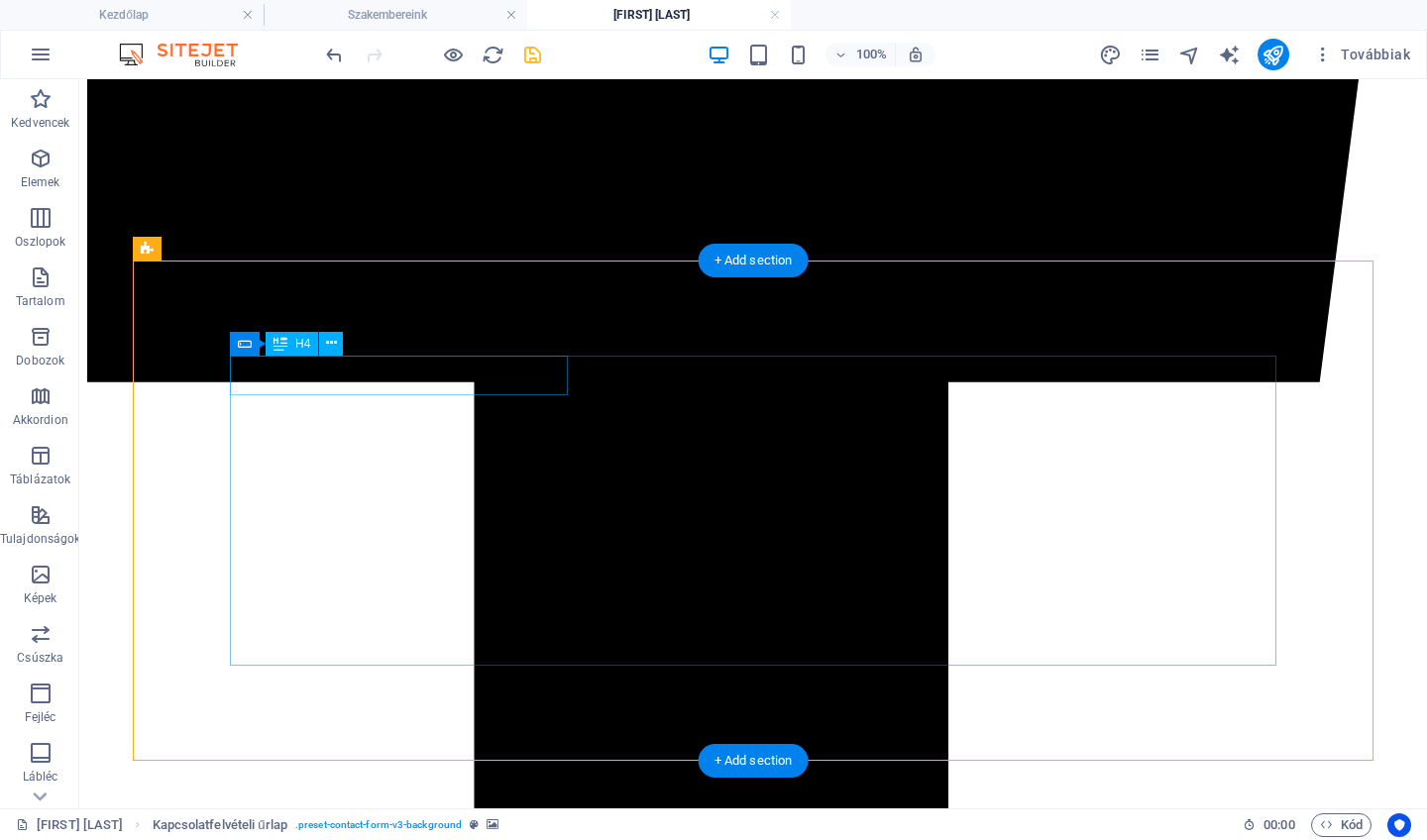 click on "Bejelentkezés [FIRST] [LAST]" 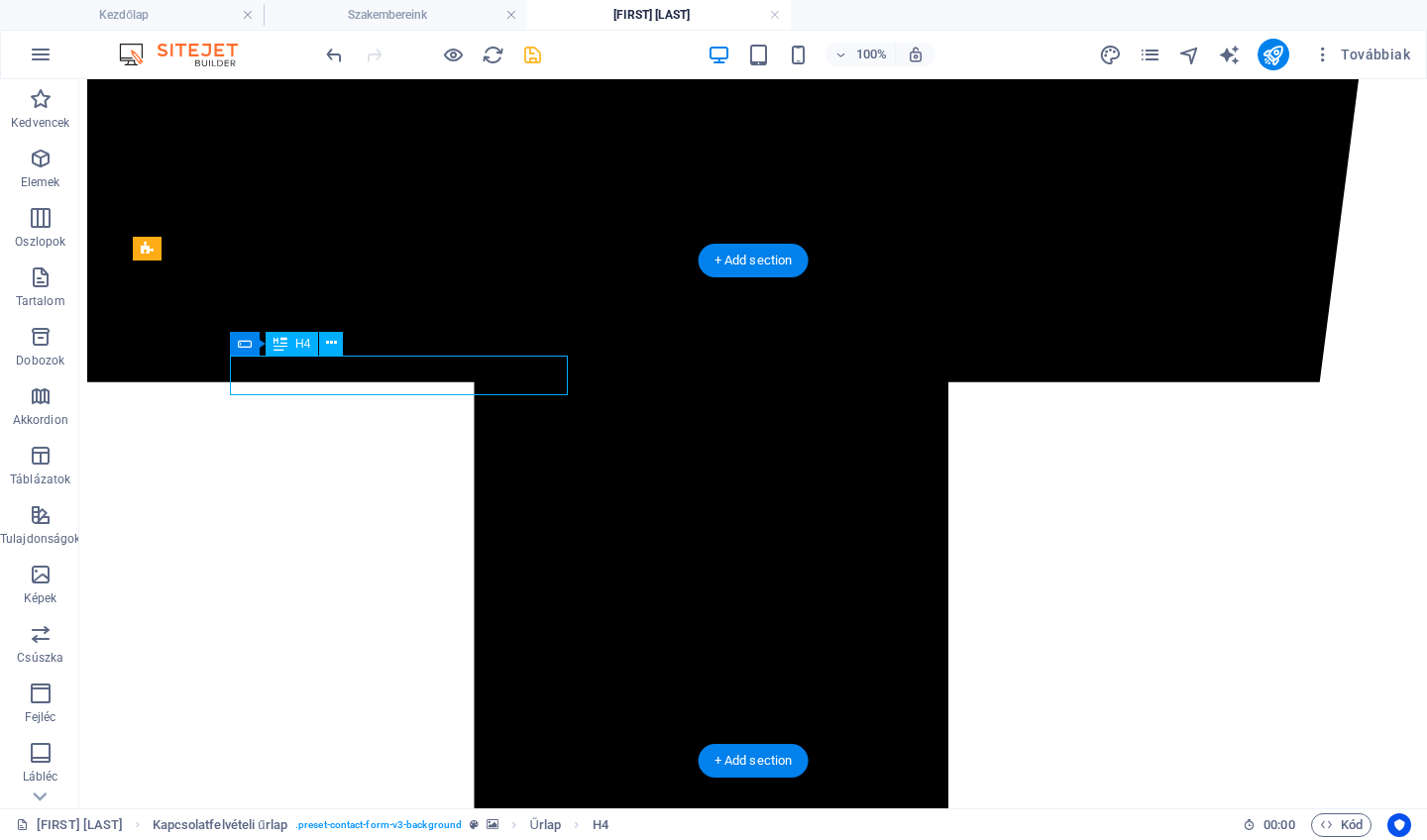 click on "Bejelentkezés [FIRST] [LAST]" 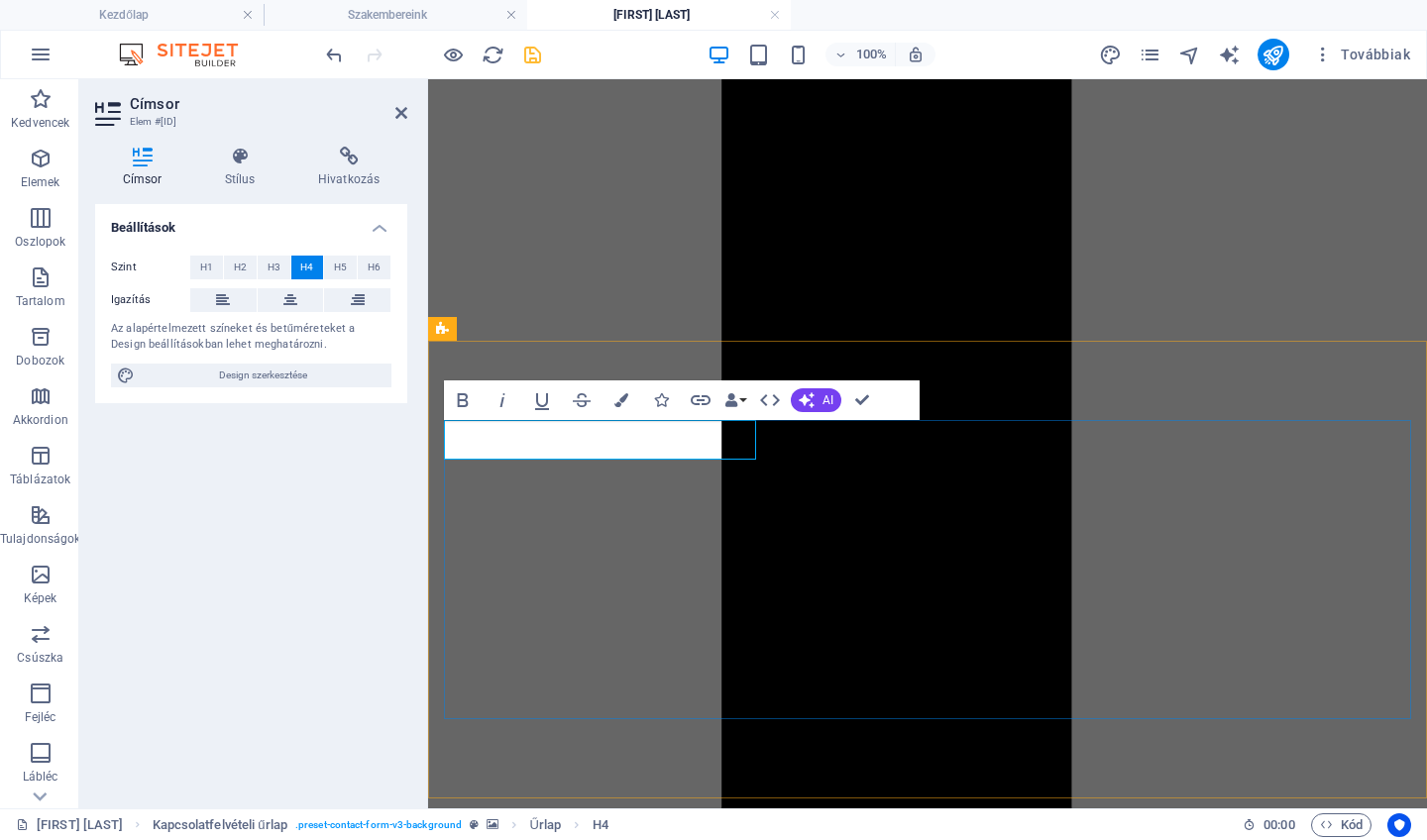 click on "Bejelentkezés [FIRST] [LAST]" 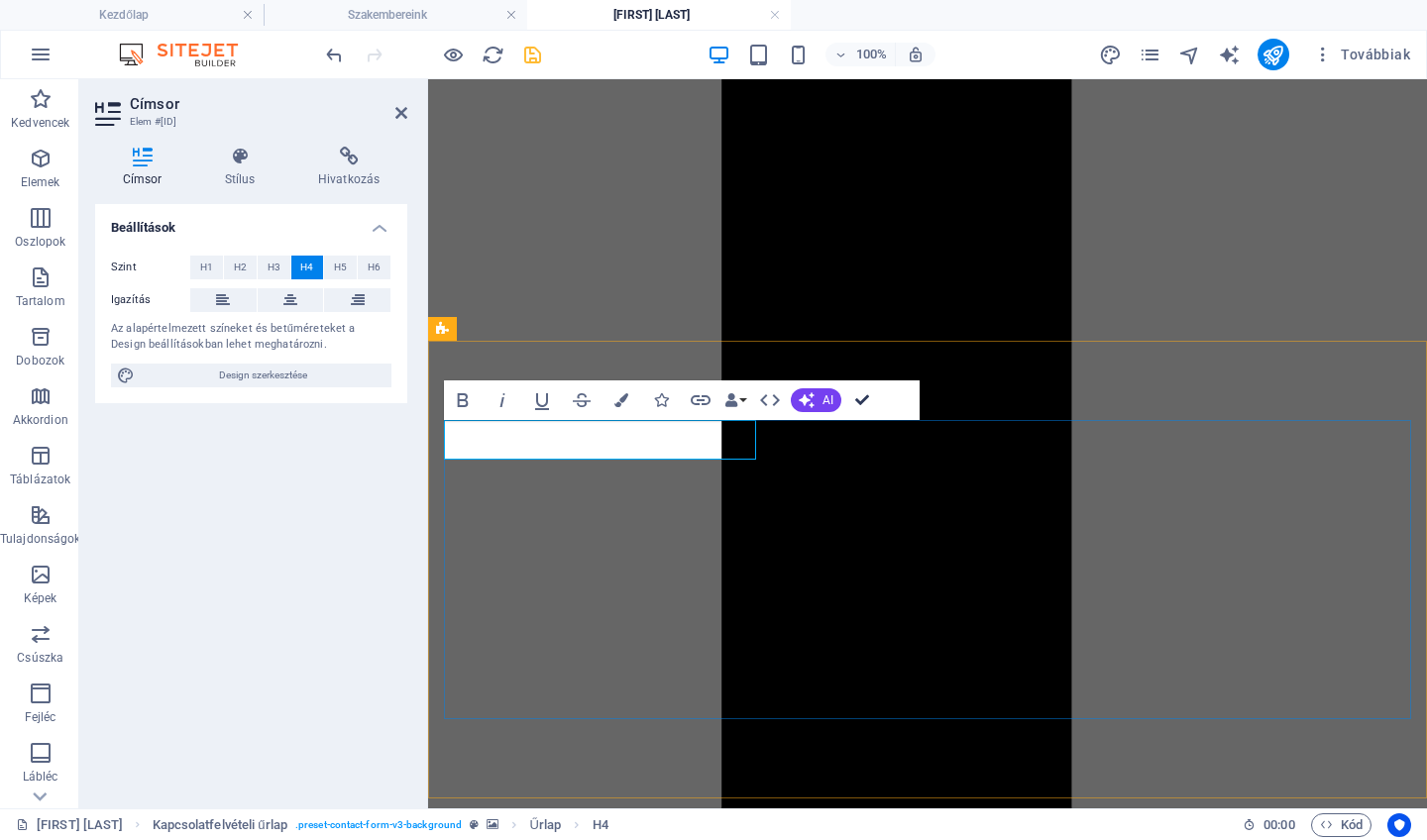 drag, startPoint x: 851, startPoint y: 394, endPoint x: 772, endPoint y: 314, distance: 112.4322 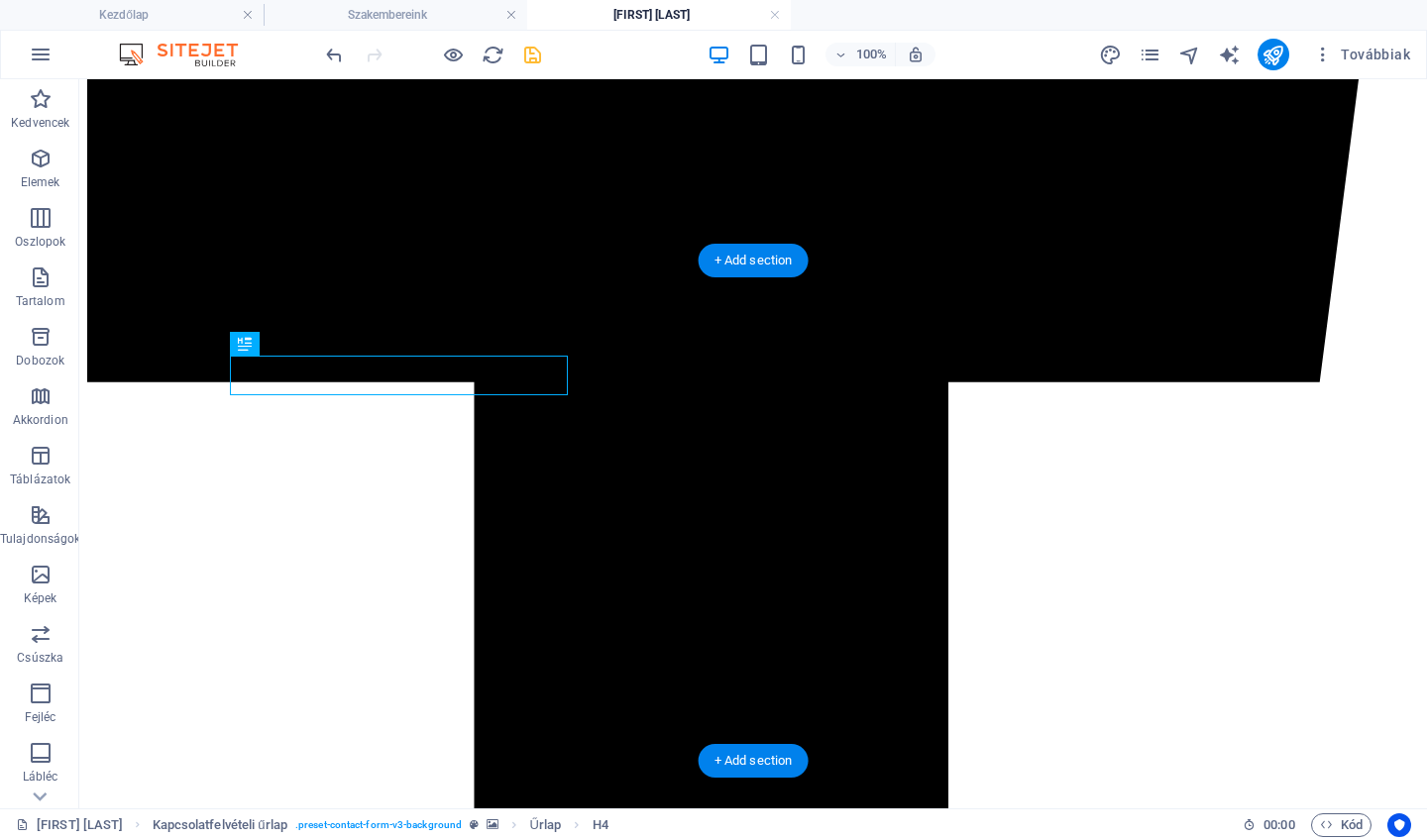 click at bounding box center [753, 11685] 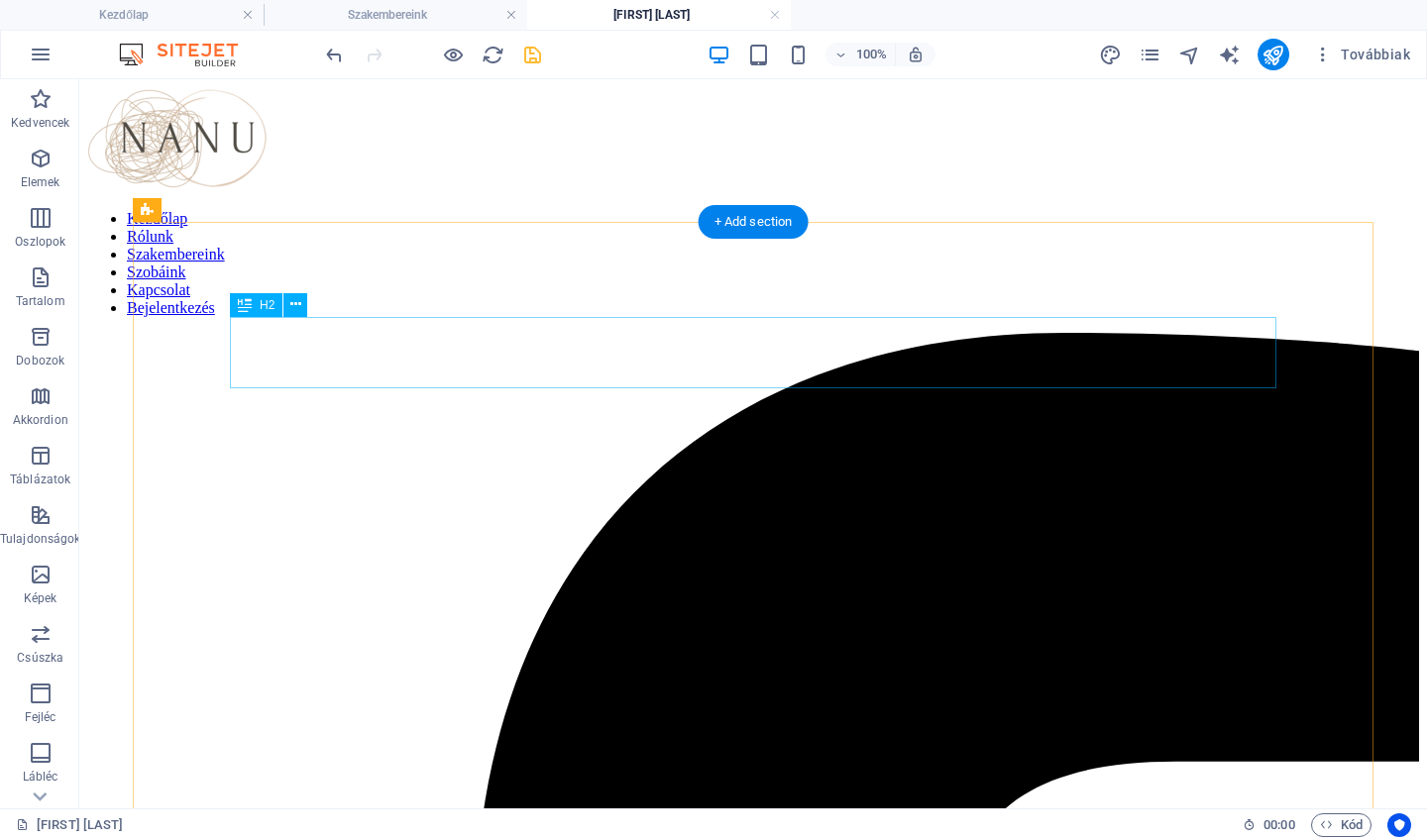 scroll, scrollTop: 3, scrollLeft: 0, axis: vertical 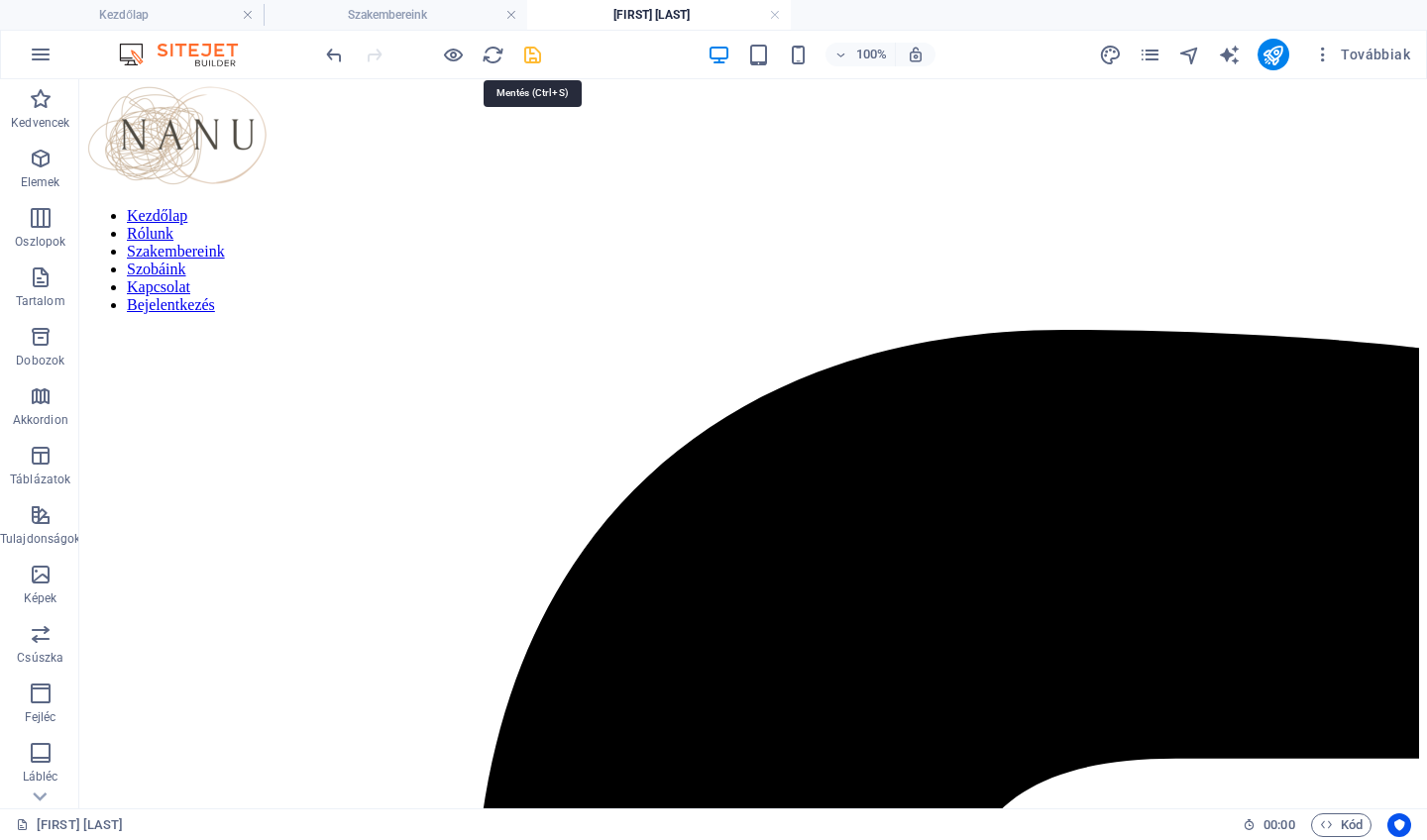 click at bounding box center [532, 54] 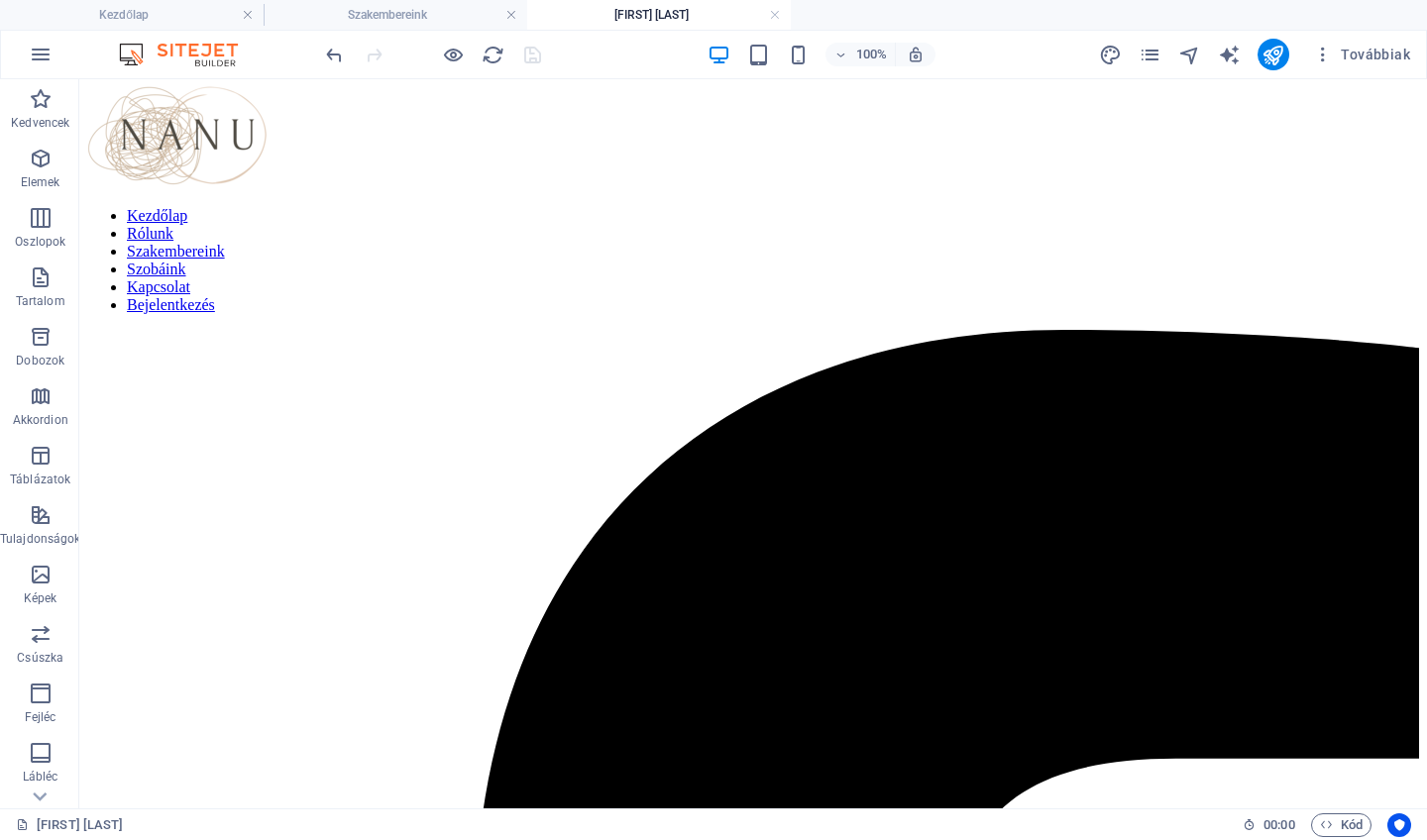 click on "100% Továbbiak" at bounding box center [714, 54] 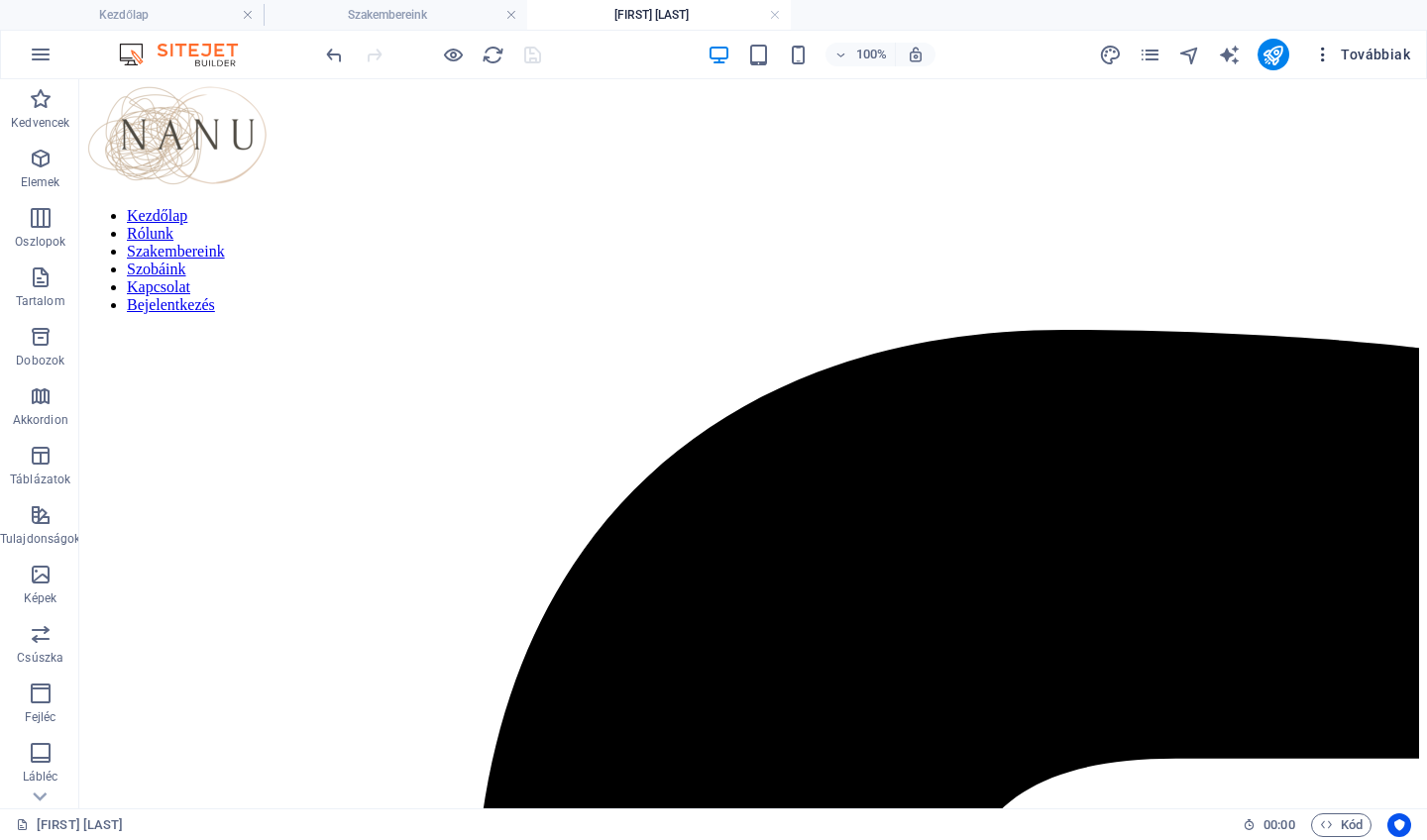 click on "Továbbiak" at bounding box center (1362, 54) 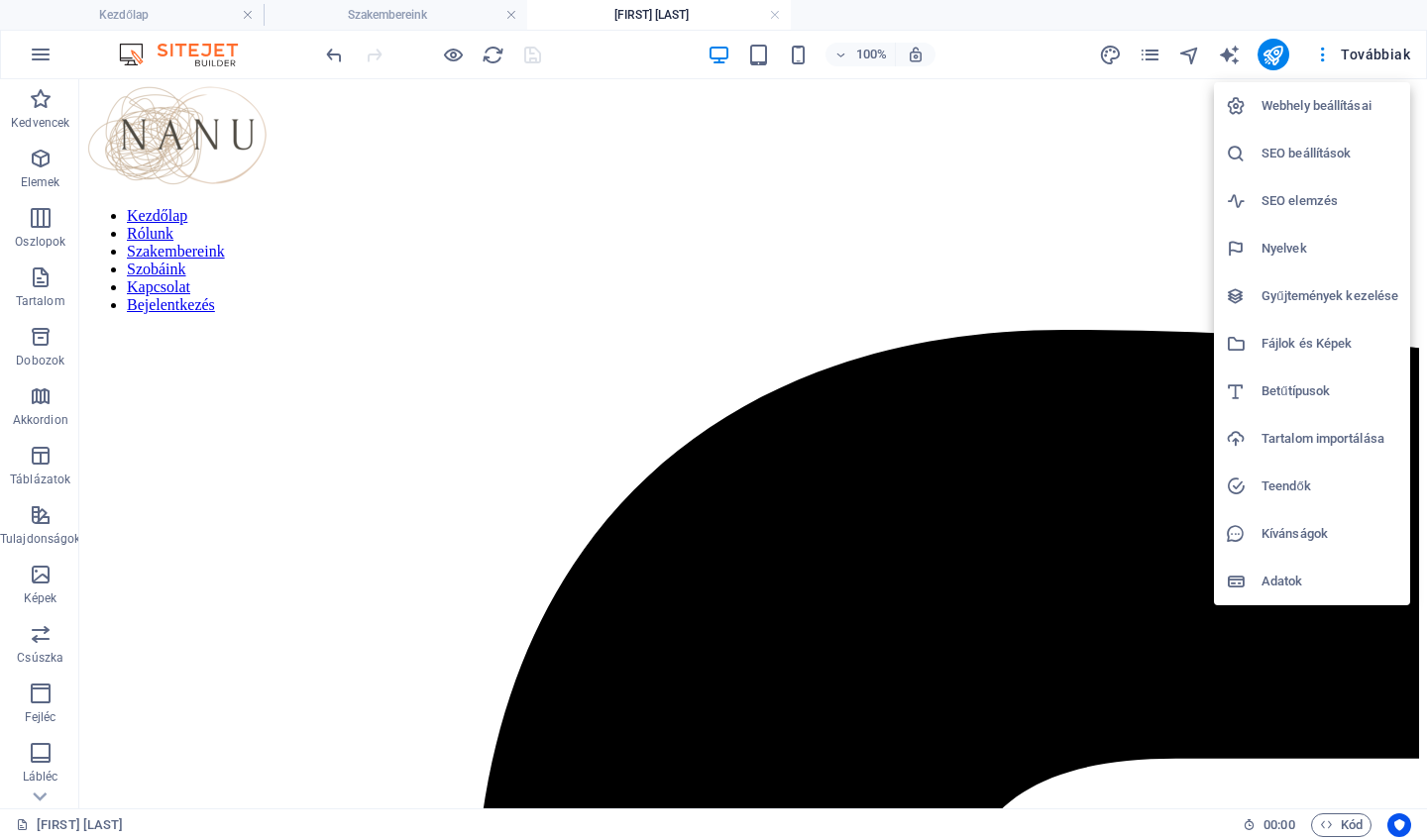 click at bounding box center (714, 420) 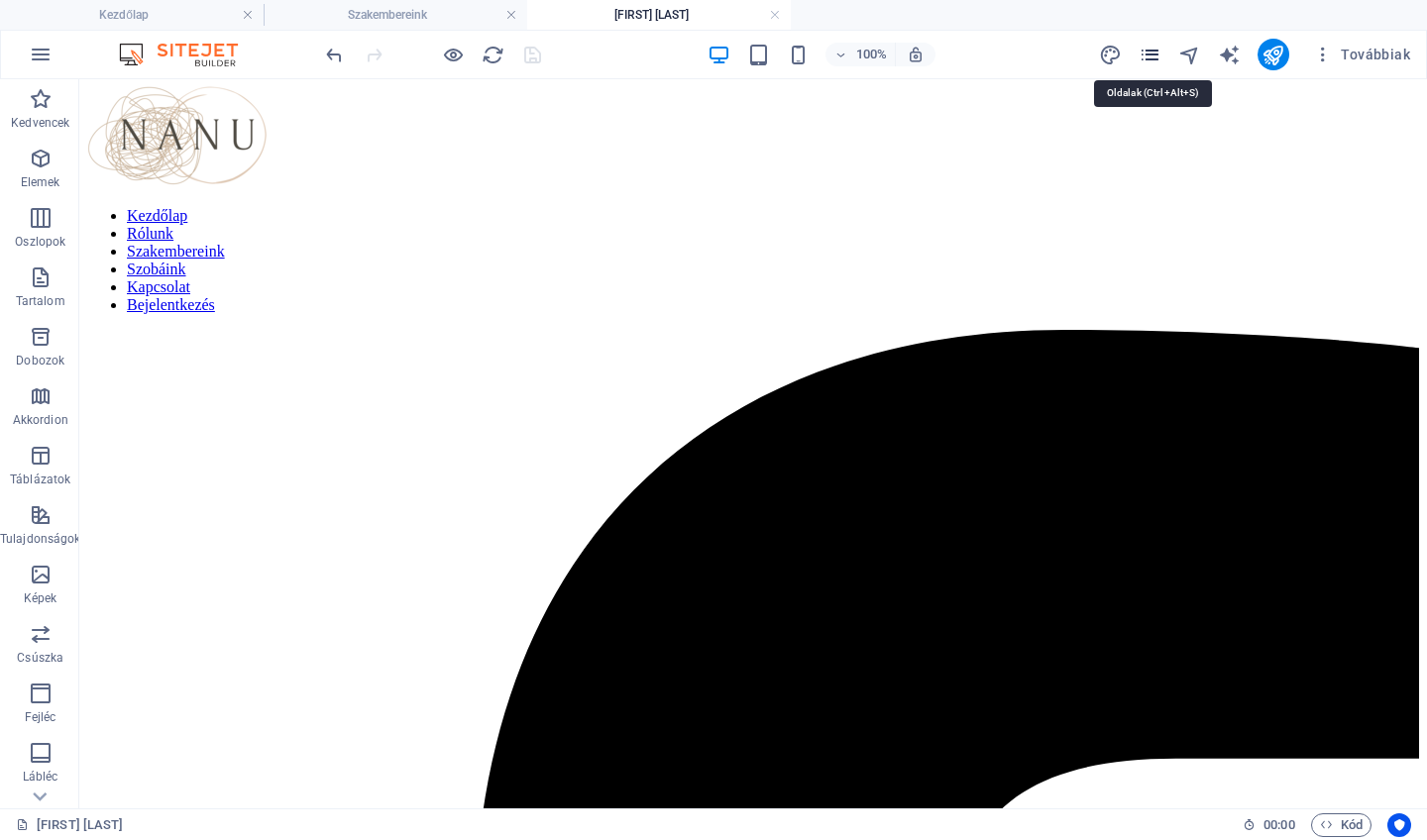 click at bounding box center (1150, 54) 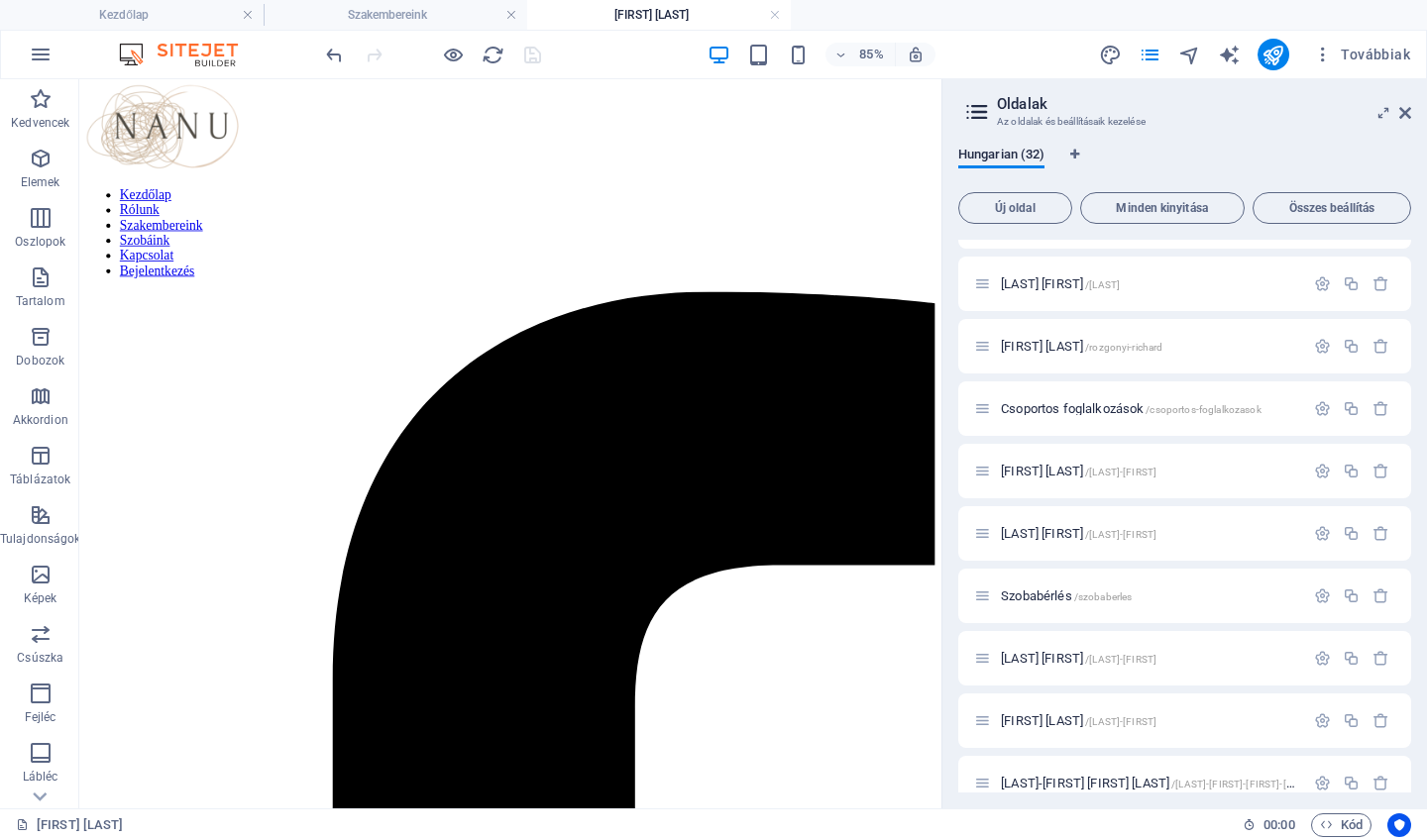 scroll, scrollTop: 876, scrollLeft: 0, axis: vertical 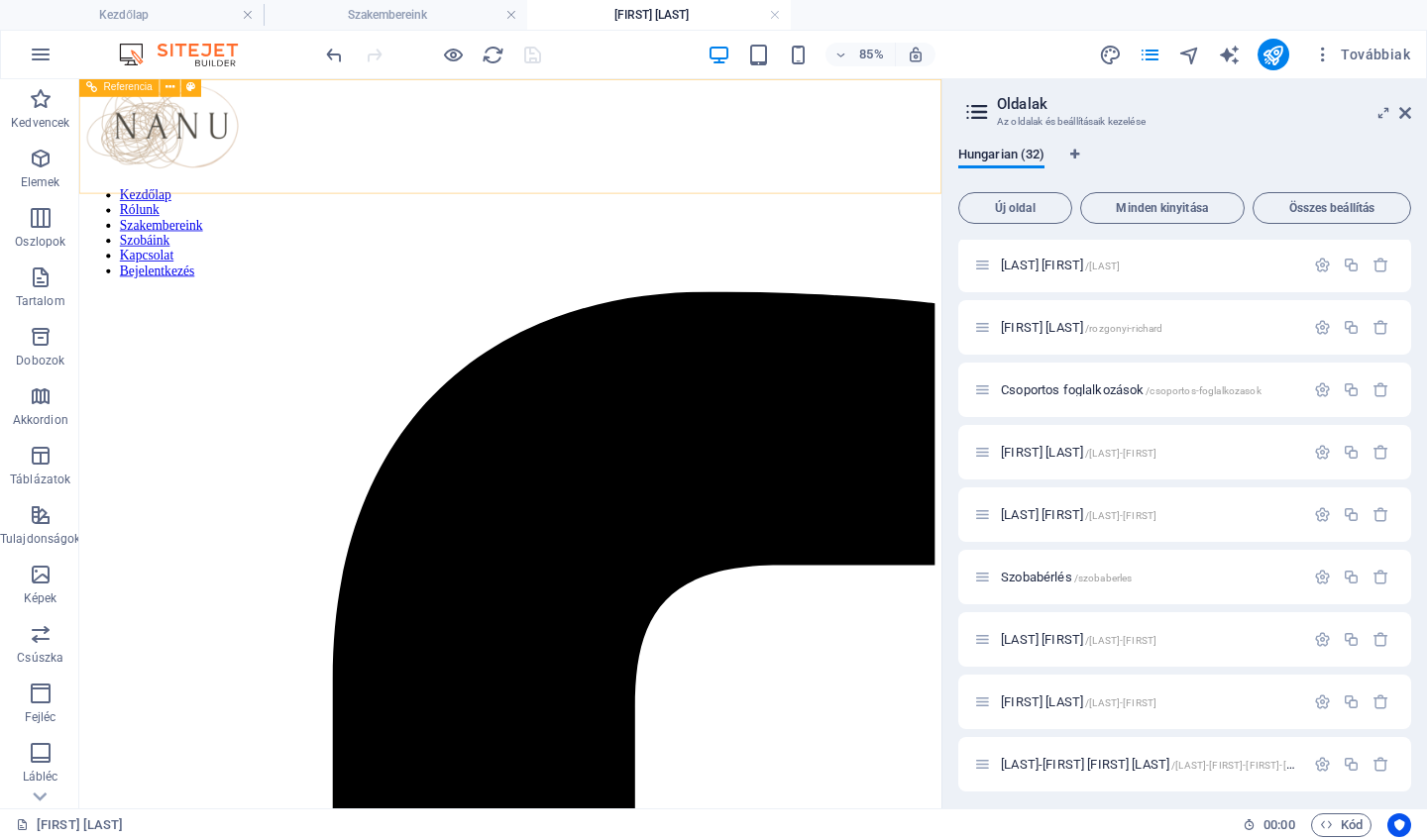click on "Kezdőlap Rólunk Szakembereink Szobáink Kapcsolat Bejelentkezés" at bounding box center (587, 2333) 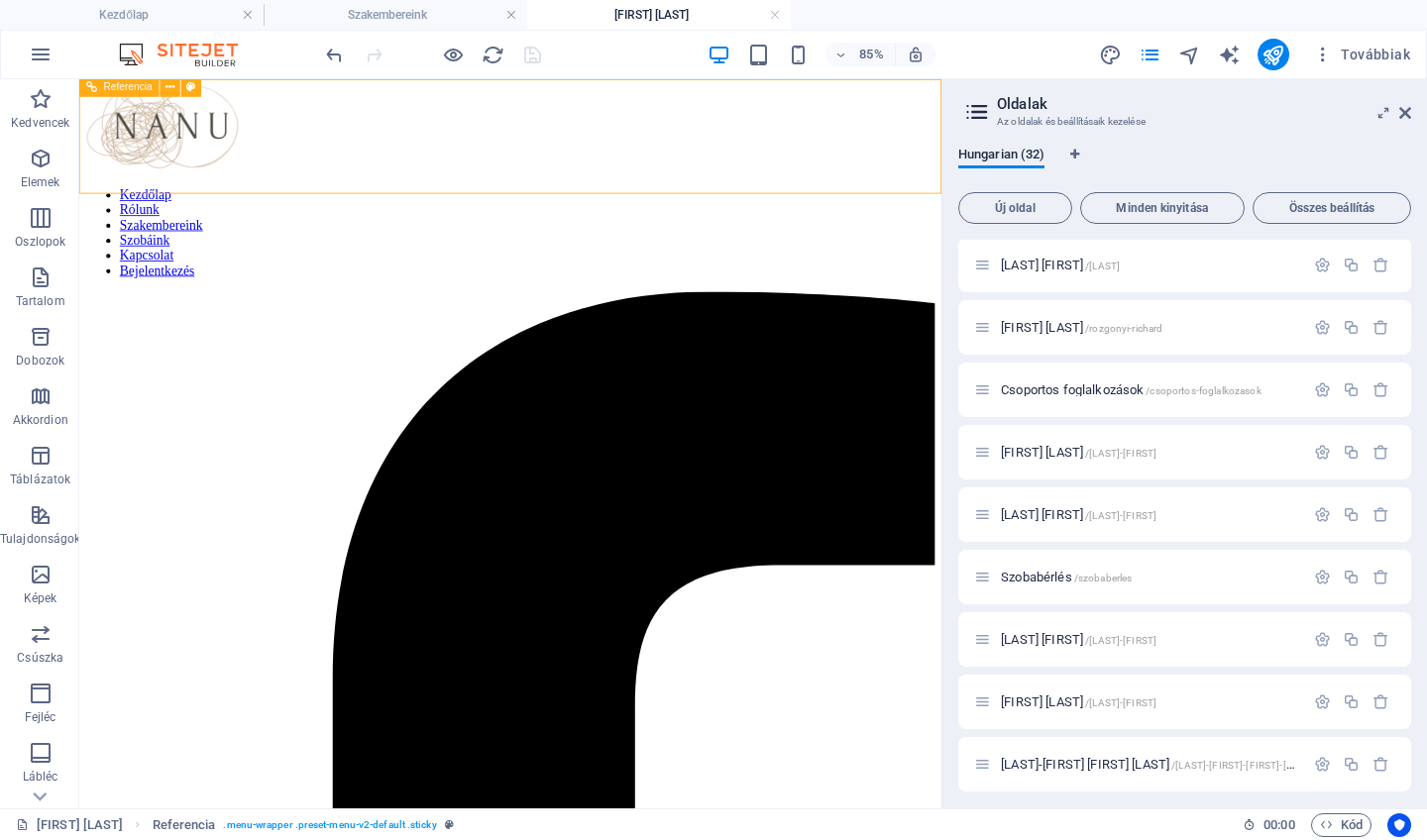 click on "Kezdőlap Rólunk Szakembereink Szobáink Kapcsolat Bejelentkezés" at bounding box center [587, 2333] 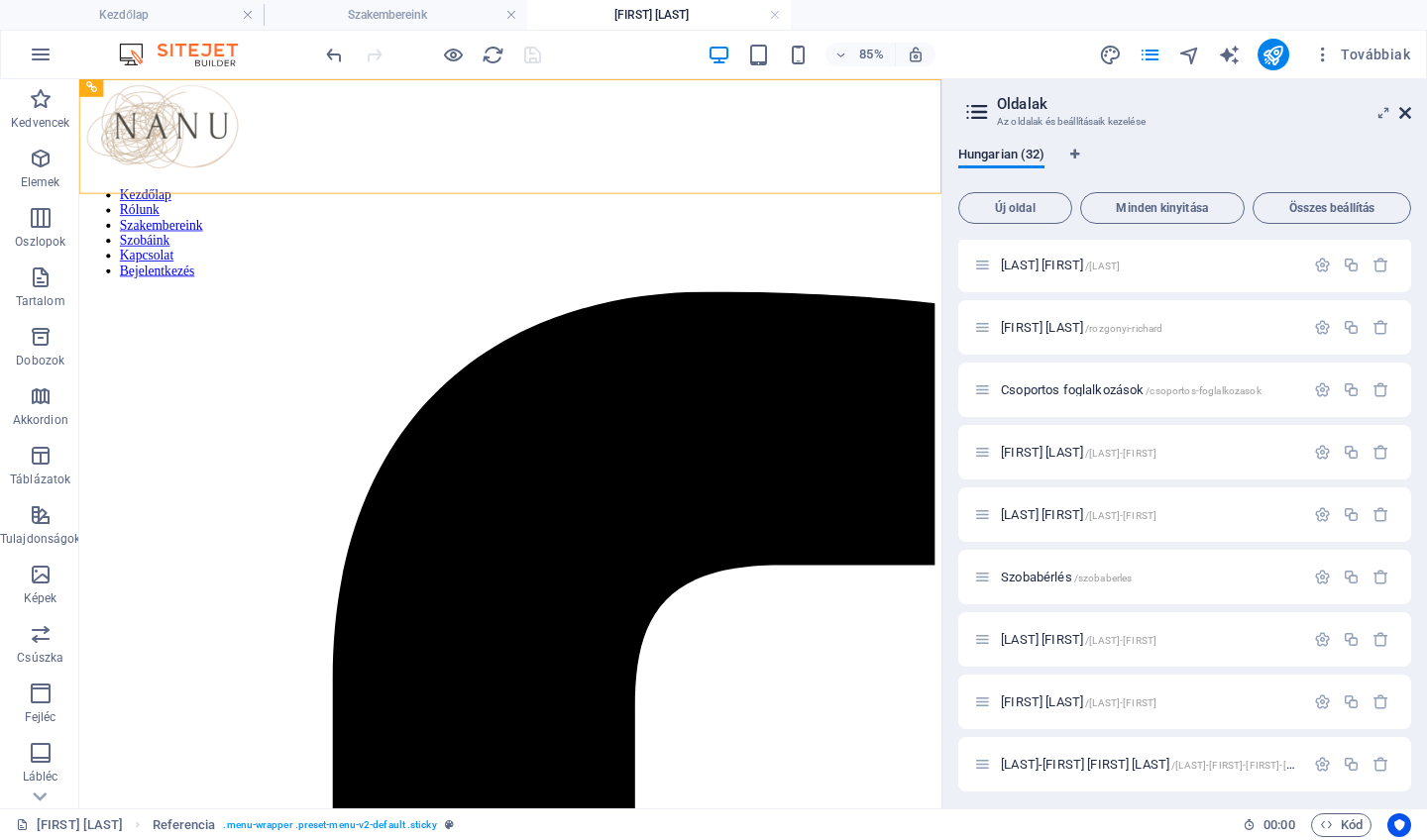 click at bounding box center (1405, 113) 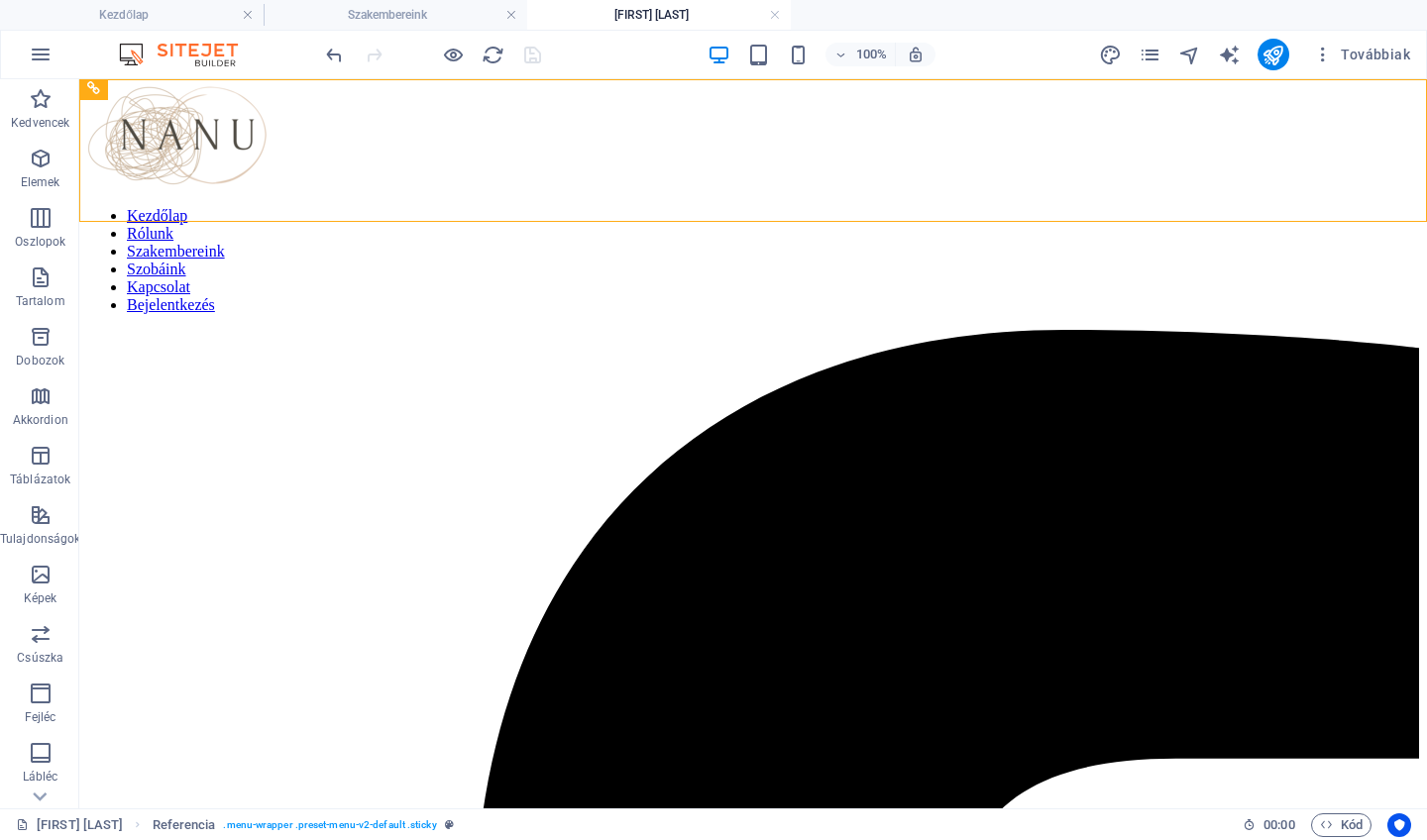 click on "Szakembereink" at bounding box center (395, 15) 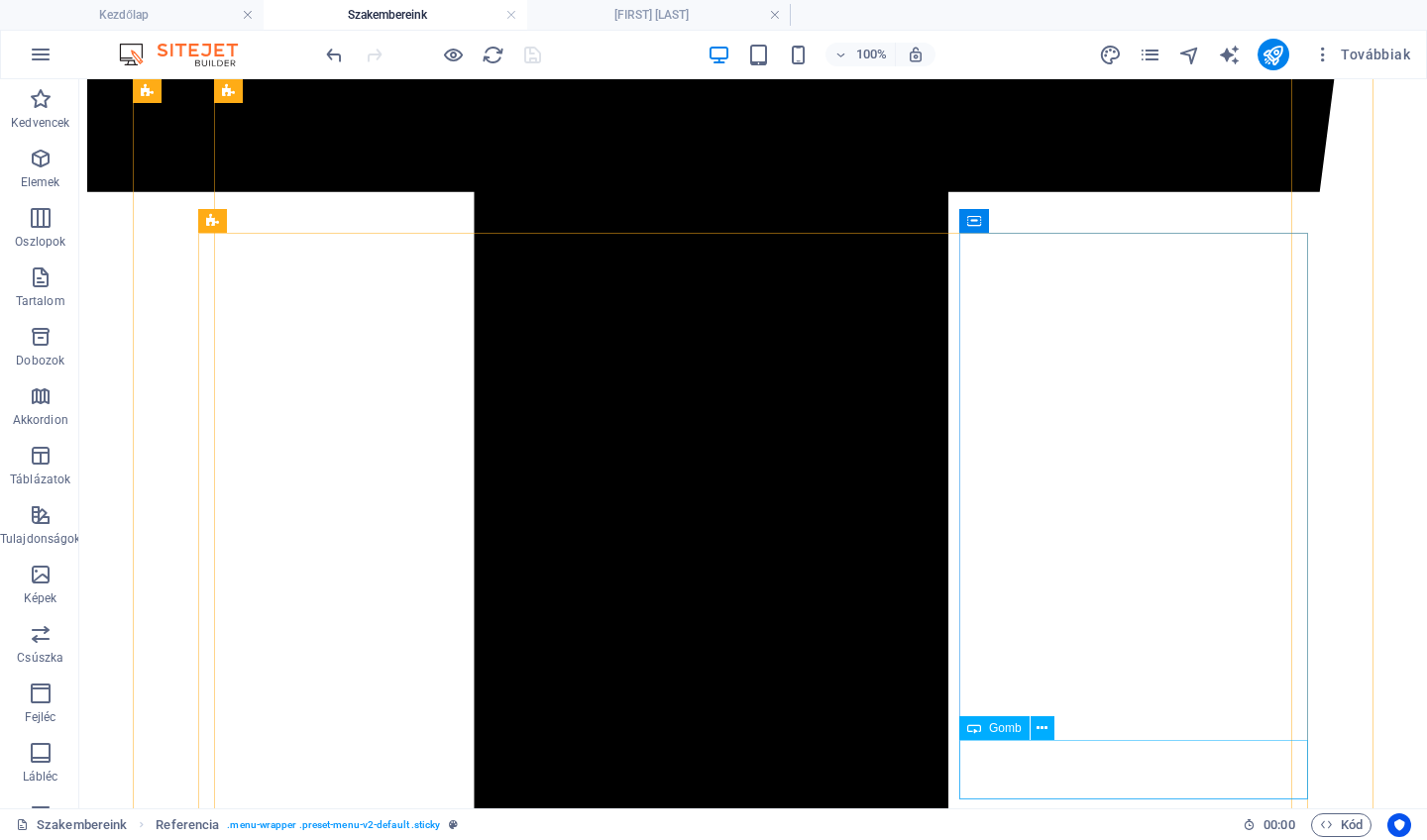 click on "Bővebben" at bounding box center (753, 18610) 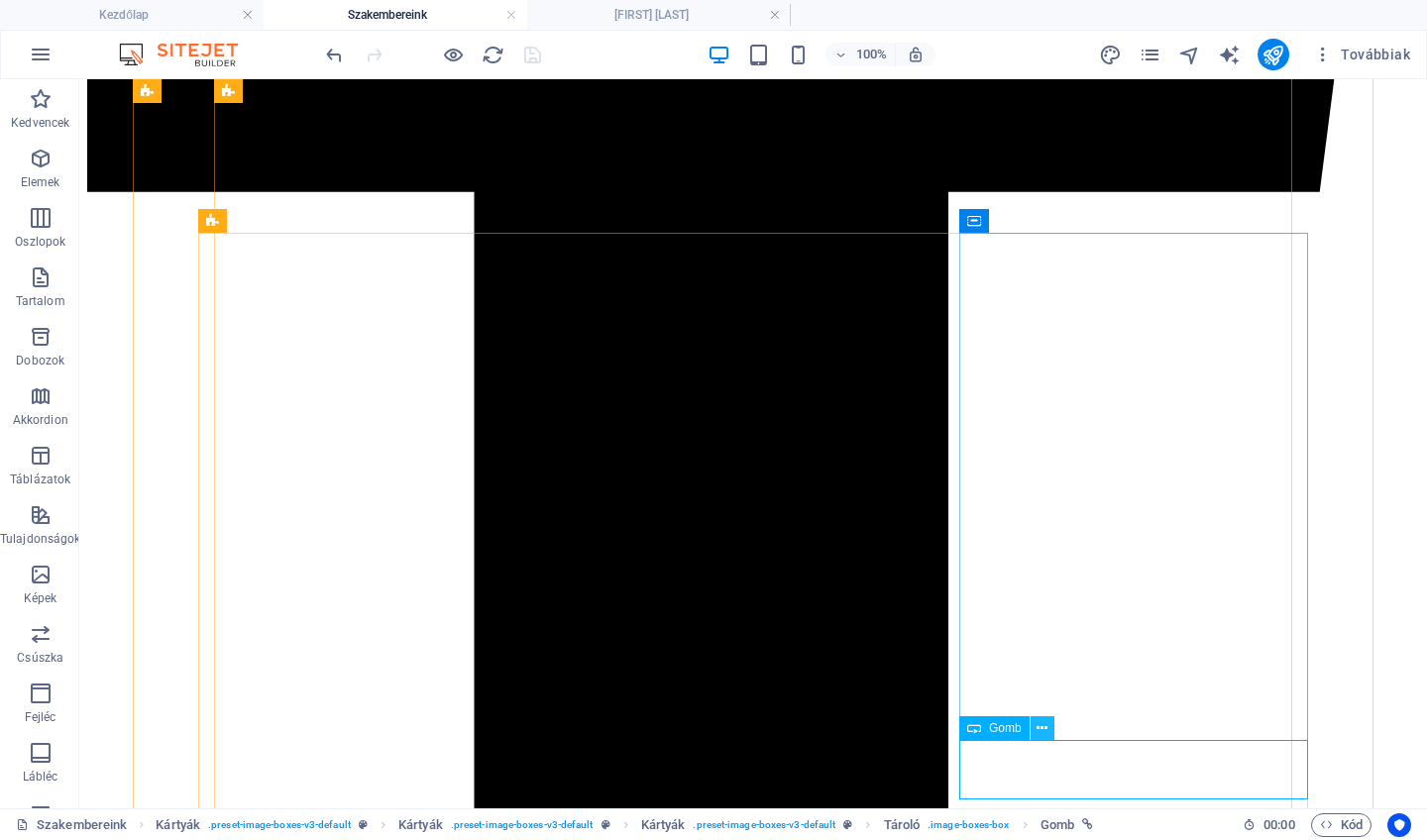 click at bounding box center [1042, 728] 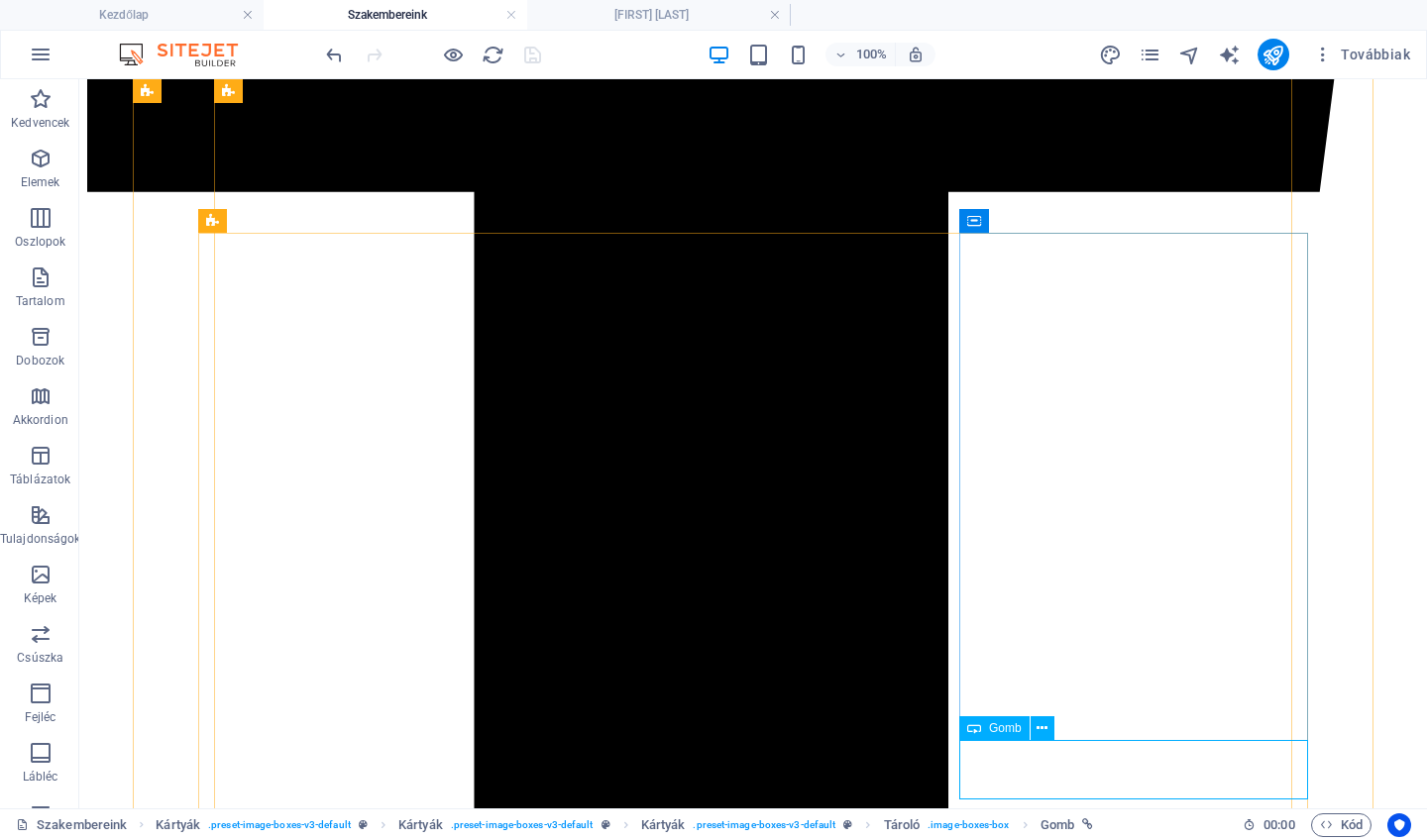 click on "Gomb" at bounding box center (994, 728) 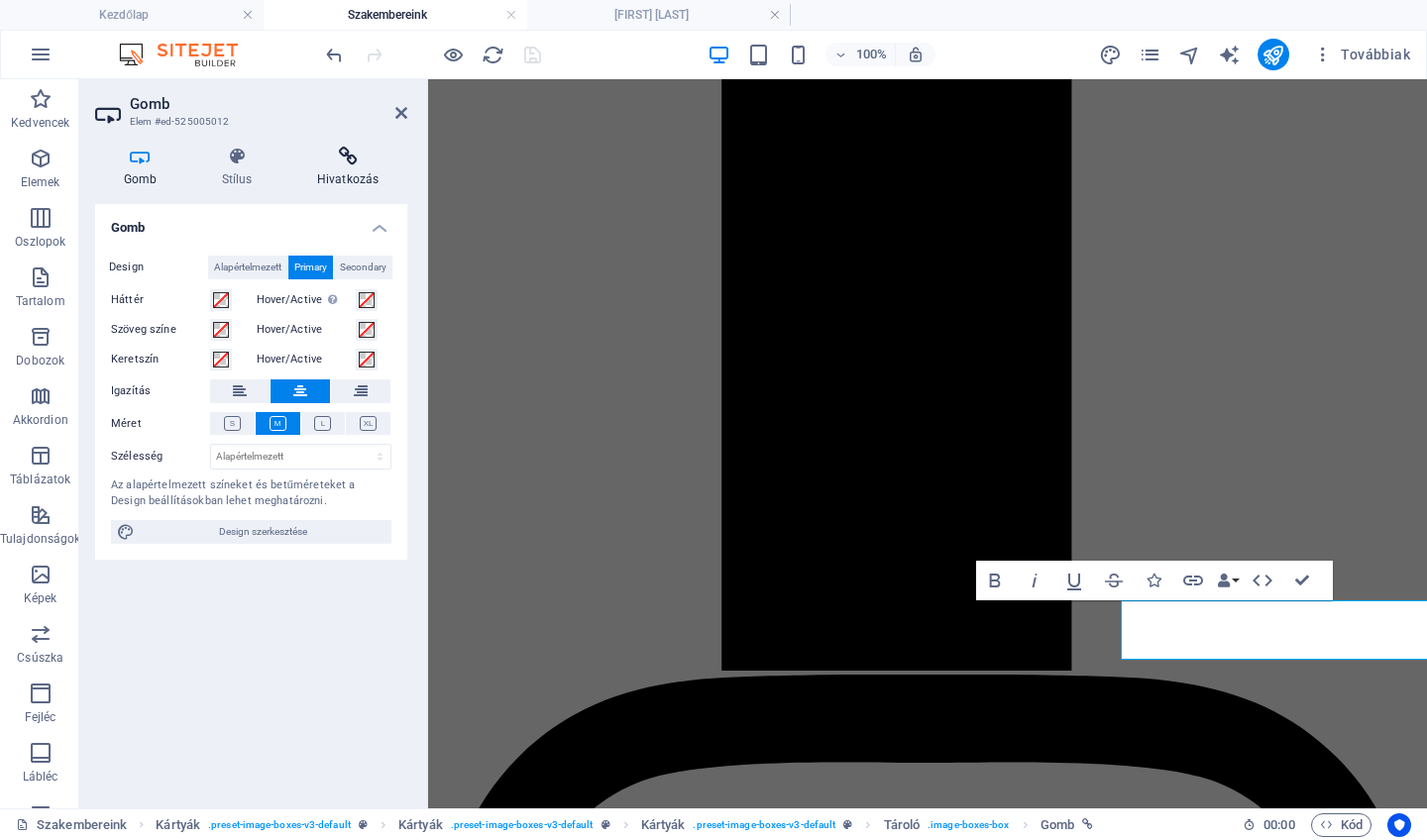 click at bounding box center (348, 157) 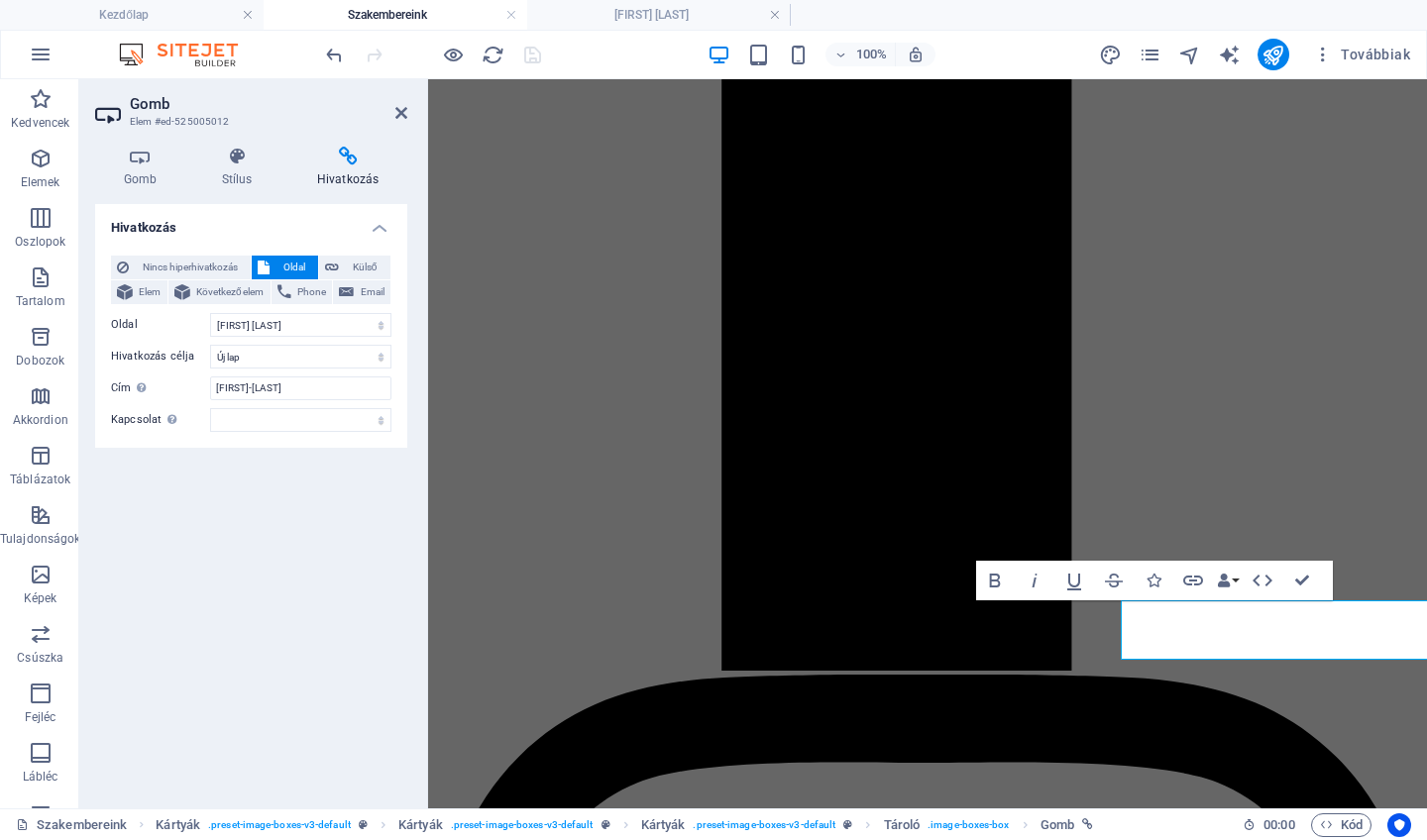 click on "F. [LAST] [FIRST]" at bounding box center [251, 344] 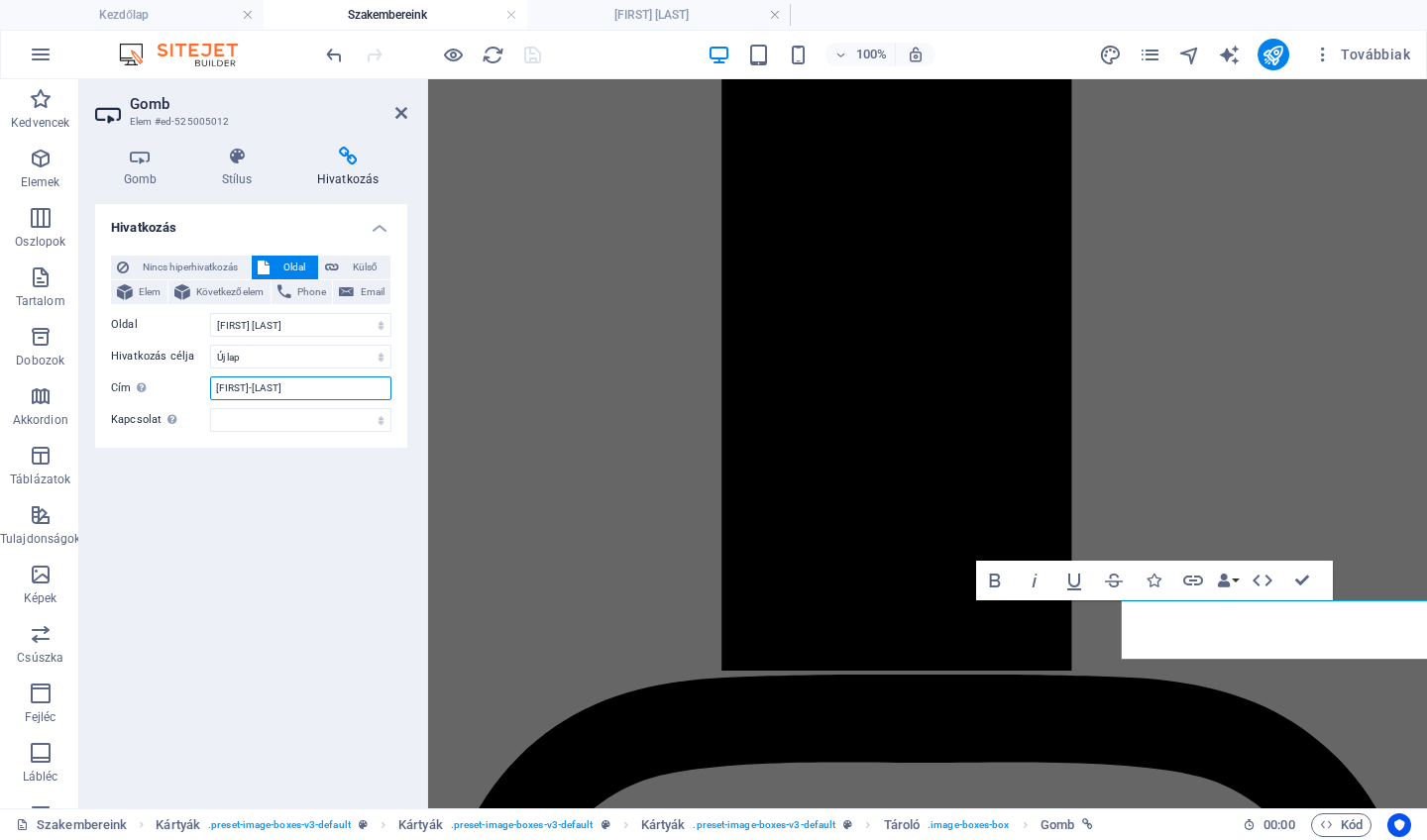click on "[FIRST]-[LAST]" at bounding box center (300, 388) 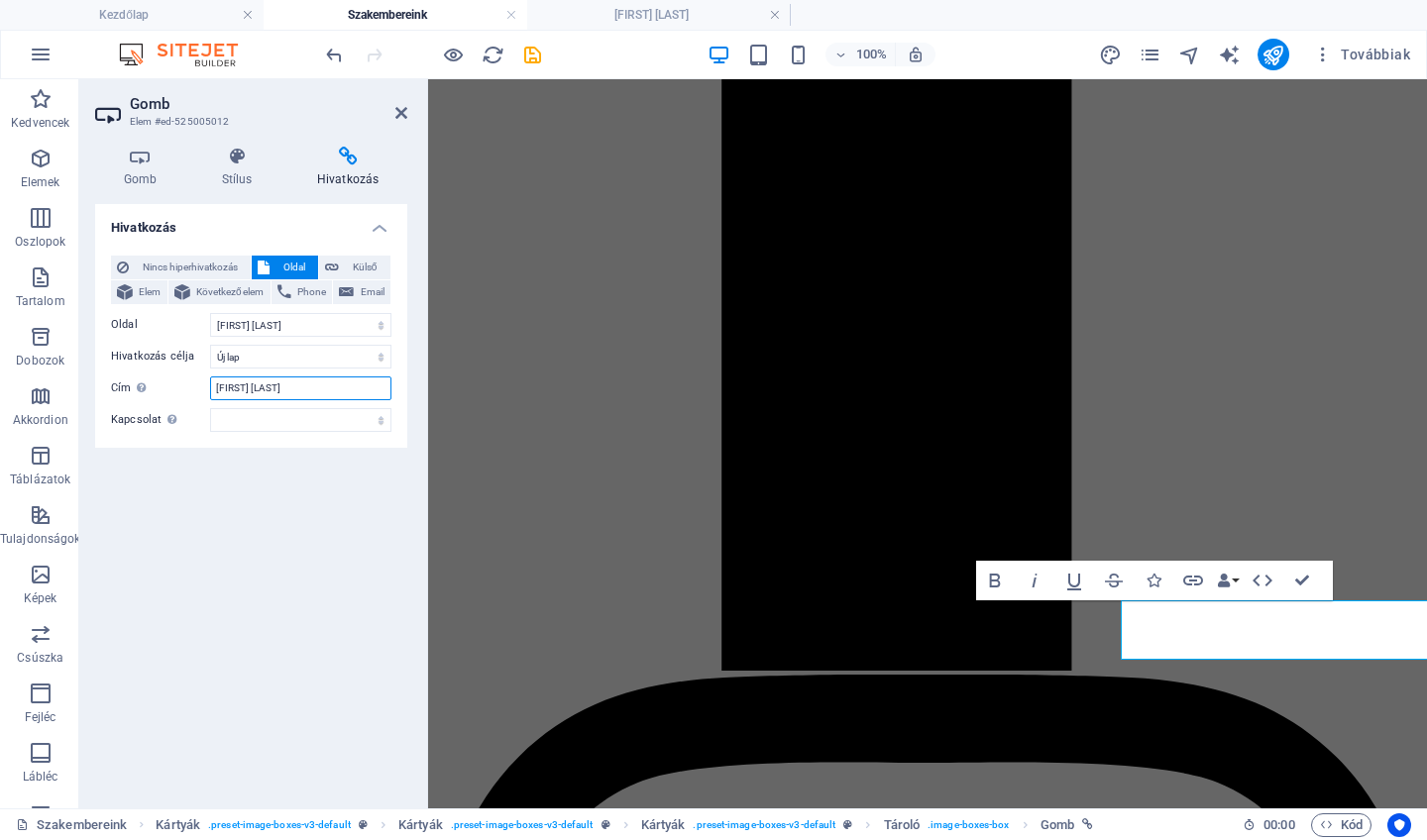type on "[FIRST] [LAST]" 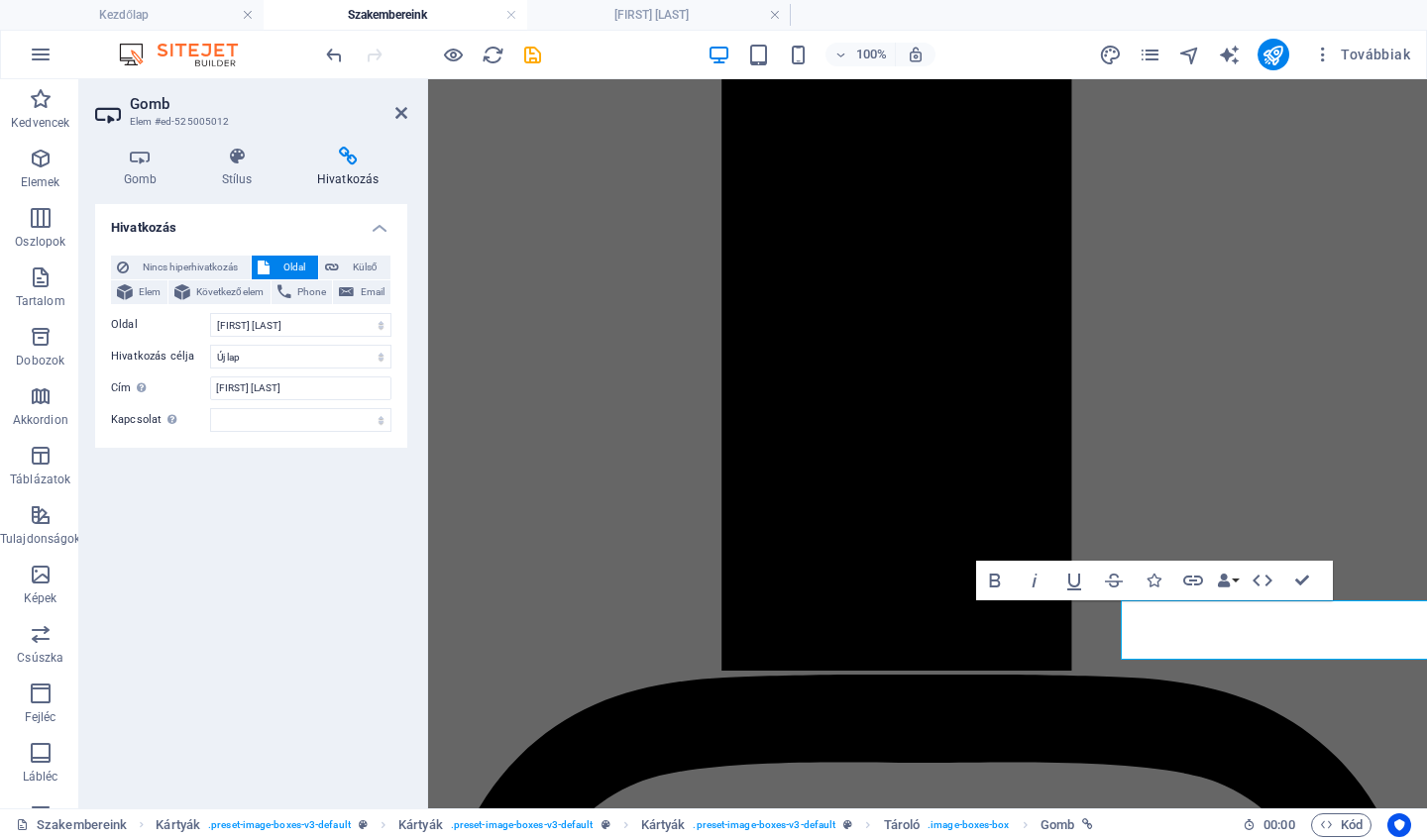 click on "[FIRST] [LAST]" at bounding box center [251, 498] 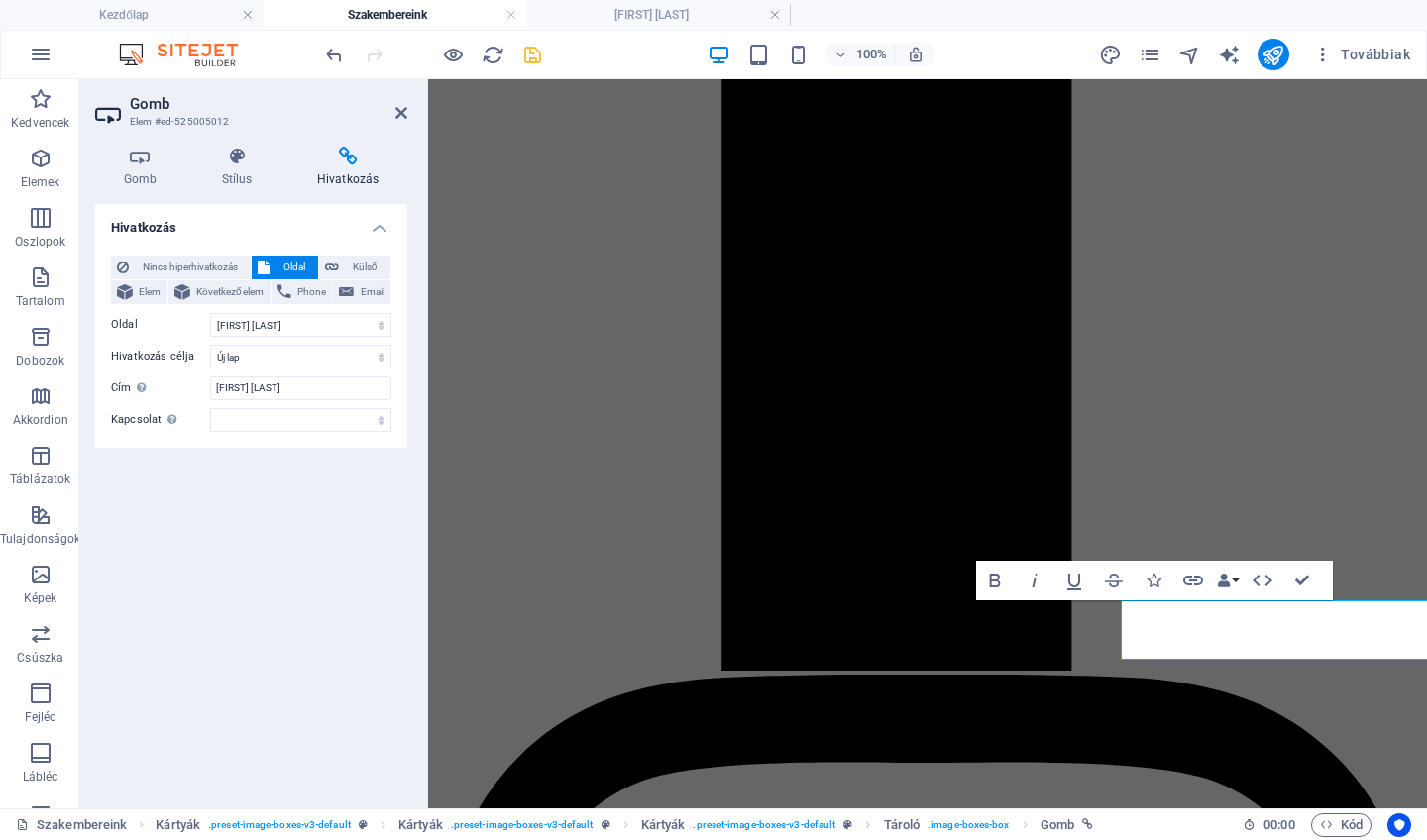 click at bounding box center (532, 54) 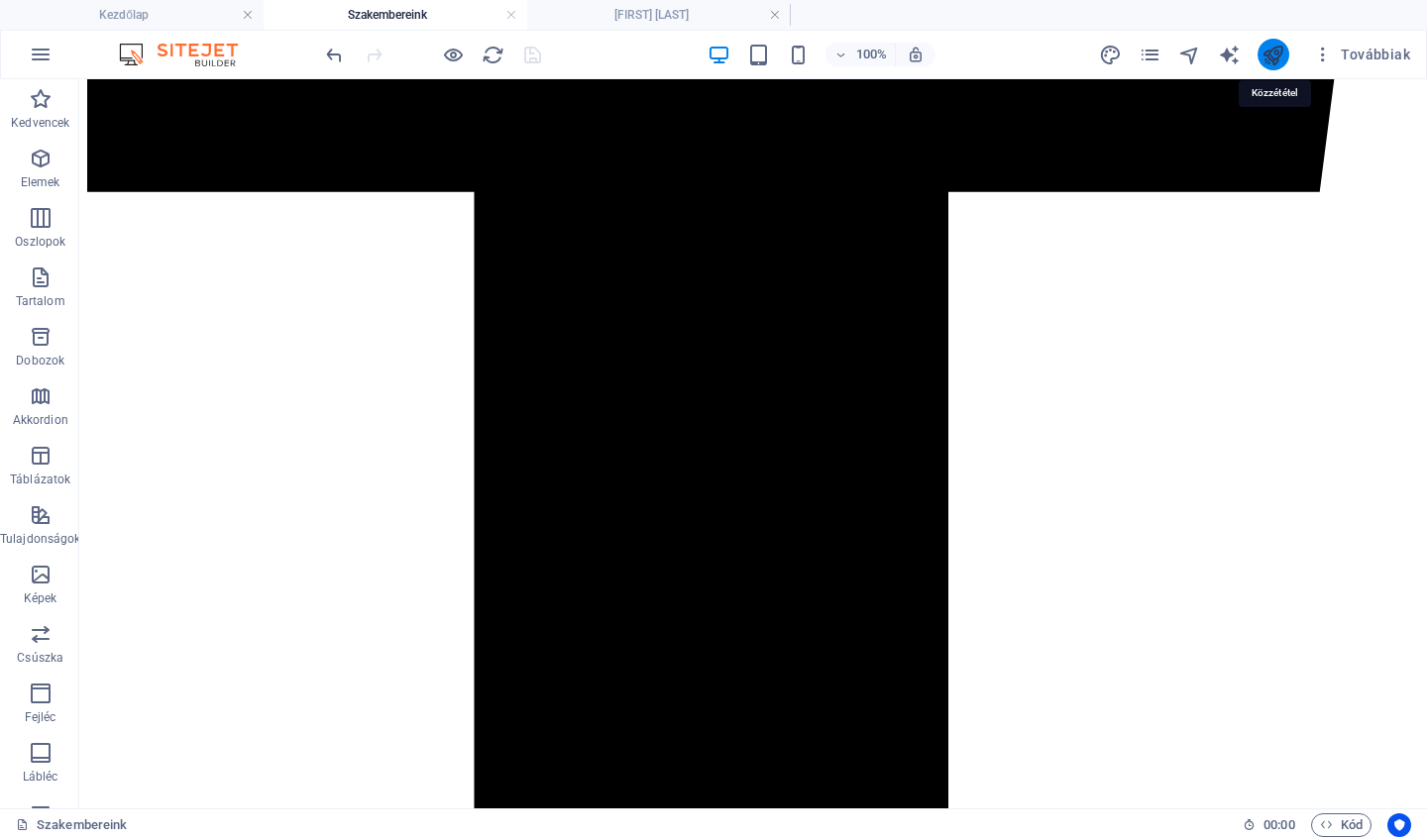 click at bounding box center (1272, 54) 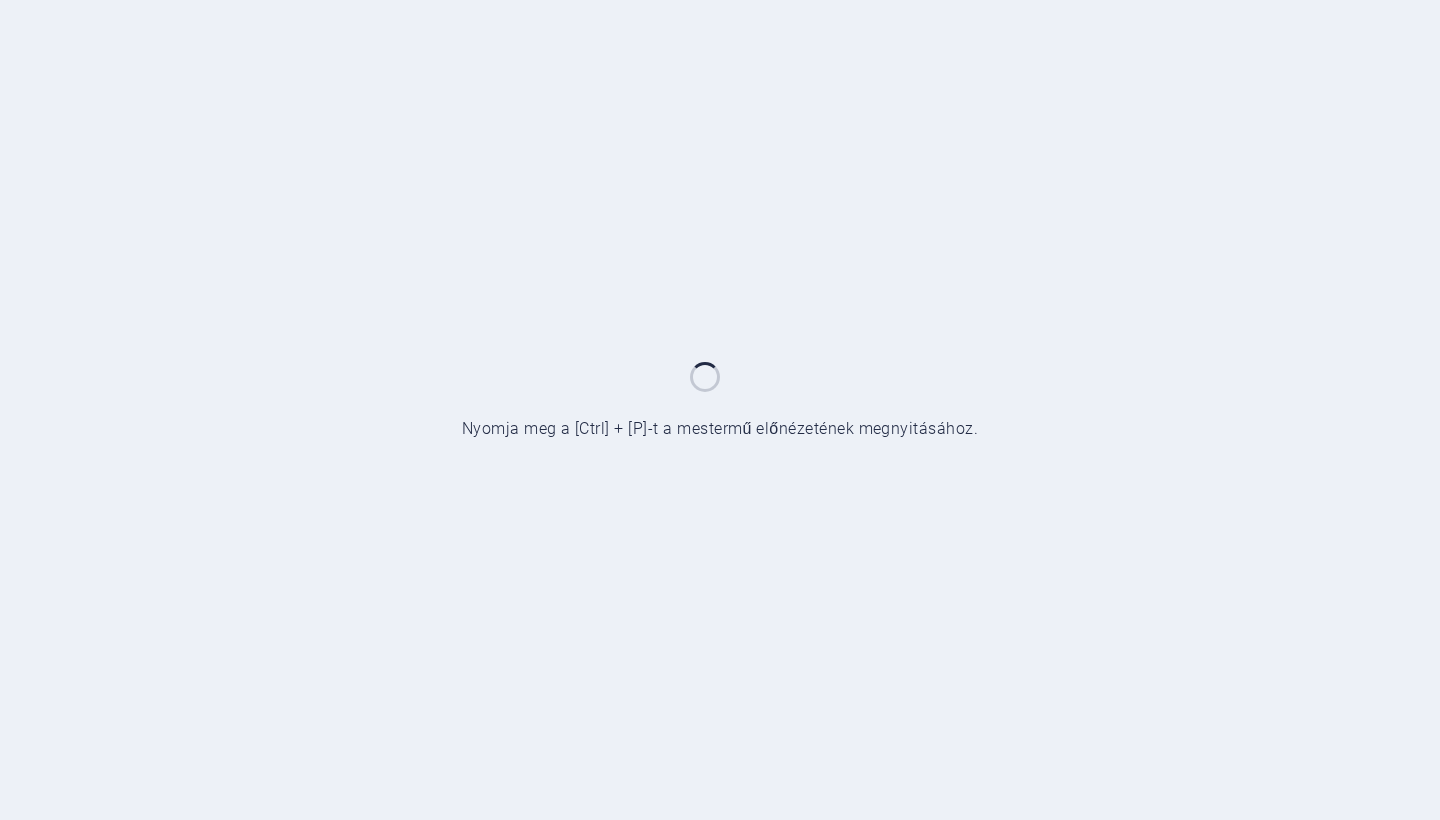 scroll, scrollTop: 0, scrollLeft: 0, axis: both 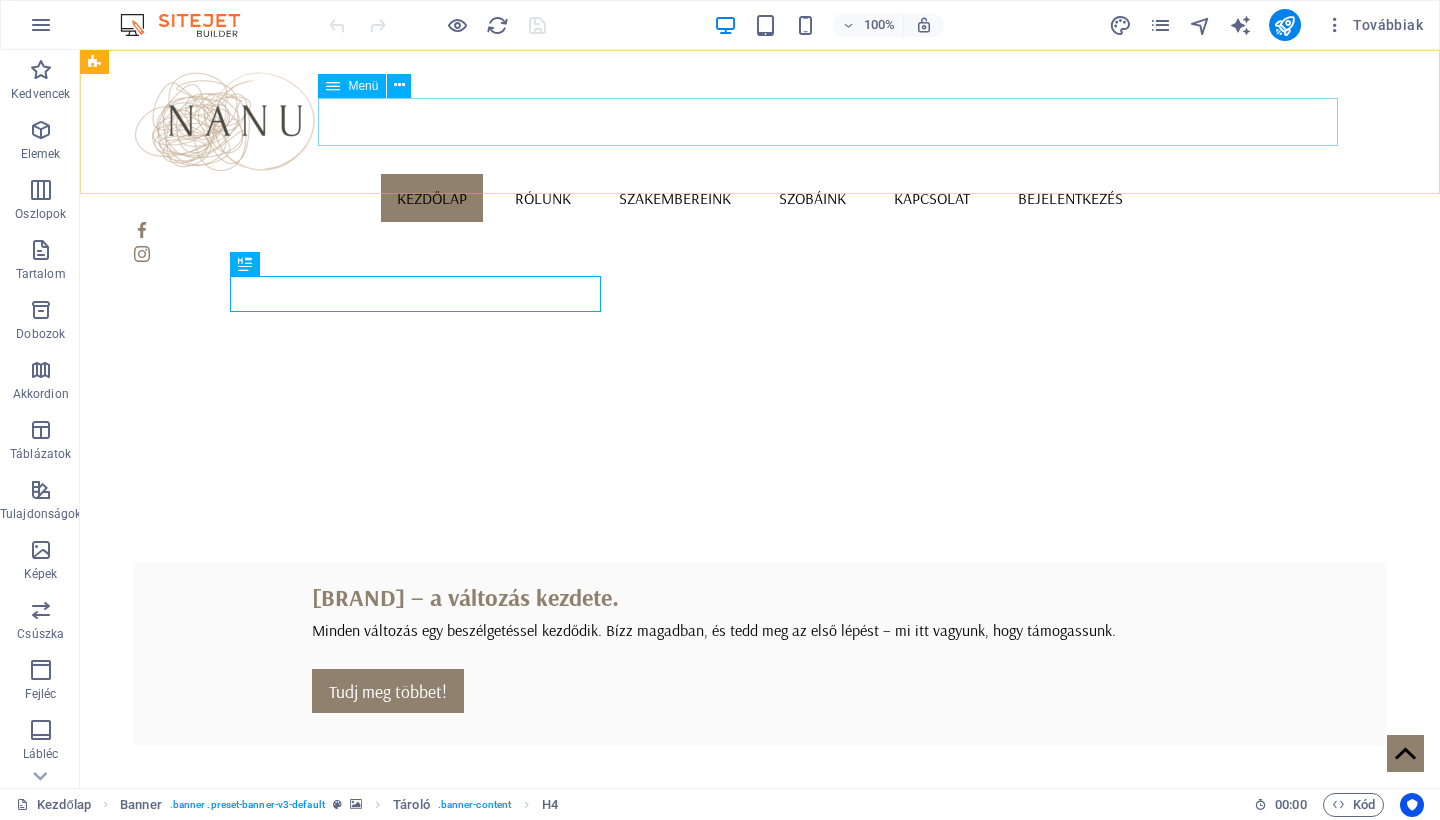 click on "Kezdőlap Rólunk Szakembereink Szobáink Kapcsolat Bejelentkezés" at bounding box center [759, 198] 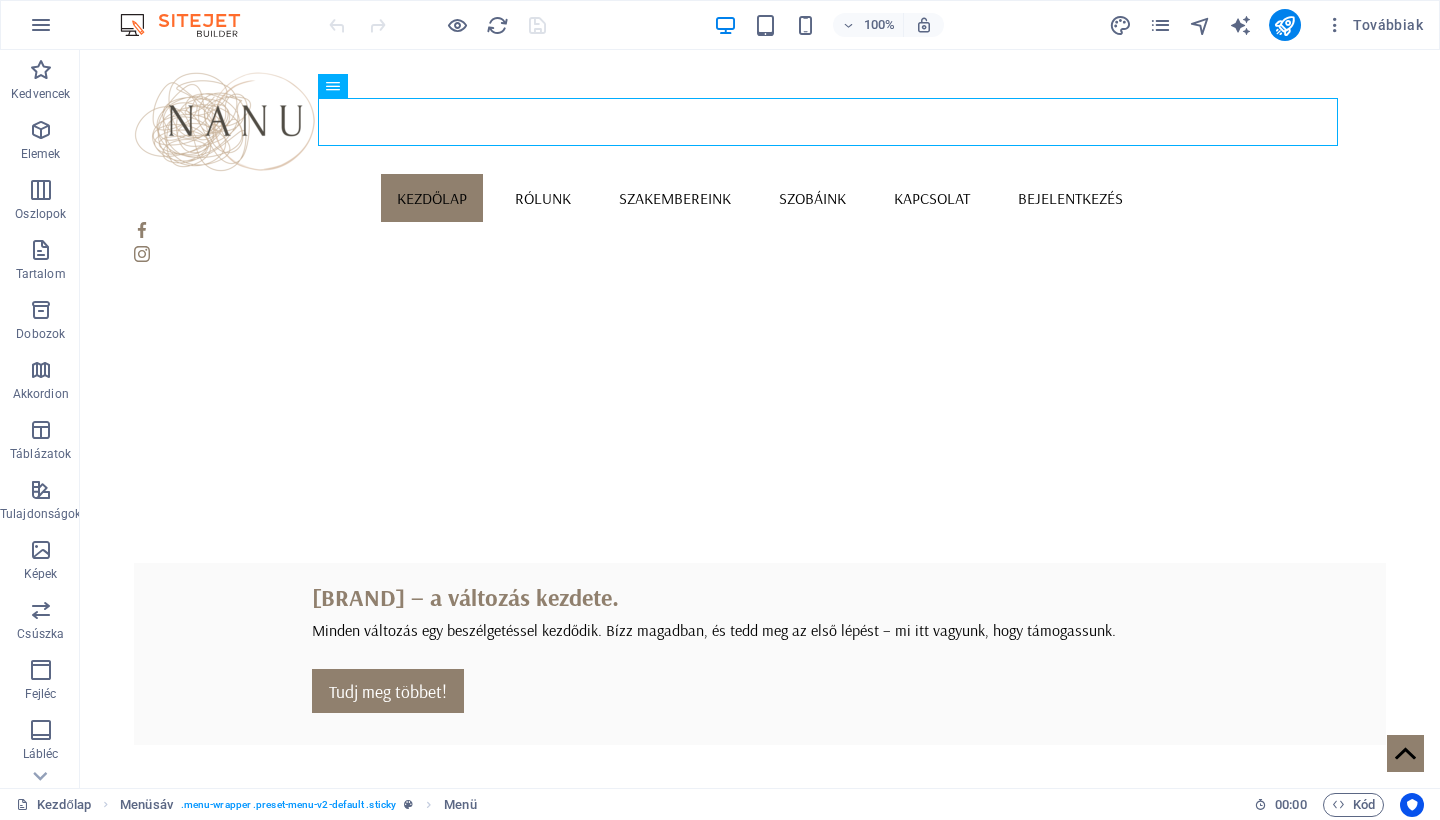 click at bounding box center [437, 25] 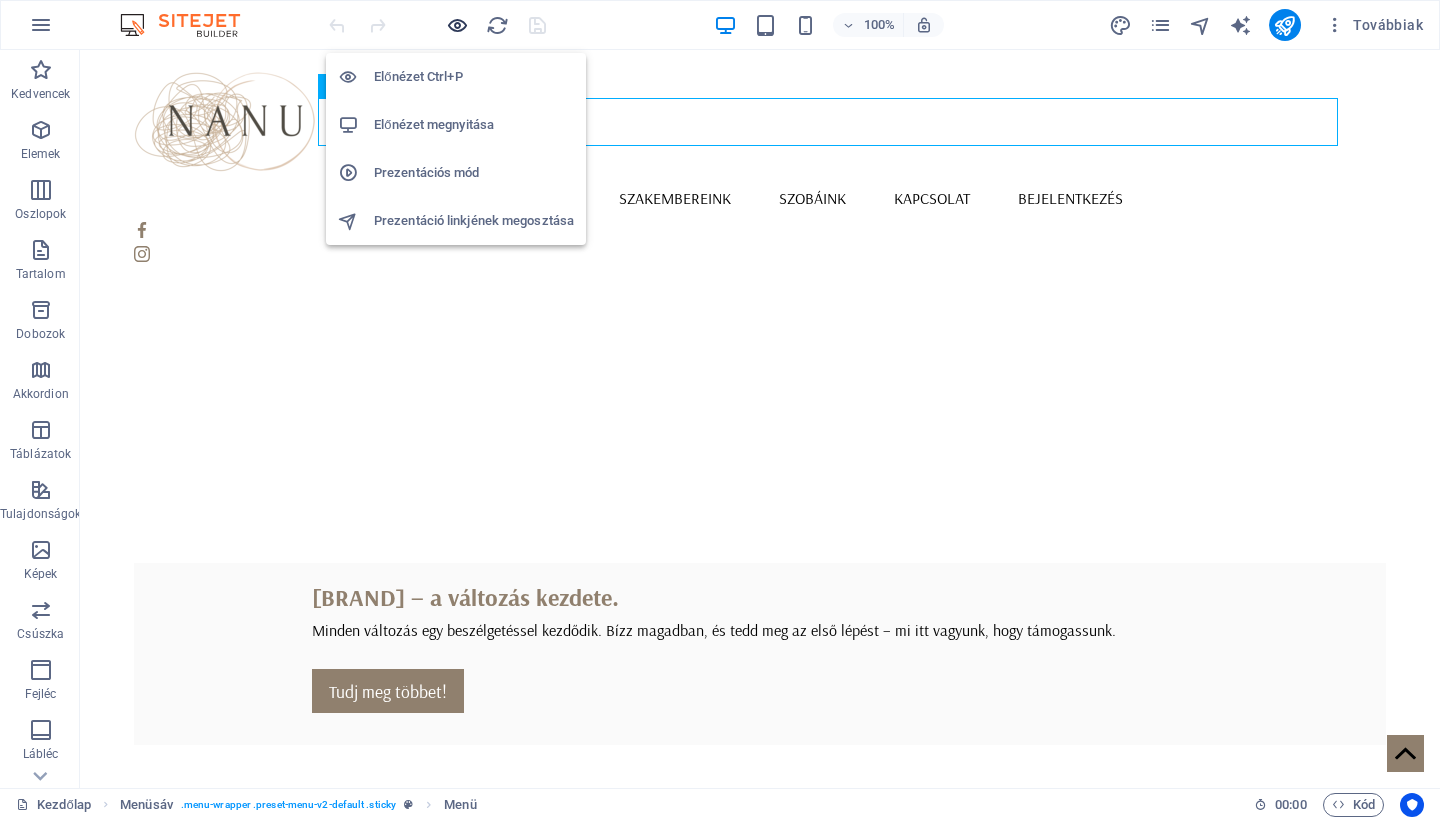 click at bounding box center [457, 25] 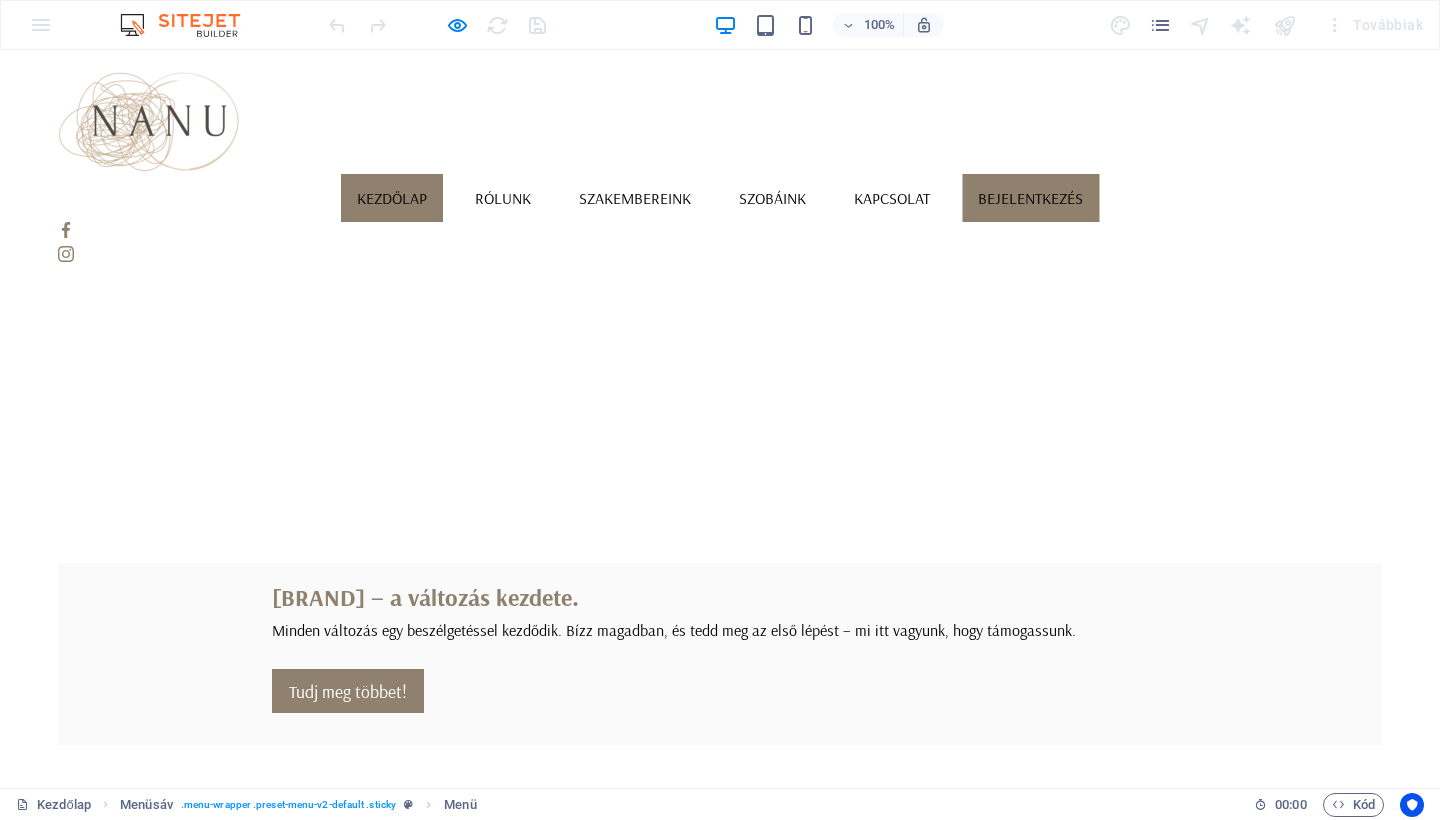 click on "Bejelentkezés" at bounding box center (1030, 198) 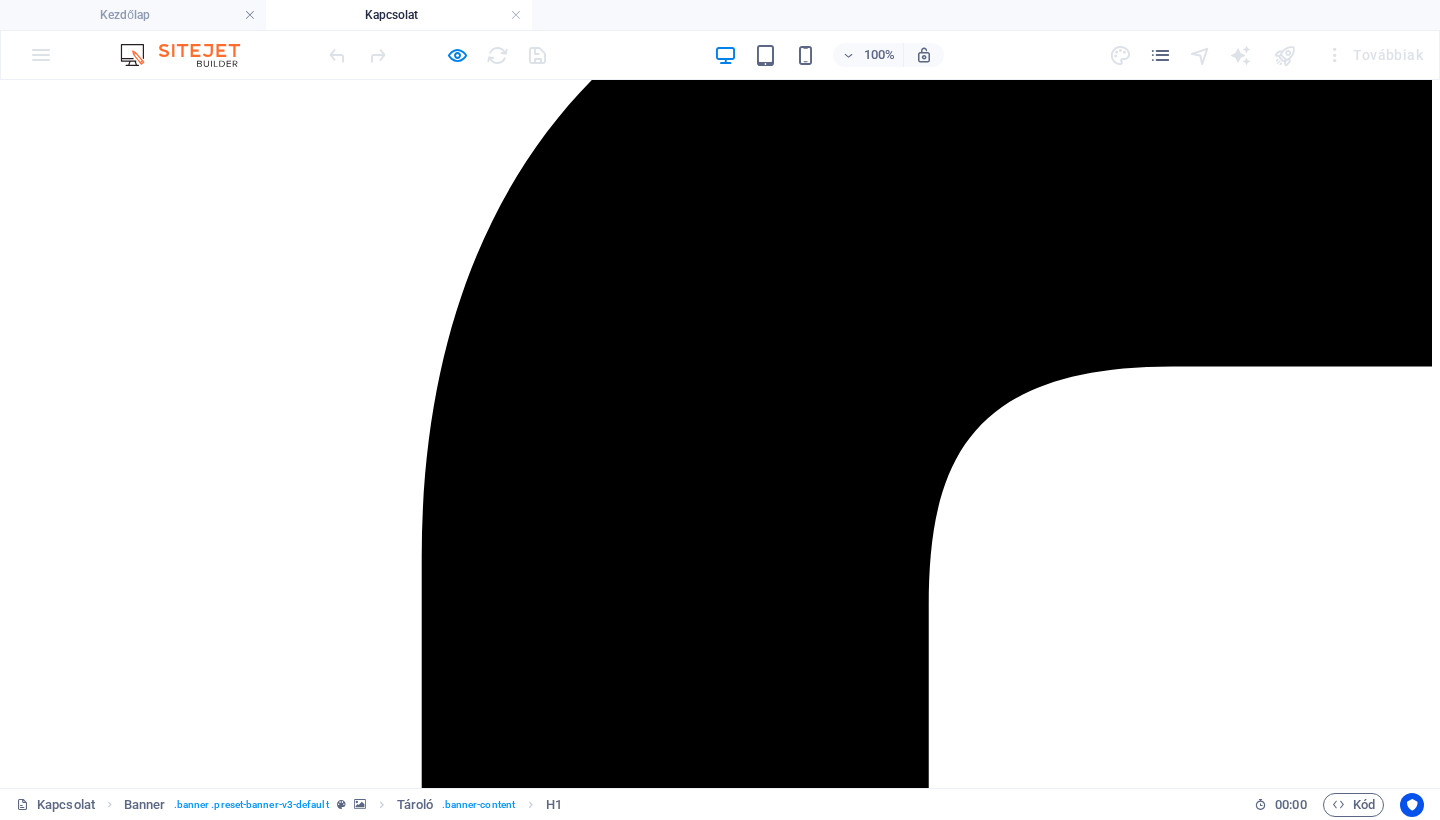 scroll, scrollTop: 452, scrollLeft: 0, axis: vertical 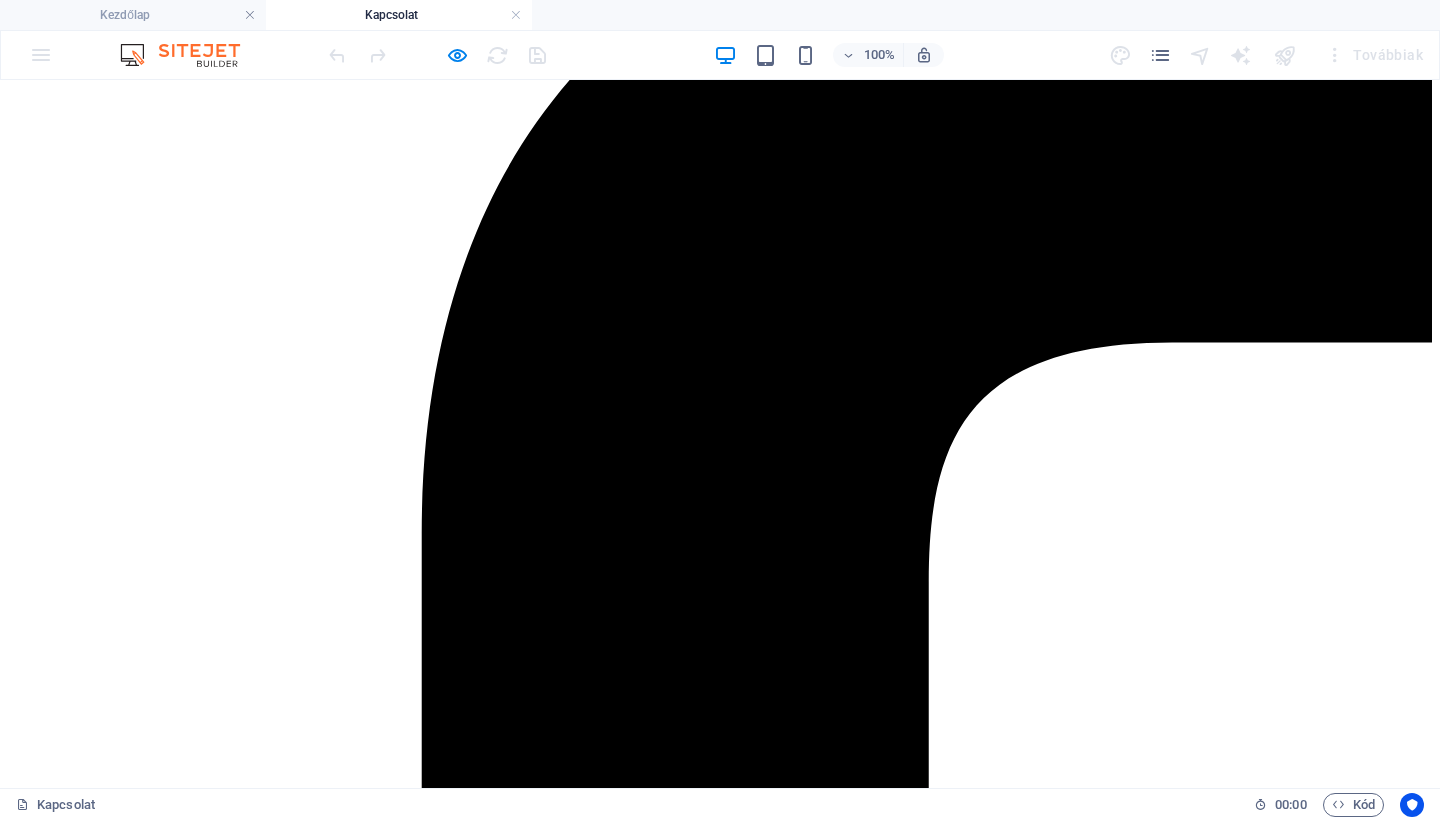 click on "Választott Pszichológus F. Tóth Blanka Hajdú Krisztina Rozgonyi Richárd Farkas Fanni Kutasi Nikolett Szikszai Alexandra Tóth Sally Zsámboki Zoltán Hajnal Regina Szilágyi Kinga Eszes Réka Sándor-Tóth Ilona Janka Bea Lilla Szűcs Rebeka Dalos Flóra Molnár Sára Máté Orsolya Dr. Baci Erzsébet Csatai Lilla Selmeczy-Veres Ildikó Dr. Schranz Edit" at bounding box center [720, 6784] 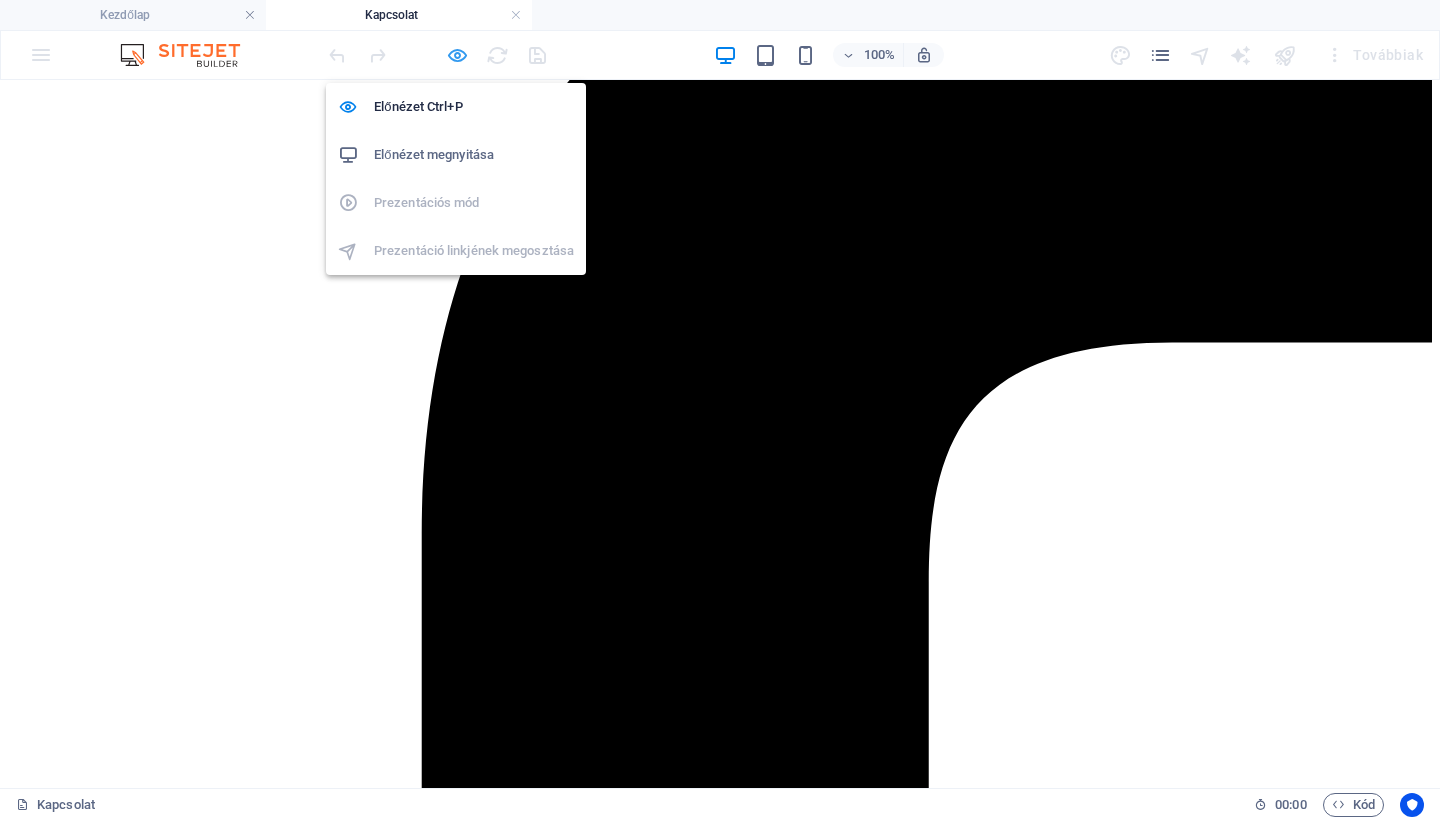 click at bounding box center [457, 55] 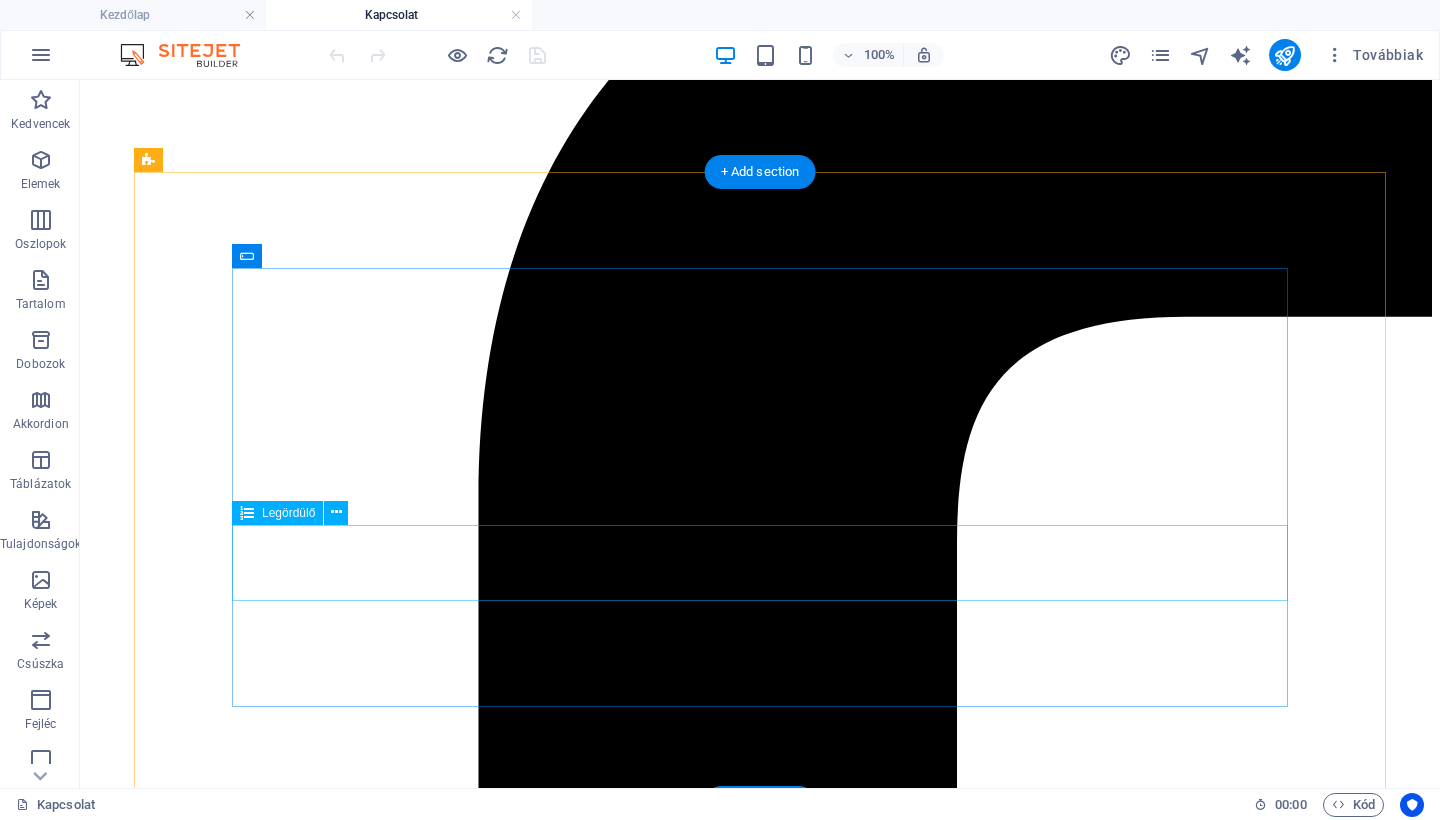 click on "Választott Pszichológus F. Tóth Blanka Hajdú Krisztina Rozgonyi Richárd Farkas Fanni Kutasi Nikolett Szikszai Alexandra Tóth Sally Zsámboki Zoltán Hajnal Regina Szilágyi Kinga Eszes Réka Sándor-Tóth Ilona Janka Bea Lilla Szűcs Rebeka Dalos Flóra Molnár Sára Máté Orsolya Dr. Baci Erzsébet Csatai Lilla Selmeczy-Veres Ildikó Dr. Schranz Edit" at bounding box center (760, 6443) 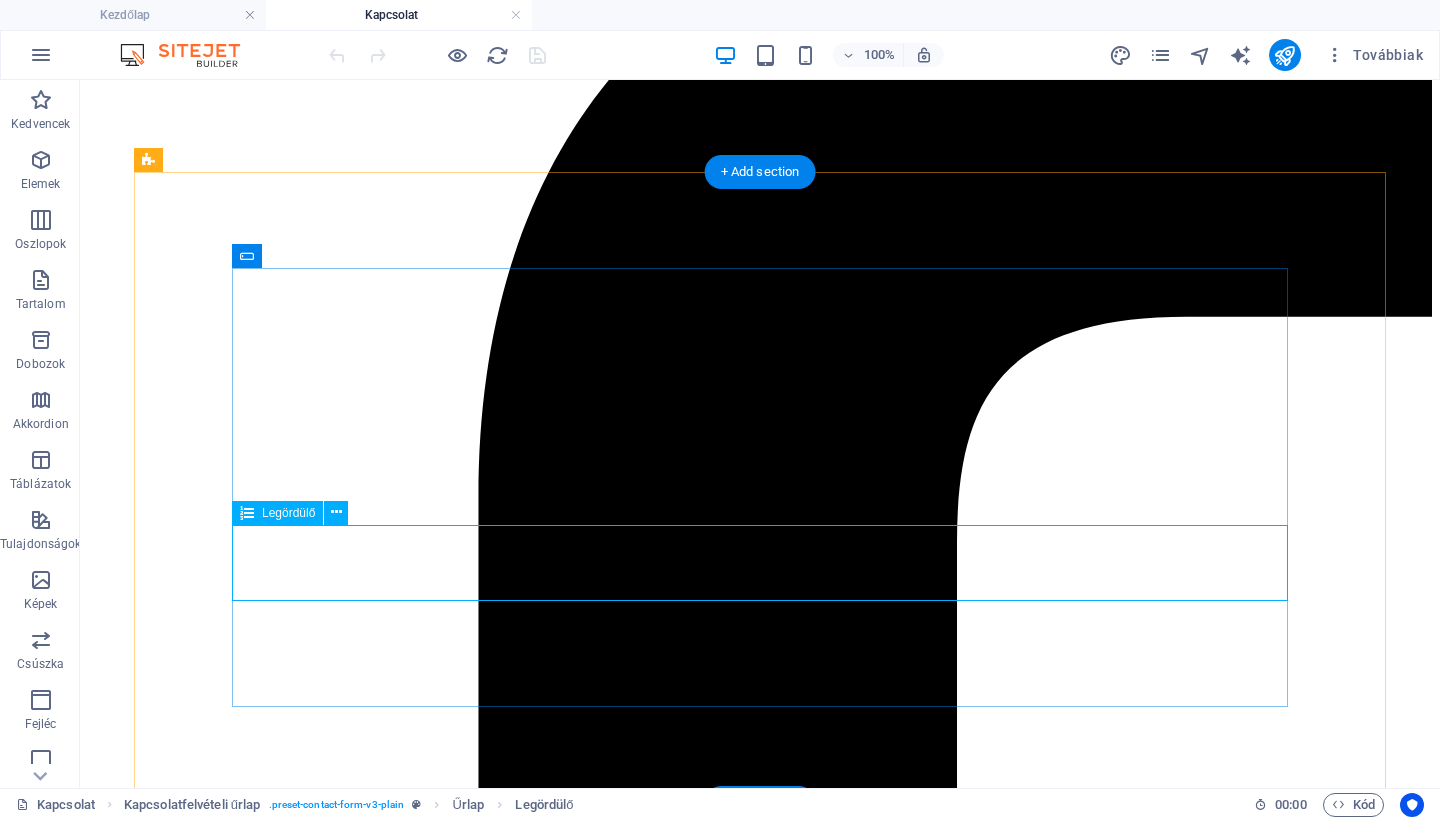 click on "Legördülő" at bounding box center (288, 513) 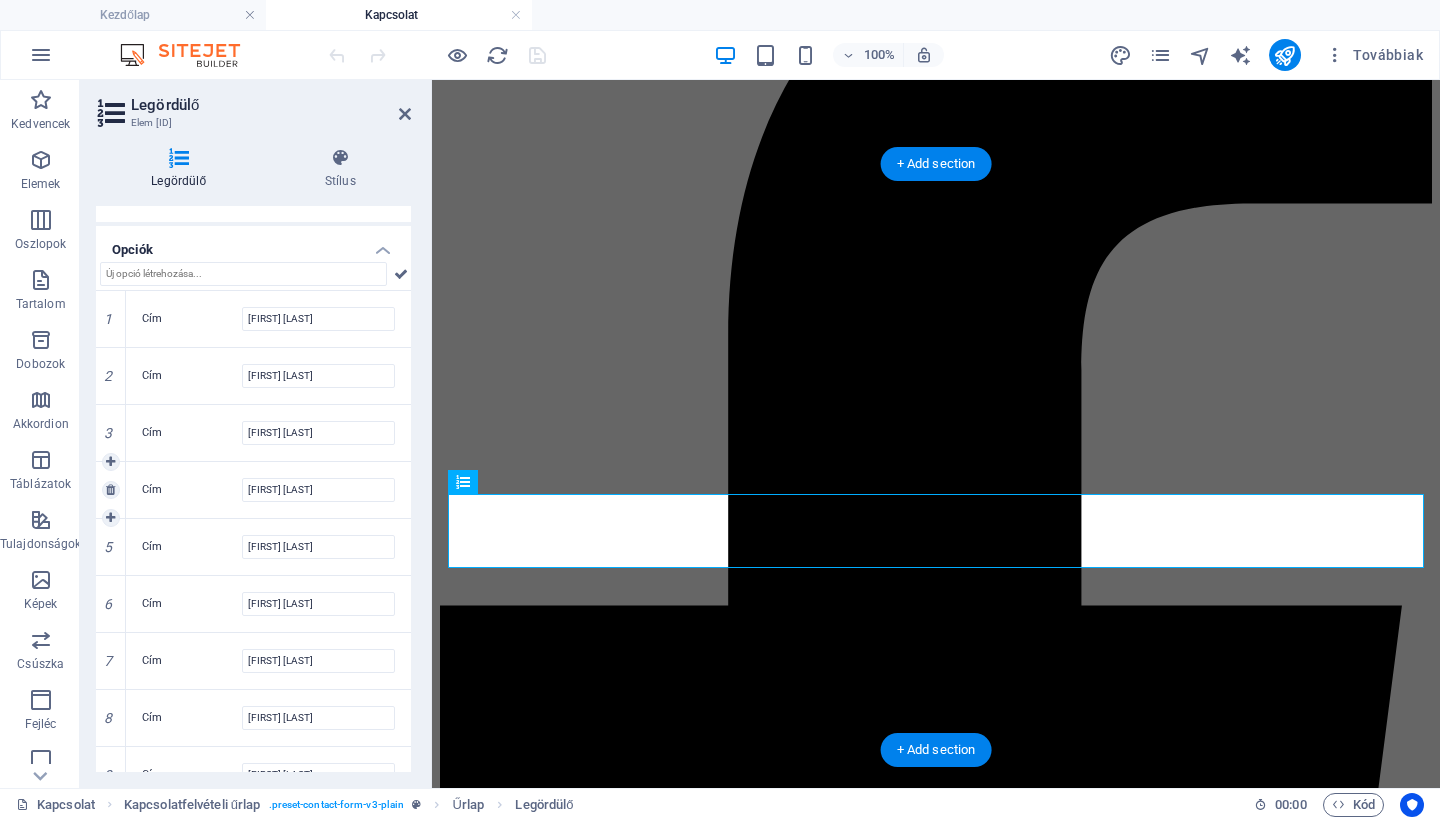 scroll, scrollTop: 299, scrollLeft: 0, axis: vertical 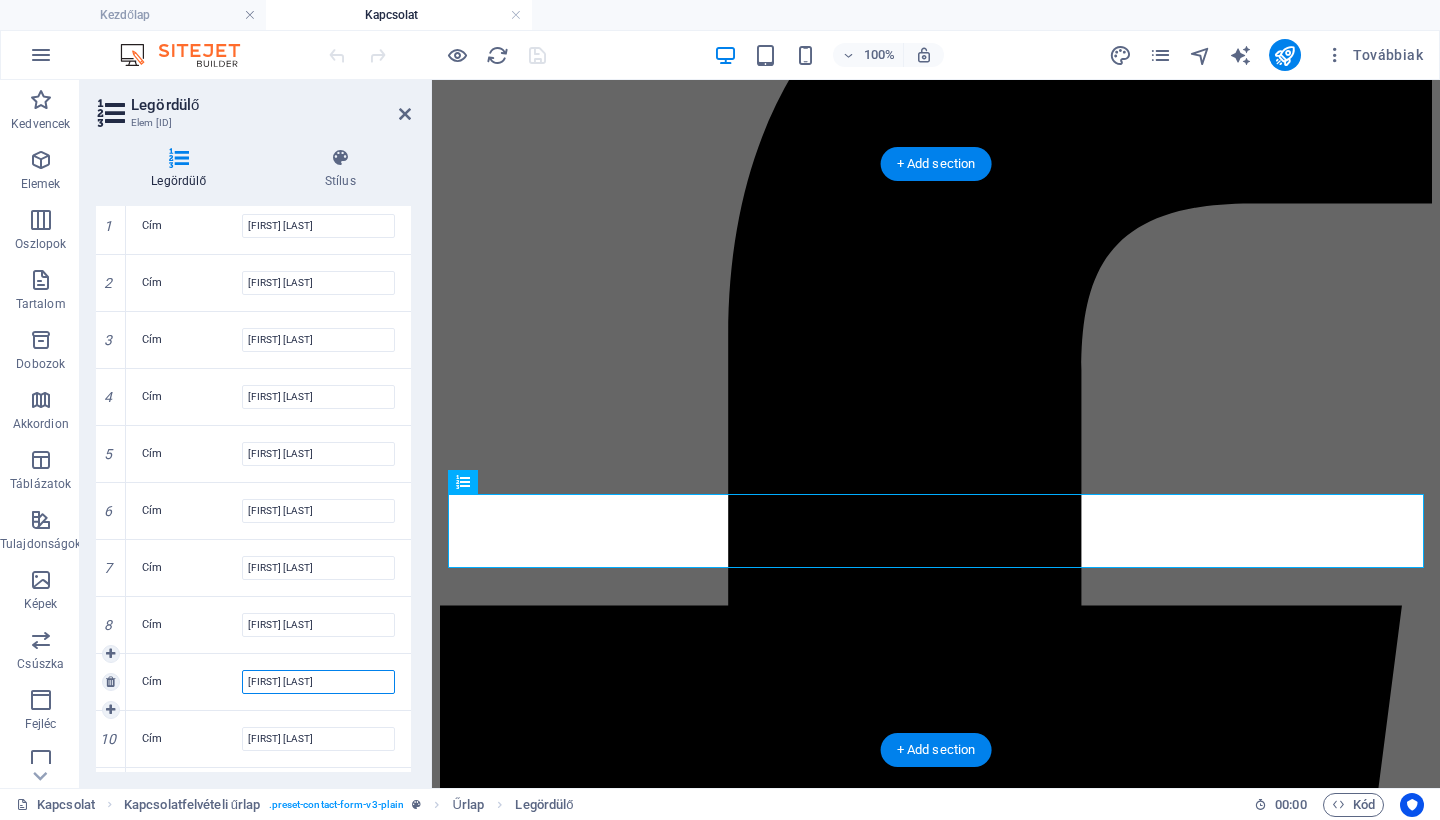 click on "[FIRST] [LAST]" at bounding box center (318, 682) 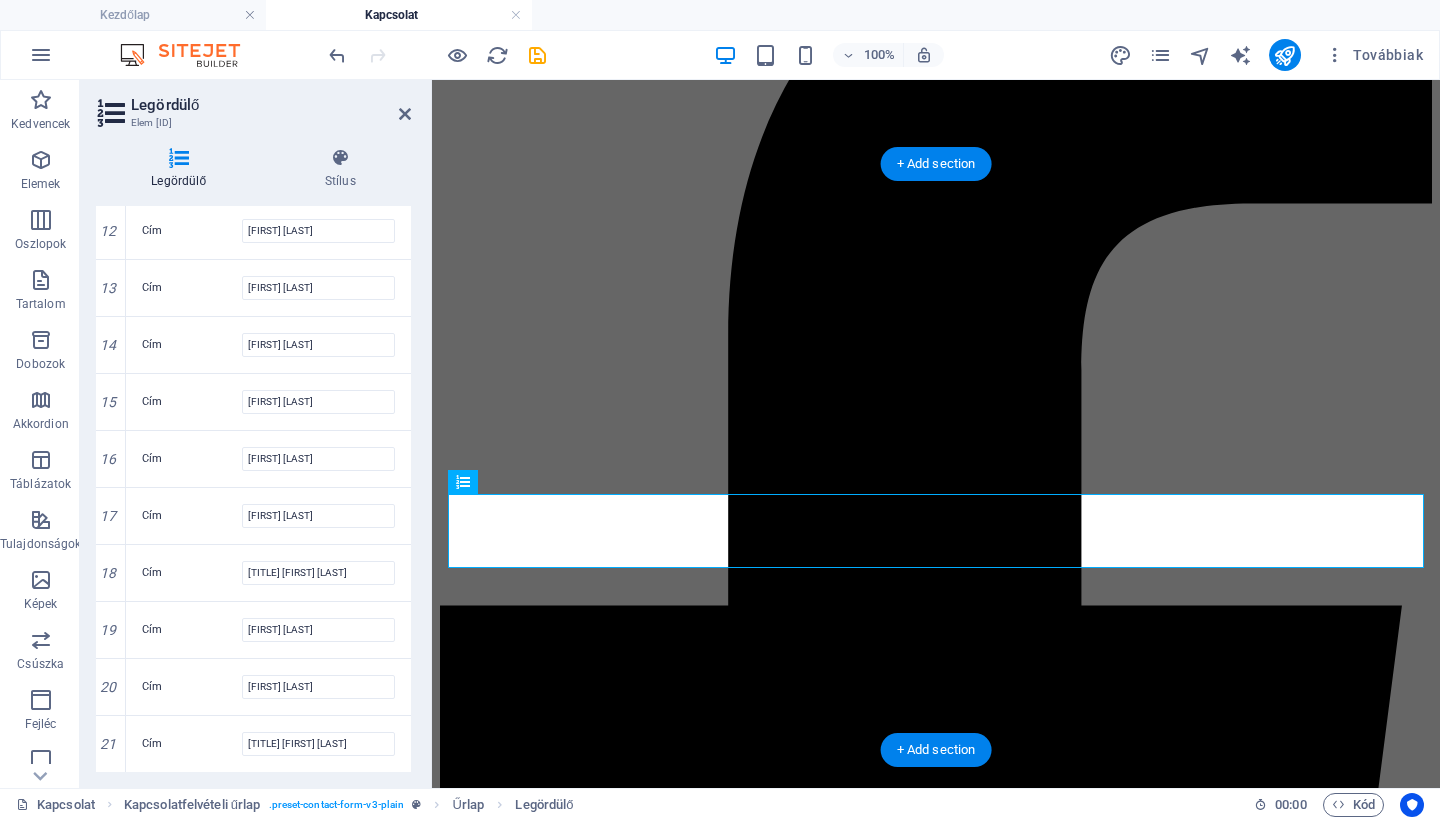 scroll, scrollTop: 920, scrollLeft: 0, axis: vertical 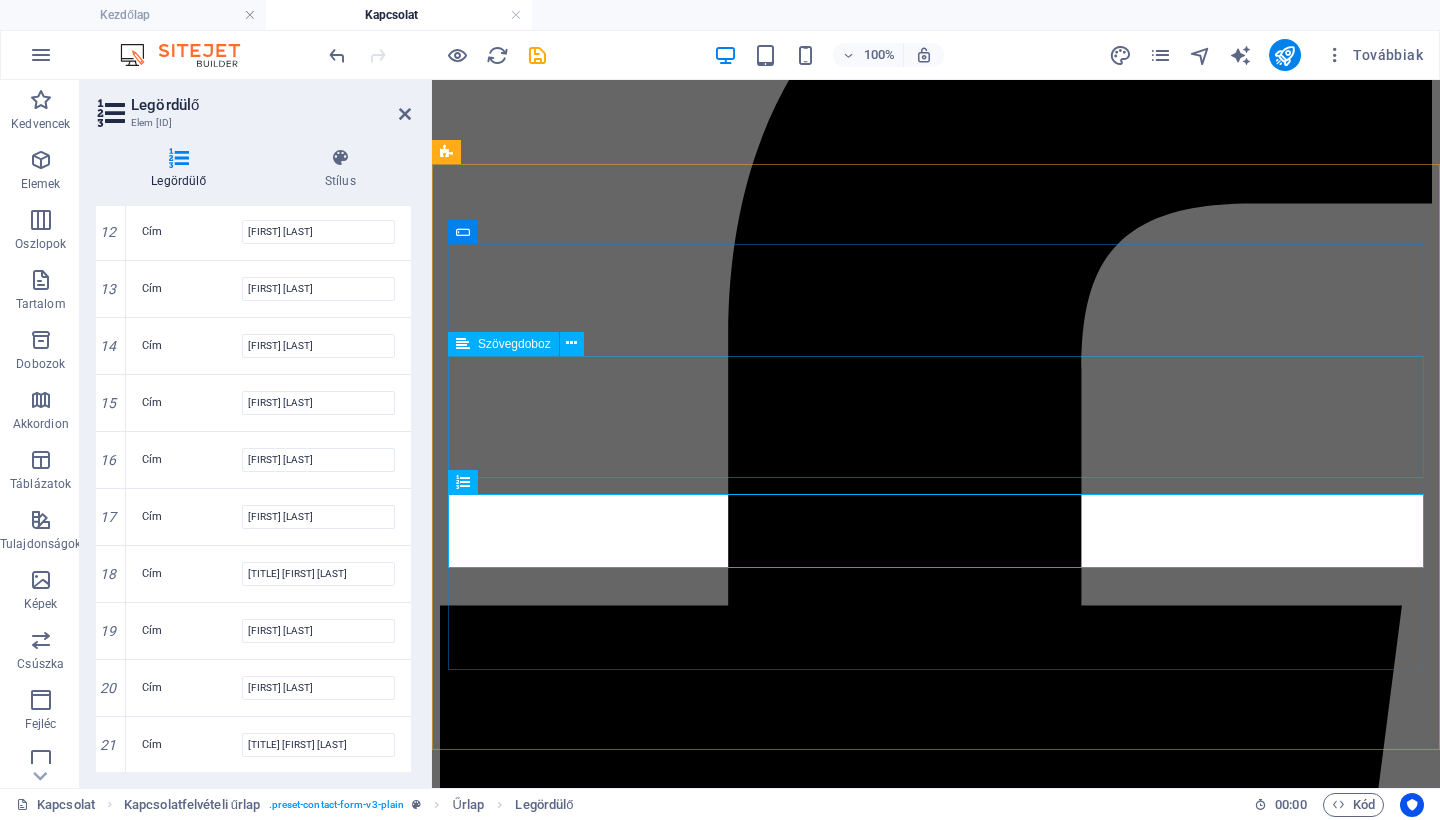 type on "[FIRST] [LAST]" 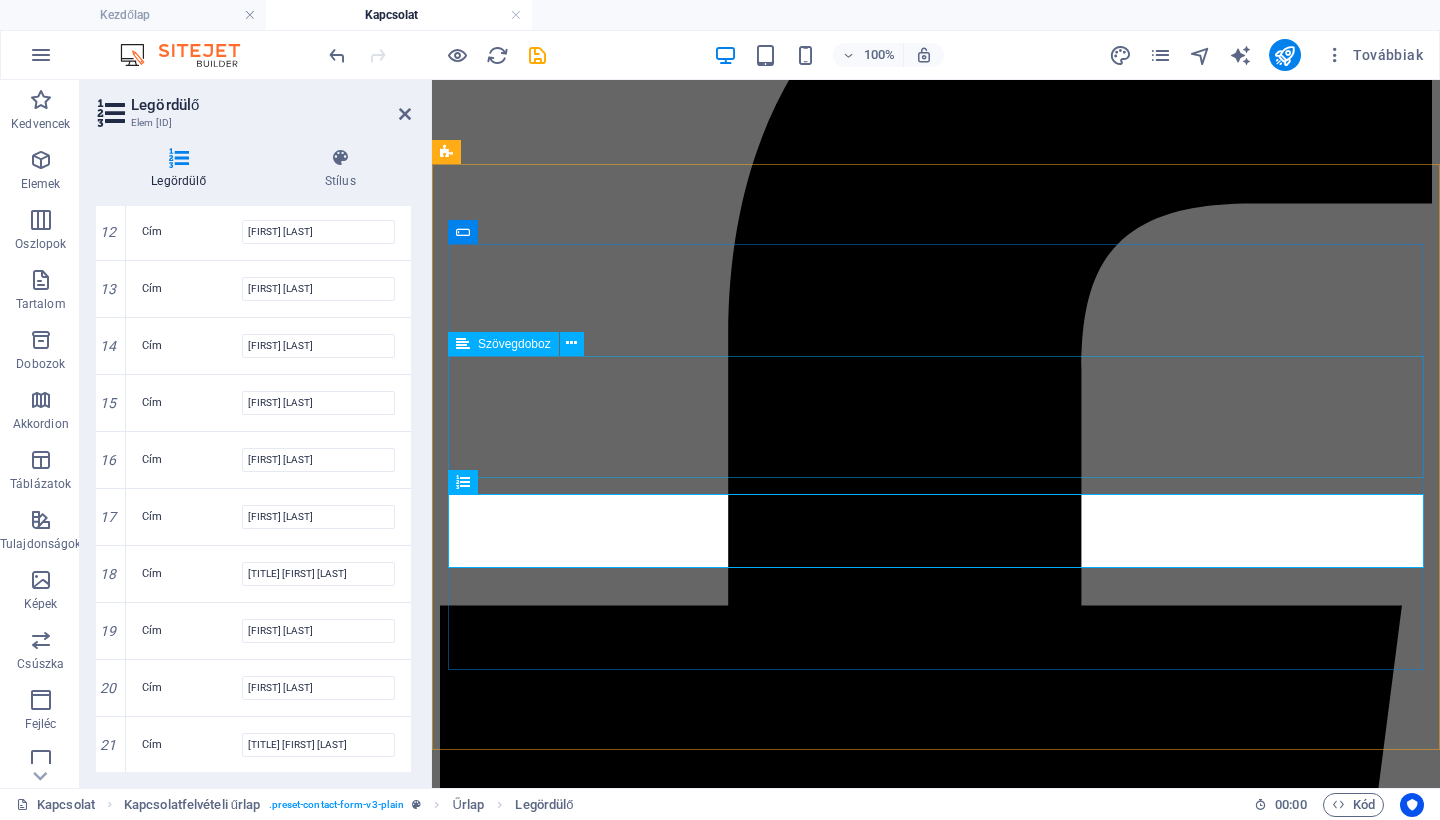 click at bounding box center [936, 4891] 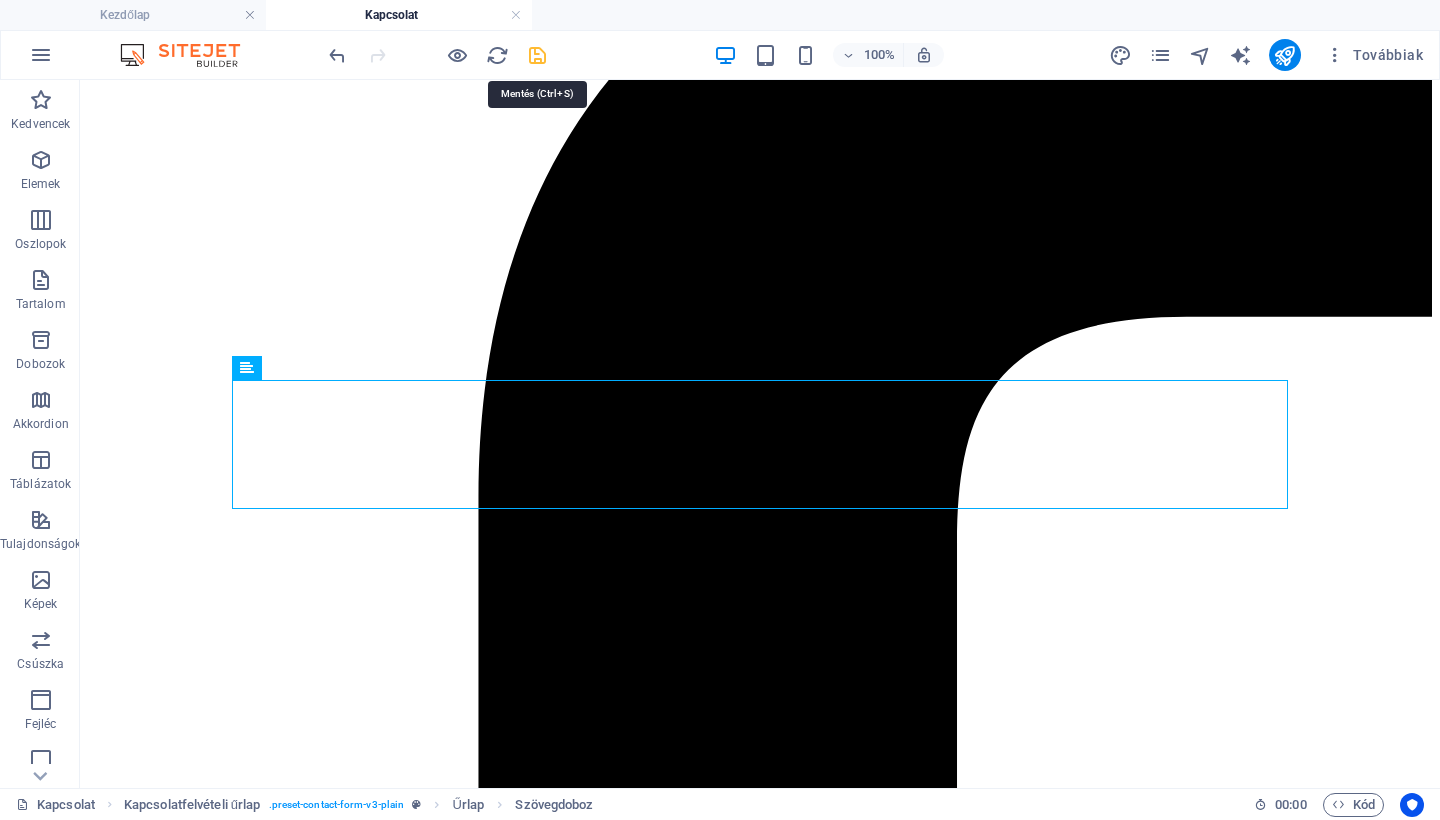 click at bounding box center (537, 55) 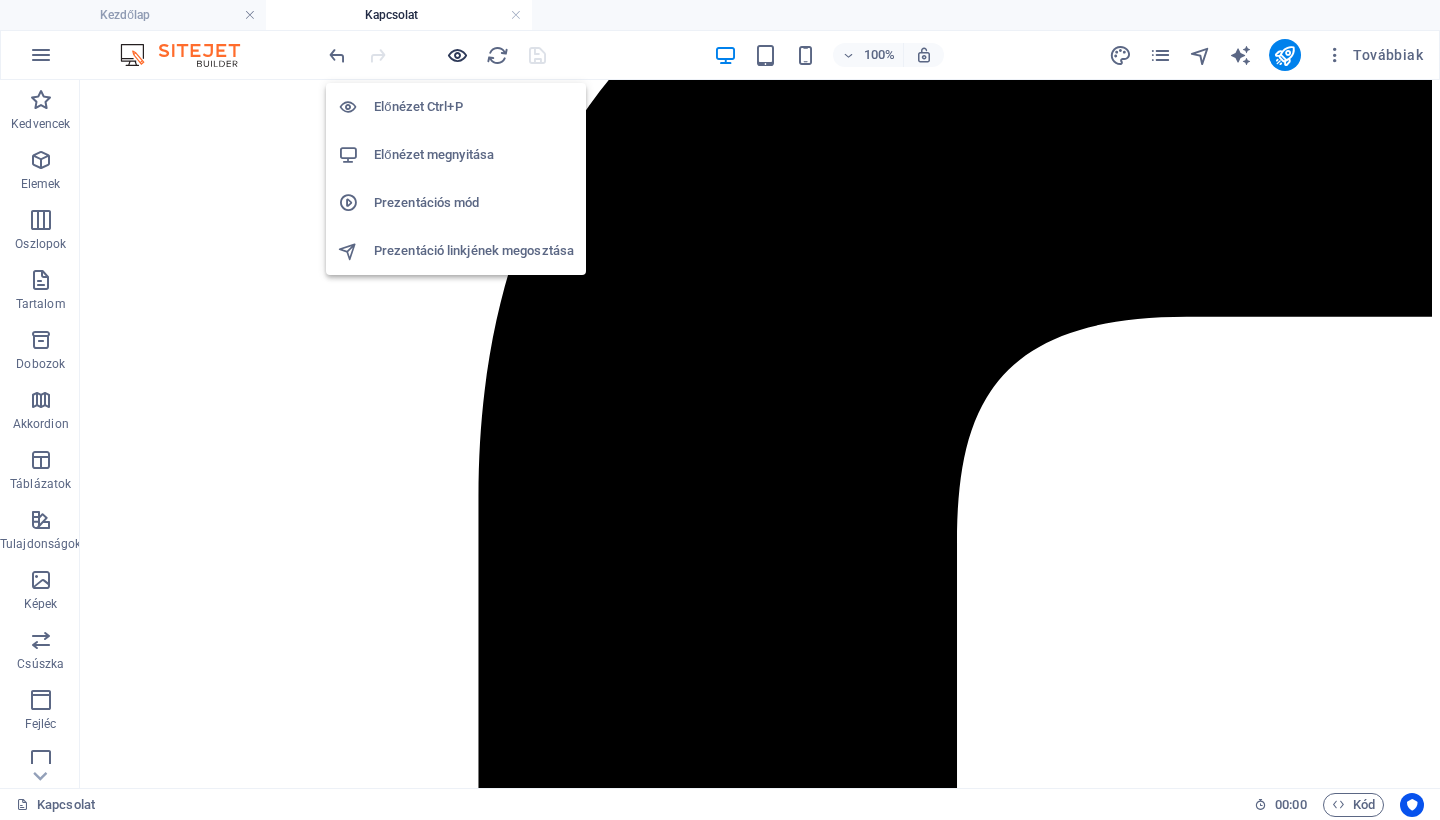 click at bounding box center (457, 55) 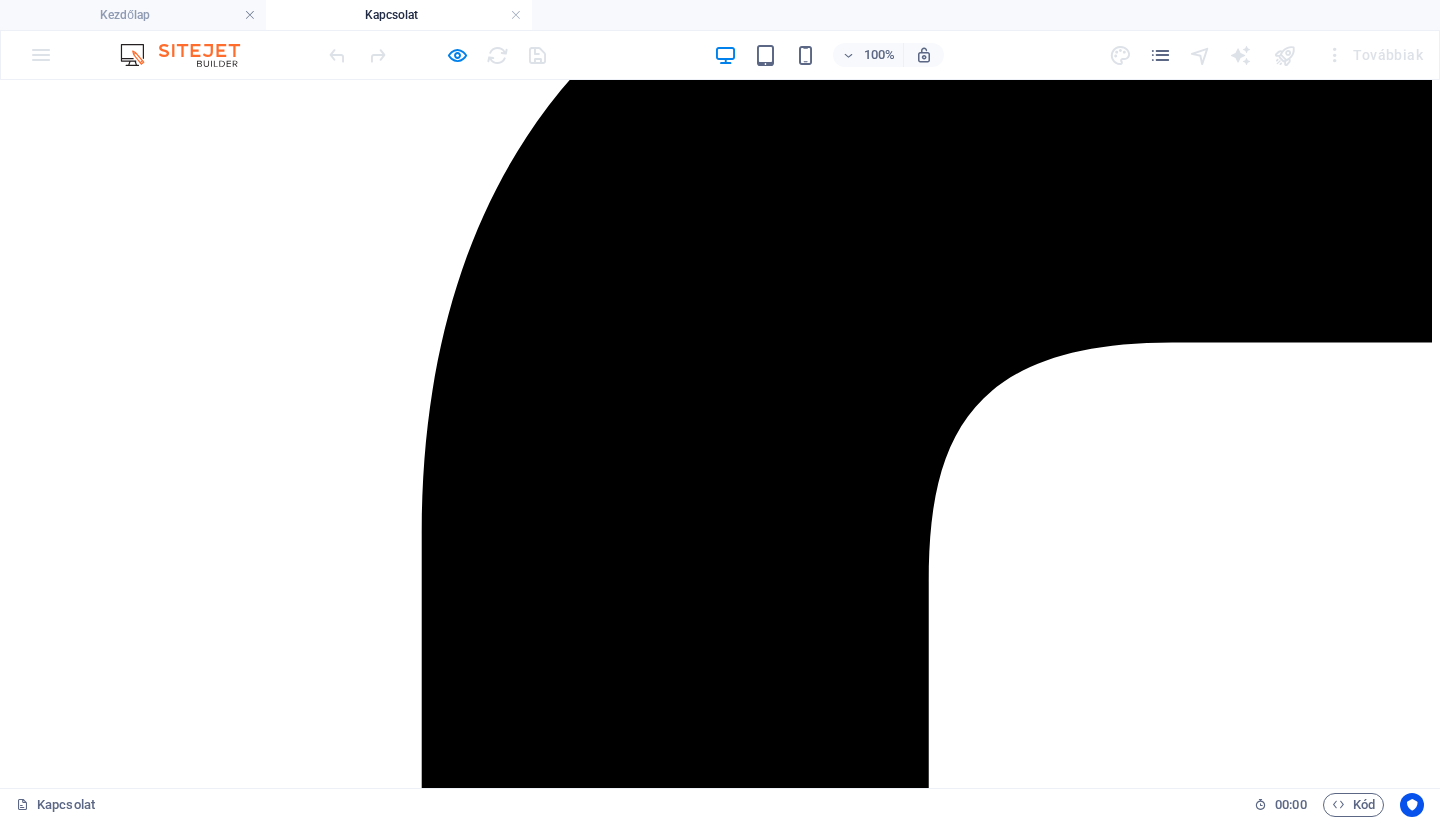 click at bounding box center [457, 55] 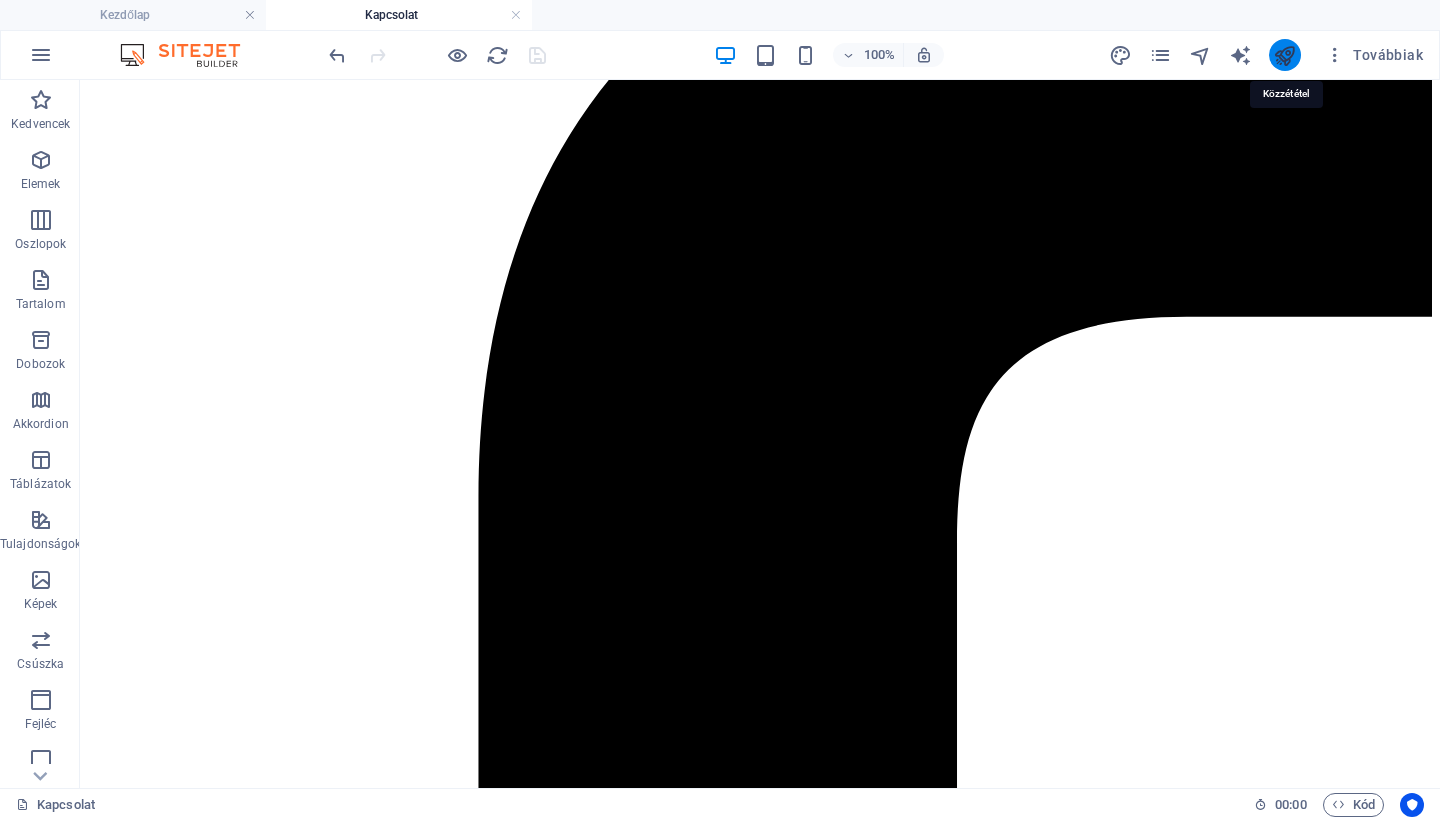 click at bounding box center (1284, 55) 